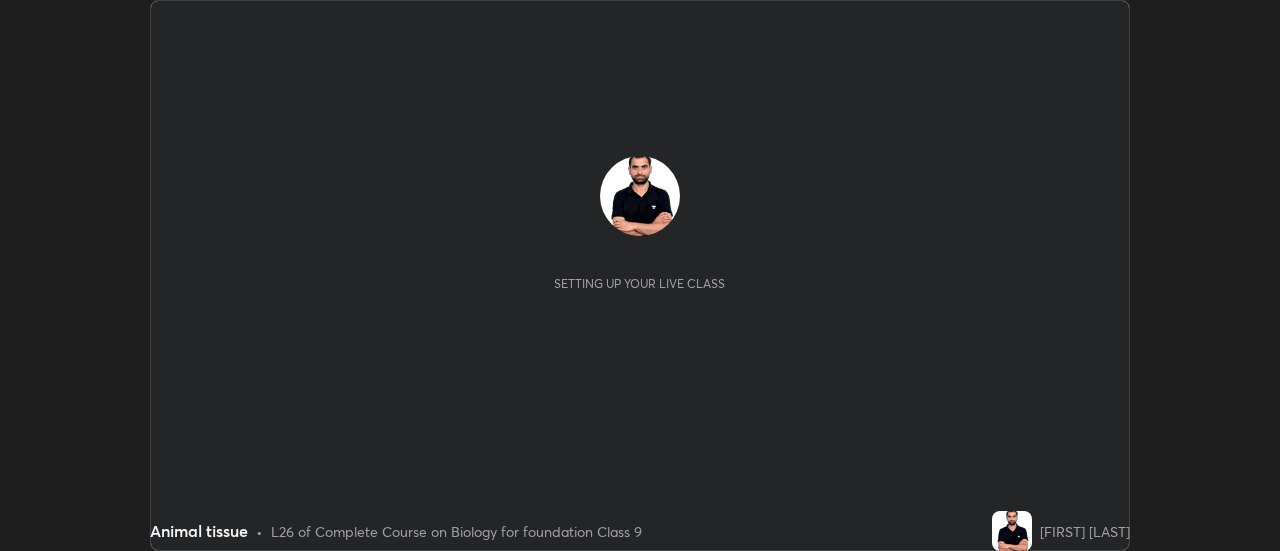 scroll, scrollTop: 0, scrollLeft: 0, axis: both 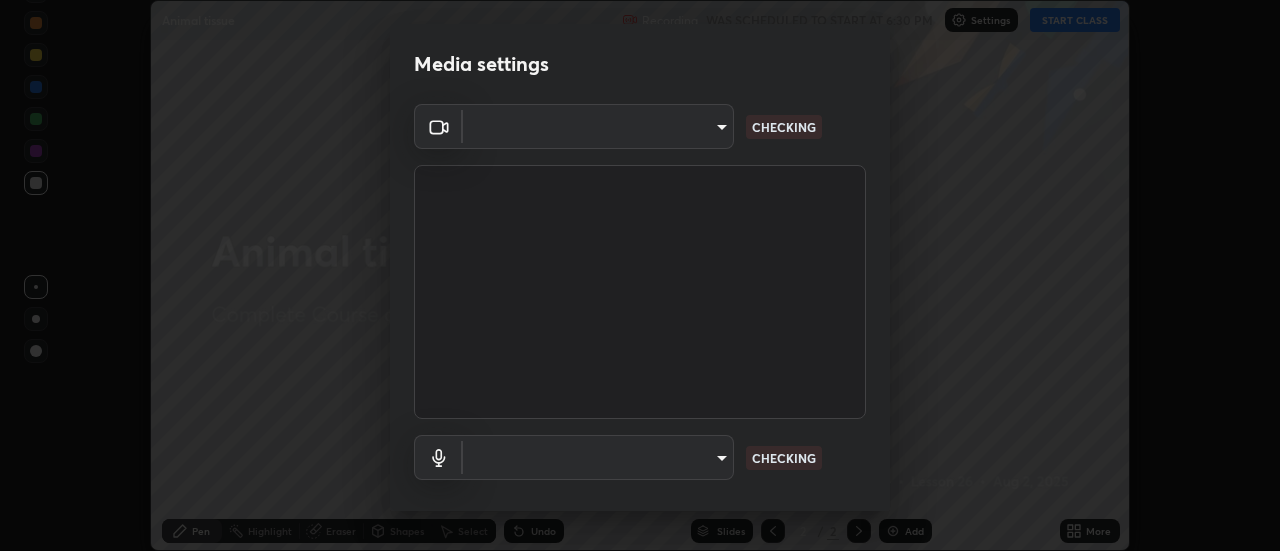 type on "1016c9670ba09e0da1ff6862f255b2c5b4dd1f04ff0e8715a66947f7e461f3c4" 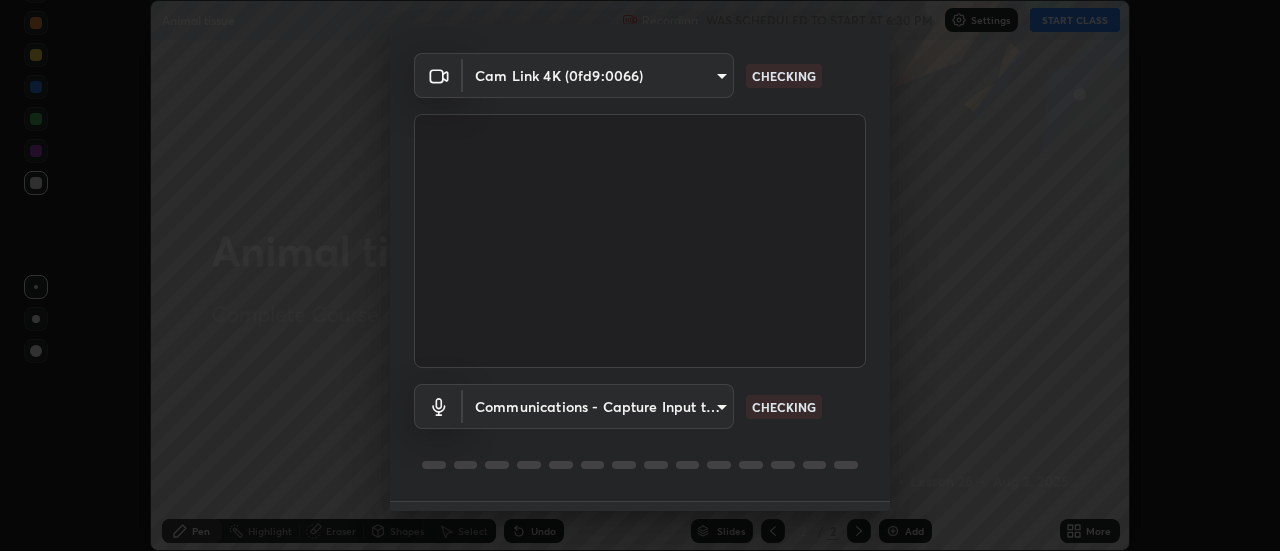 scroll, scrollTop: 53, scrollLeft: 0, axis: vertical 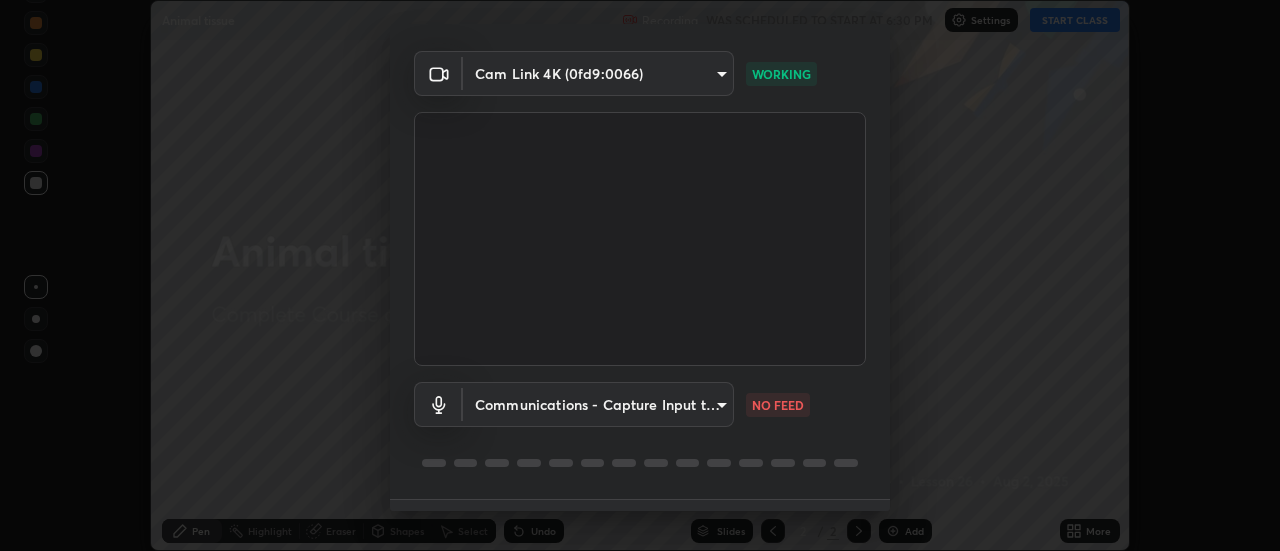 click on "Erase all Animal tissue Recording WAS SCHEDULED TO START AT  [TIME] Settings START CLASS Setting up your live class Animal tissue • L26 of Complete Course on Biology for foundation Class 9 [FIRST] [LAST] Pen Highlight Eraser Shapes Select Undo Slides 2 / 2 Add More No doubts shared Encourage your learners to ask a doubt for better clarity Report an issue Reason for reporting Buffering Chat not working Audio - Video sync issue Educator video quality low ​ Attach an image Report Media settings Cam Link 4K (0fd9:0066) [HASH] WORKING Communications - Capture Input terminal (2- Digital Array MIC) communications NO FEED 1 / 5 Next" at bounding box center [640, 275] 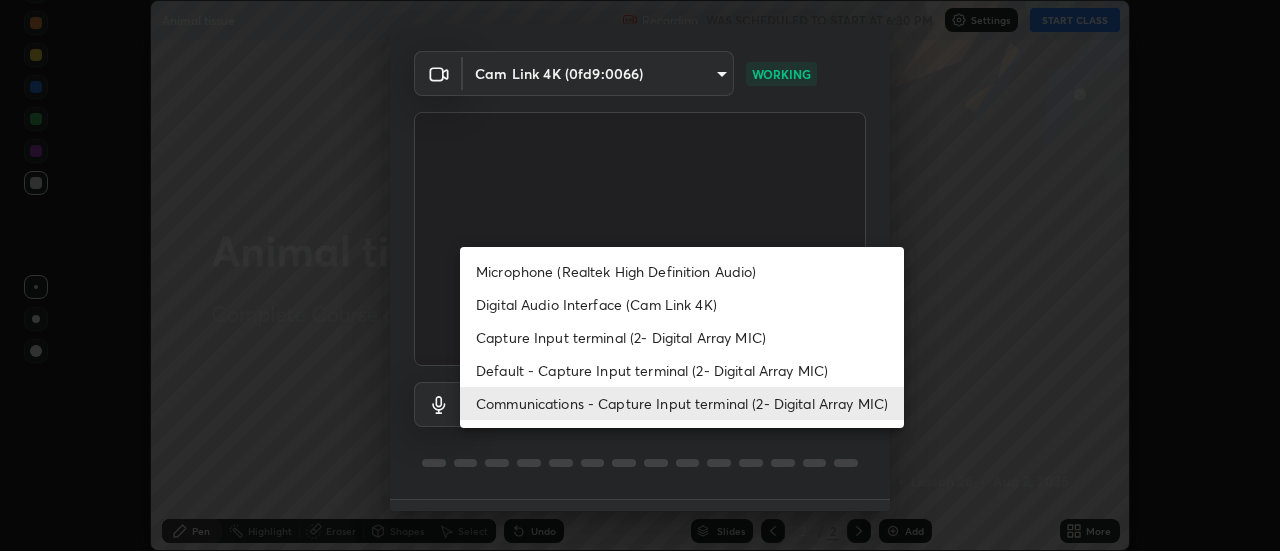 click on "Digital Audio Interface (Cam Link 4K)" at bounding box center (682, 304) 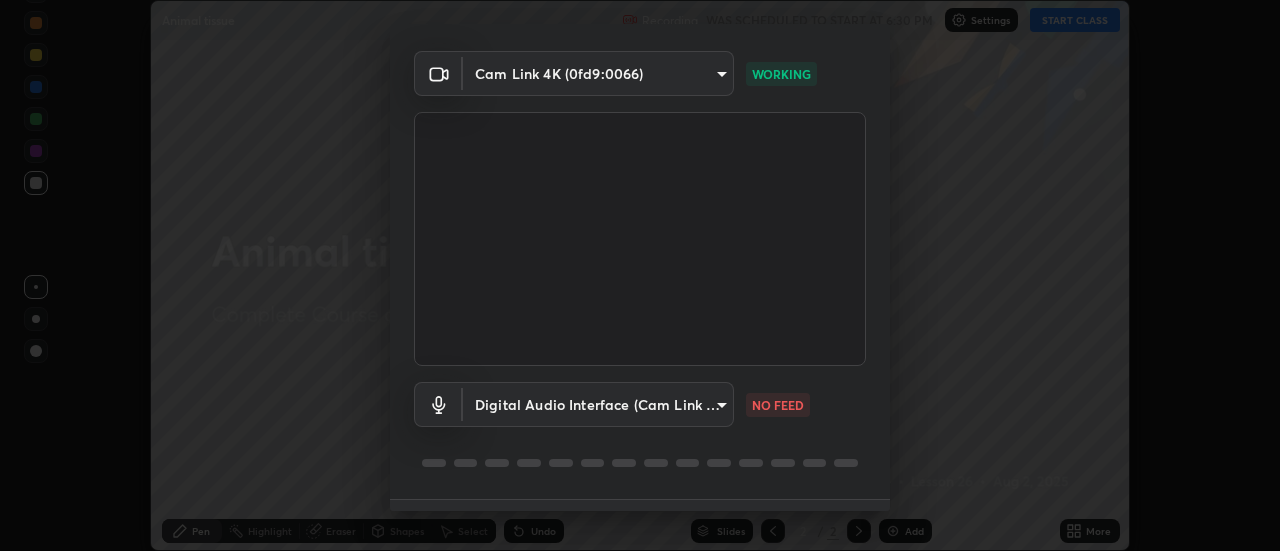 click on "Erase all Animal tissue Recording WAS SCHEDULED TO START AT  [TIME] Settings START CLASS Setting up your live class Animal tissue • L26 of Complete Course on Biology for foundation Class 9 [FIRST] [LAST] Pen Highlight Eraser Shapes Select Undo Slides 2 / 2 Add More No doubts shared Encourage your learners to ask a doubt for better clarity Report an issue Reason for reporting Buffering Chat not working Audio - Video sync issue Educator video quality low ​ Attach an image Report Media settings Cam Link 4K (0fd9:0066) [HASH] WORKING Digital Audio Interface (Cam Link 4K) [HASH] NO FEED 1 / 5 Next" at bounding box center (640, 275) 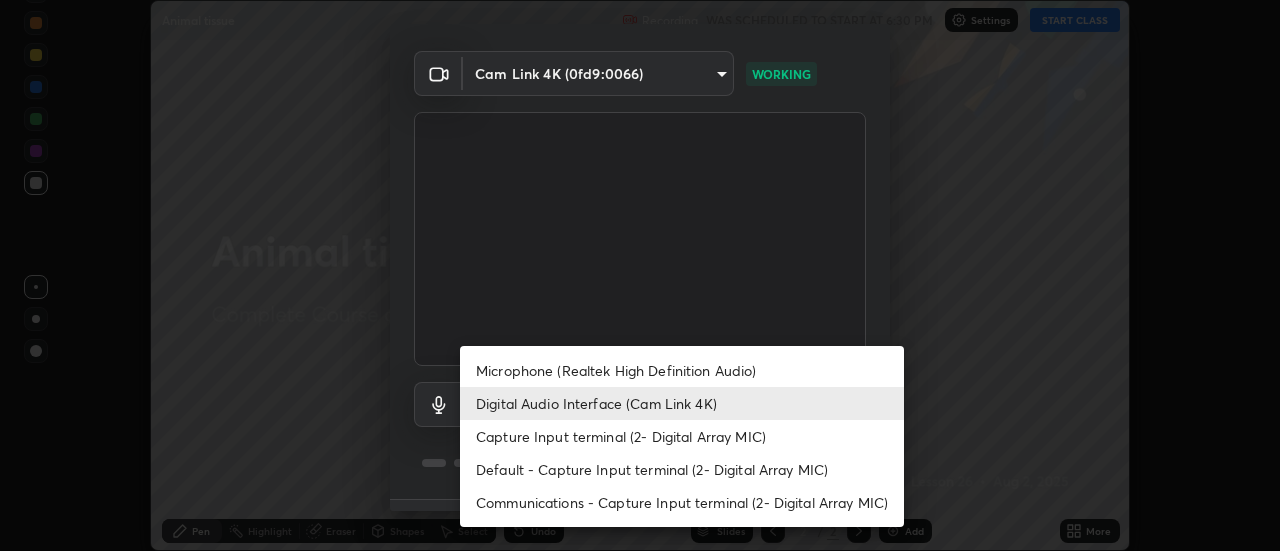click on "Microphone (Realtek High Definition Audio)" at bounding box center [682, 370] 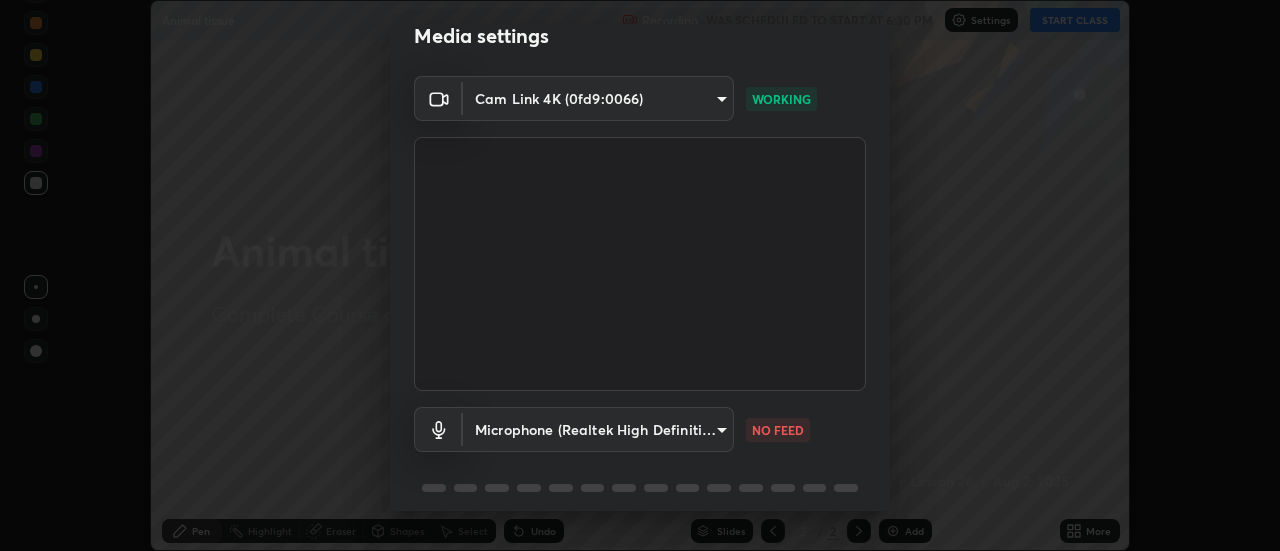 scroll, scrollTop: 105, scrollLeft: 0, axis: vertical 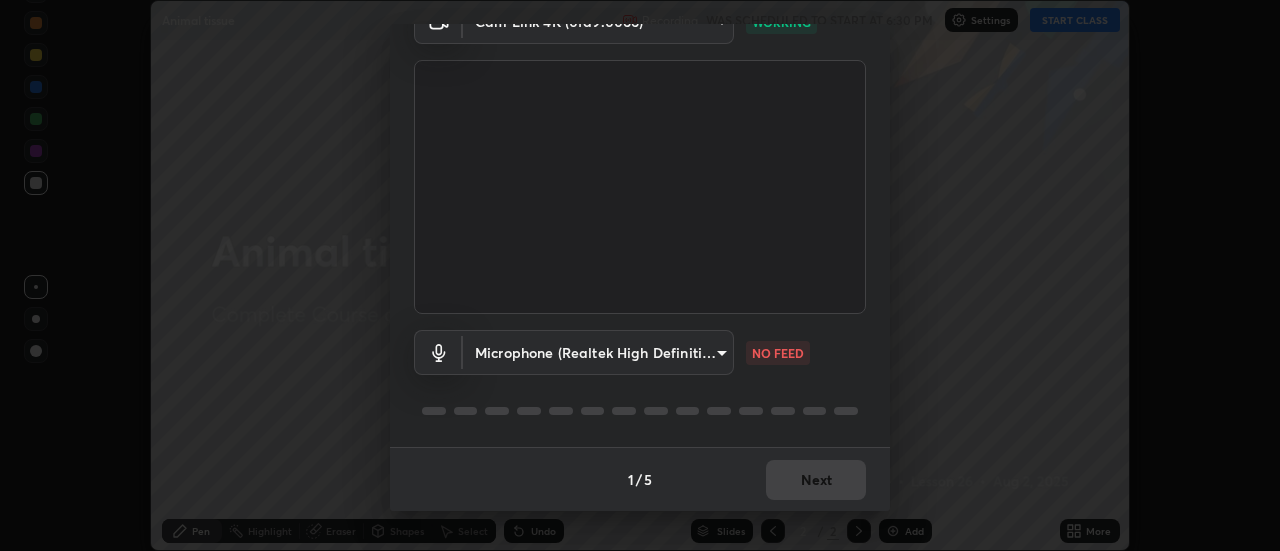 click on "Erase all Animal tissue Recording WAS SCHEDULED TO START AT  [TIME] Settings START CLASS Setting up your live class Animal tissue • L26 of Complete Course on Biology for foundation Class 9 [FIRST] [LAST] Pen Highlight Eraser Shapes Select Undo Slides 2 / 2 Add More No doubts shared Encourage your learners to ask a doubt for better clarity Report an issue Reason for reporting Buffering Chat not working Audio - Video sync issue Educator video quality low ​ Attach an image Report Media settings Cam Link 4K (0fd9:0066) [HASH] WORKING Microphone (Realtek High Definition Audio) [HASH] NO FEED 1 / 5 Next" at bounding box center [640, 275] 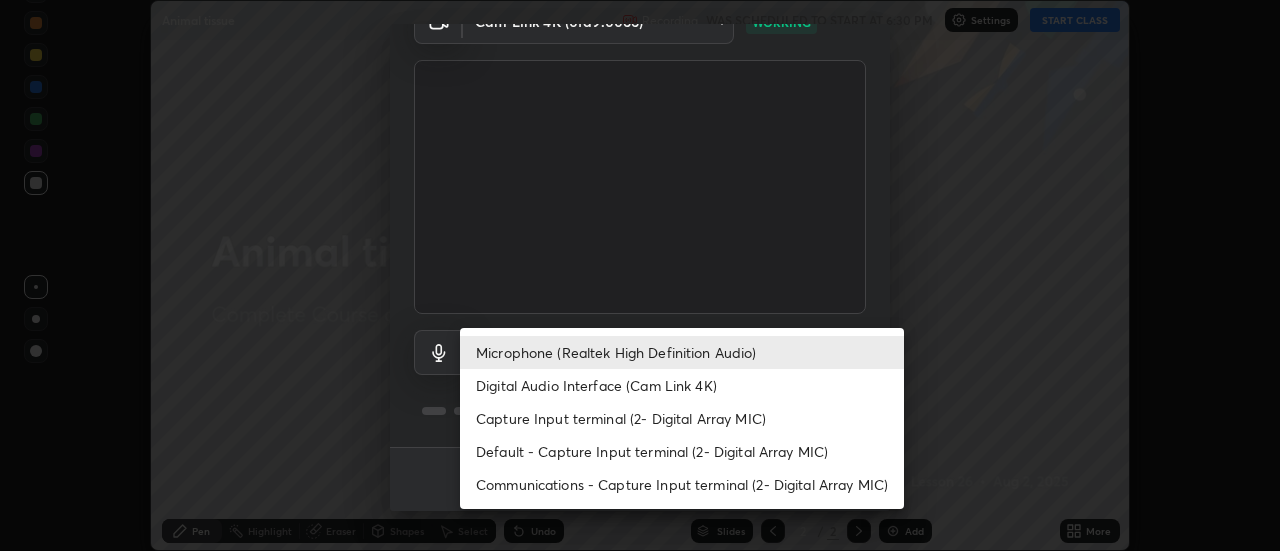 click on "Digital Audio Interface (Cam Link 4K)" at bounding box center [682, 385] 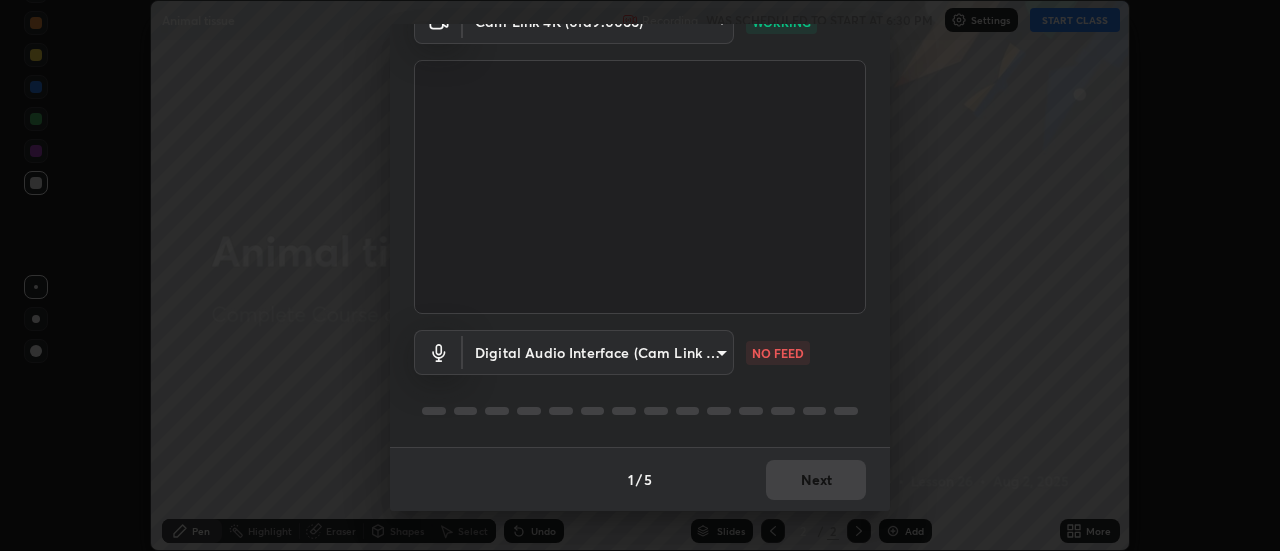 click on "Erase all Animal tissue Recording WAS SCHEDULED TO START AT  [TIME] Settings START CLASS Setting up your live class Animal tissue • L26 of Complete Course on Biology for foundation Class 9 [FIRST] [LAST] Pen Highlight Eraser Shapes Select Undo Slides 2 / 2 Add More No doubts shared Encourage your learners to ask a doubt for better clarity Report an issue Reason for reporting Buffering Chat not working Audio - Video sync issue Educator video quality low ​ Attach an image Report Media settings Cam Link 4K (0fd9:0066) [HASH] WORKING Digital Audio Interface (Cam Link 4K) [HASH] NO FEED 1 / 5 Next" at bounding box center [640, 275] 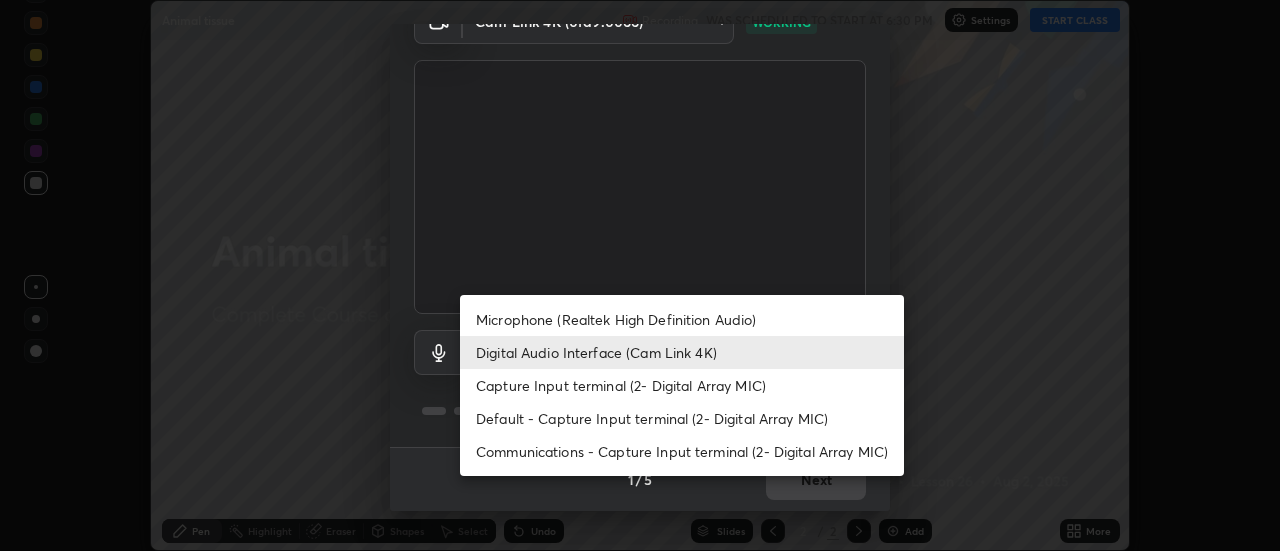 click on "Default - Capture Input terminal (2- Digital Array MIC)" at bounding box center [682, 418] 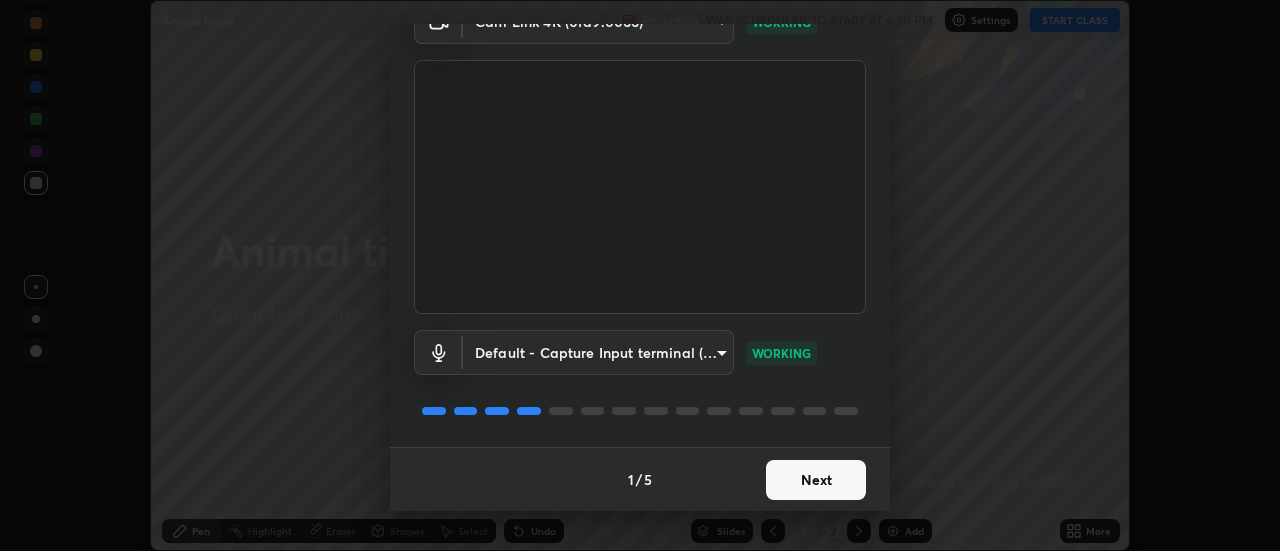 click on "Next" at bounding box center [816, 480] 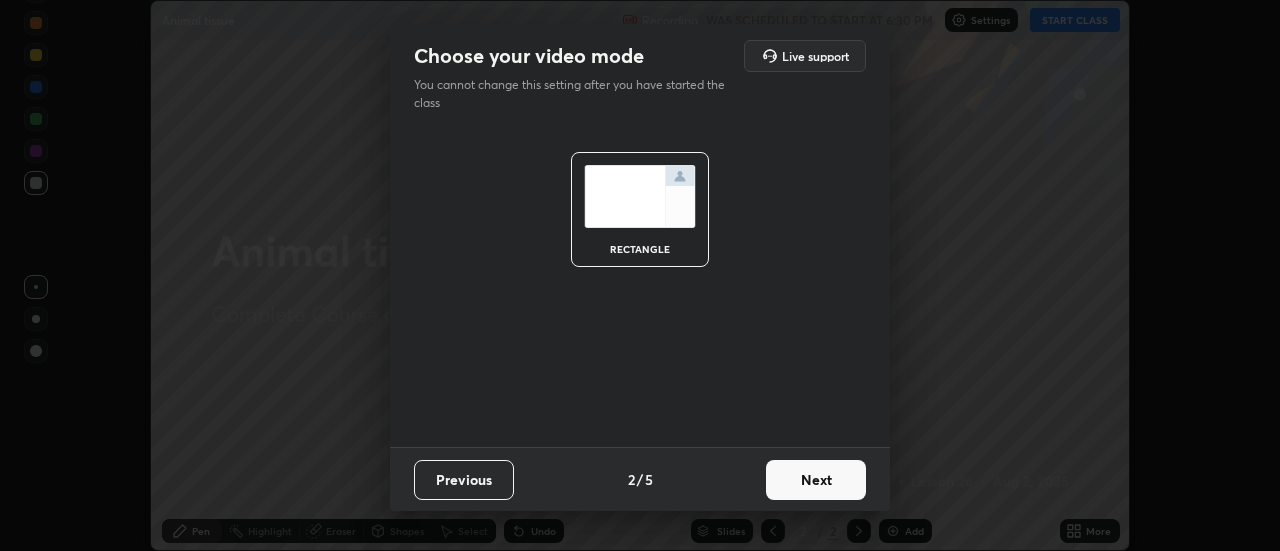 click on "Next" at bounding box center (816, 480) 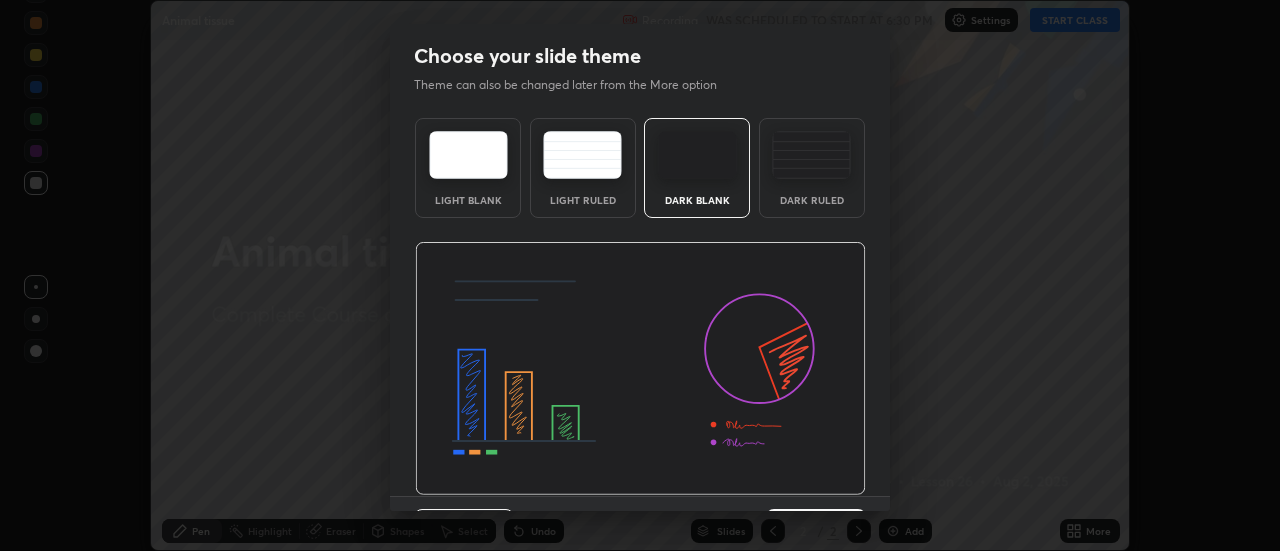 click at bounding box center [640, 369] 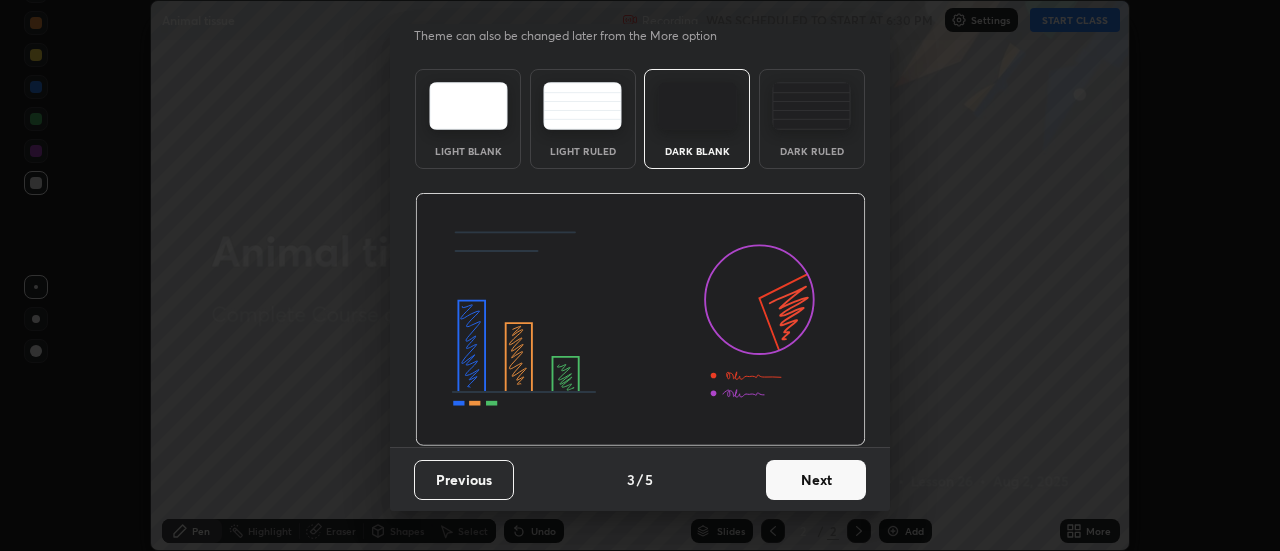 click on "Next" at bounding box center (816, 480) 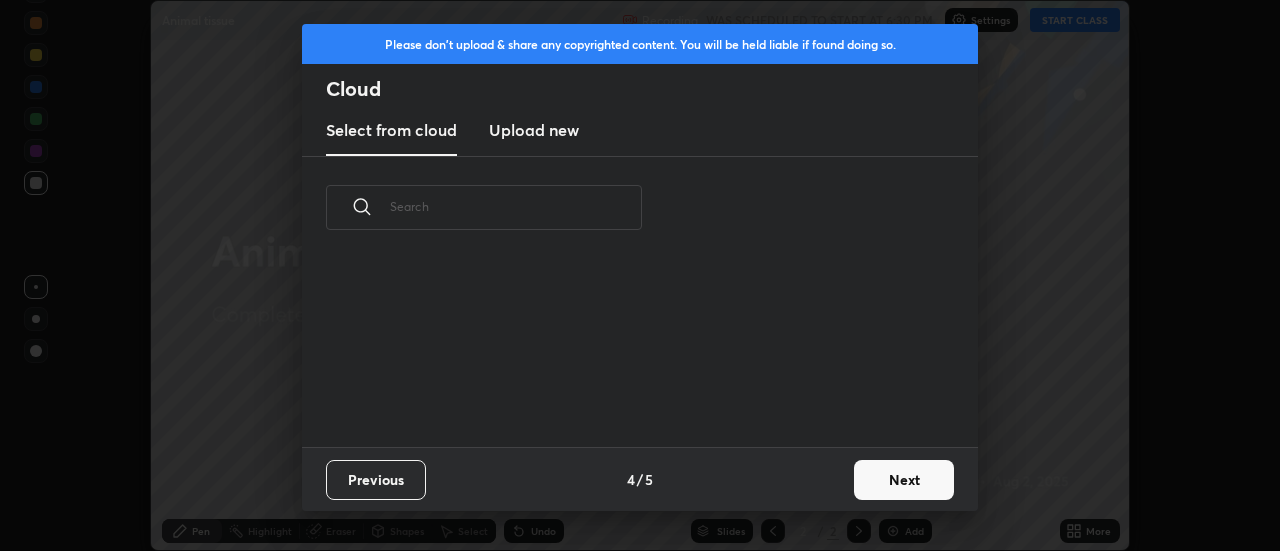 scroll, scrollTop: 7, scrollLeft: 11, axis: both 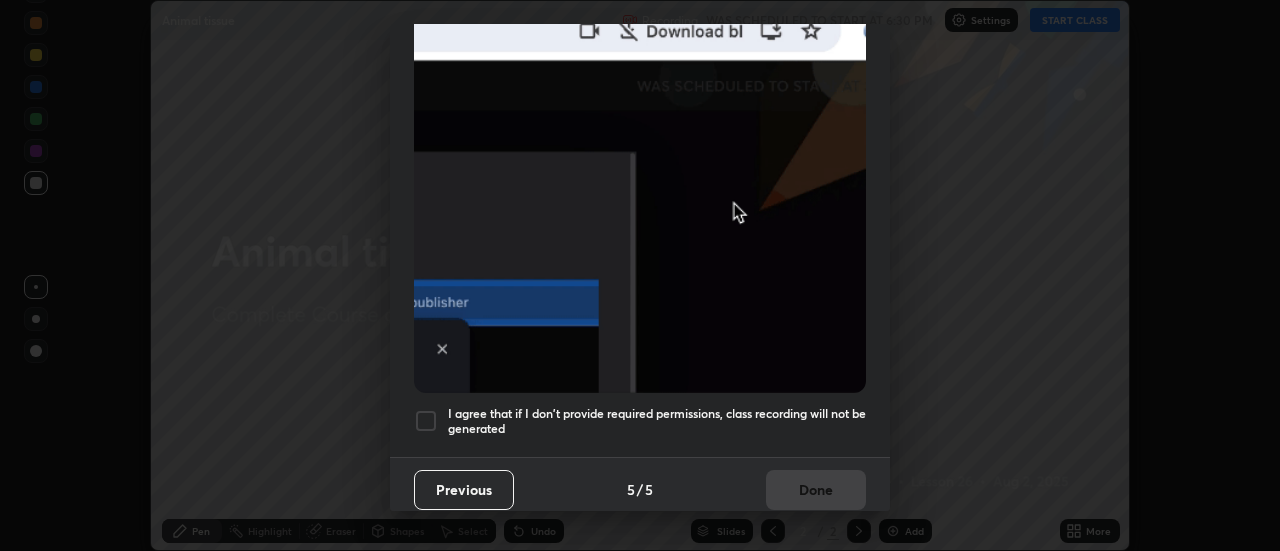 click on "I agree that if I don't provide required permissions, class recording will not be generated" at bounding box center (657, 421) 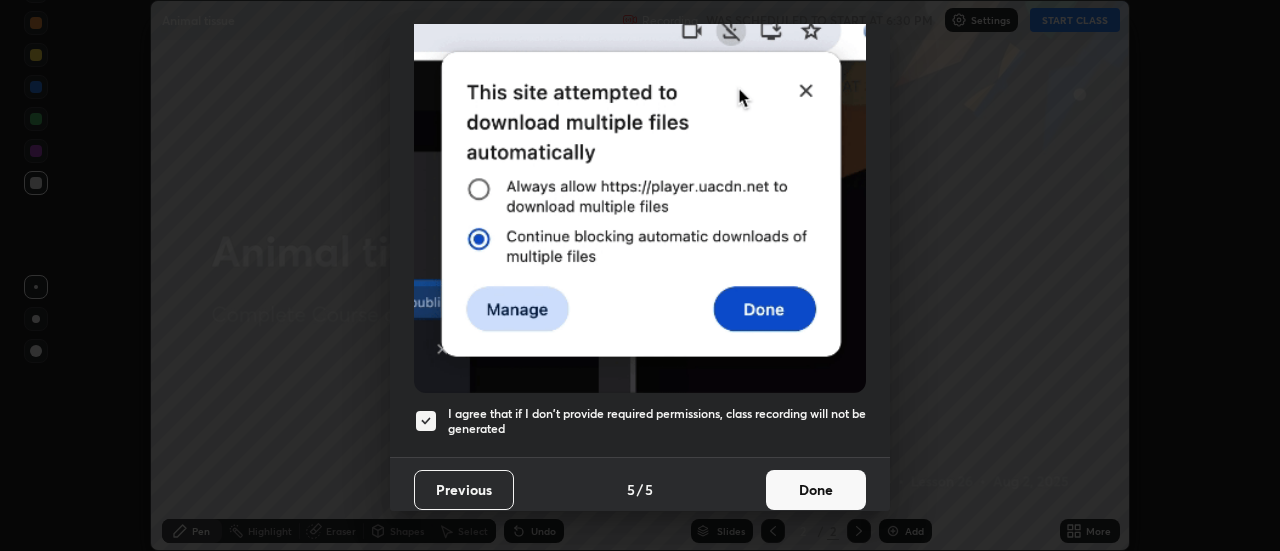 click on "Done" at bounding box center [816, 490] 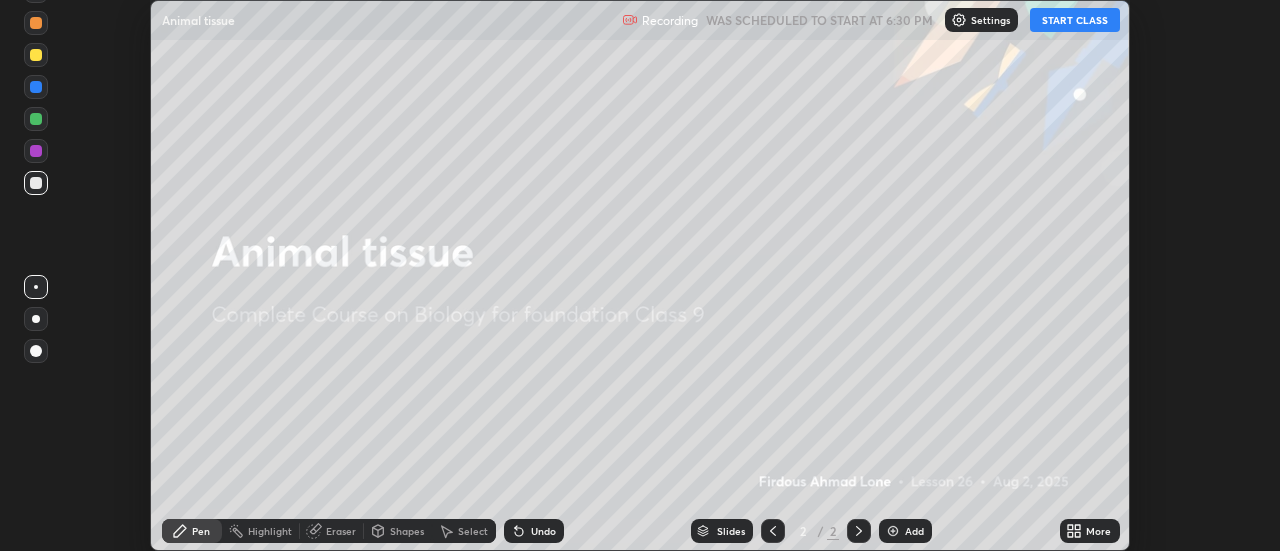 click on "START CLASS" at bounding box center [1075, 20] 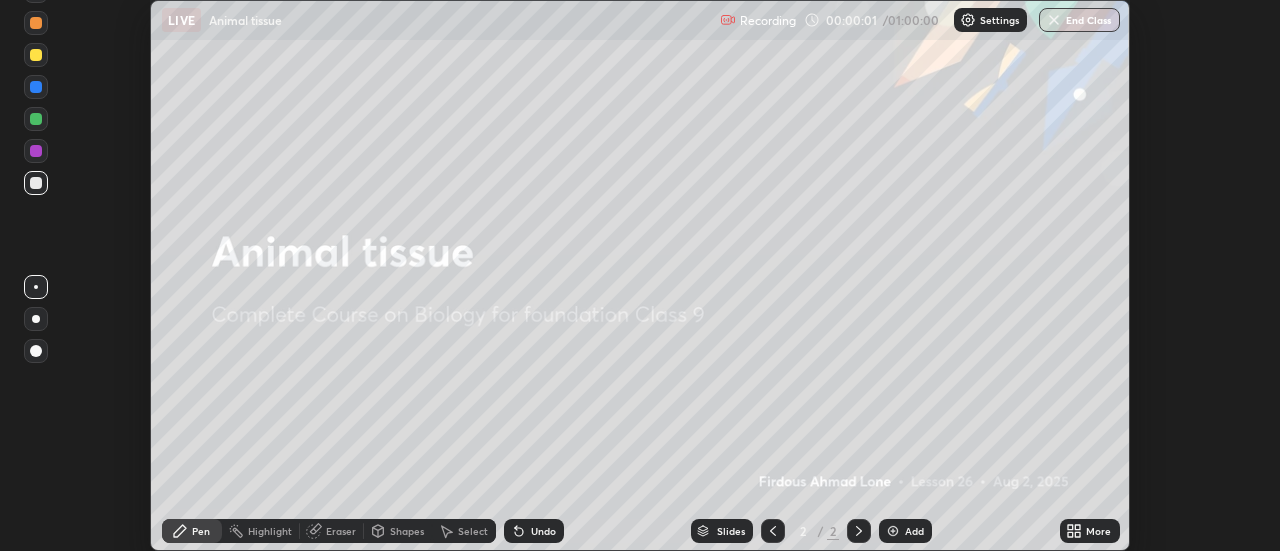 click 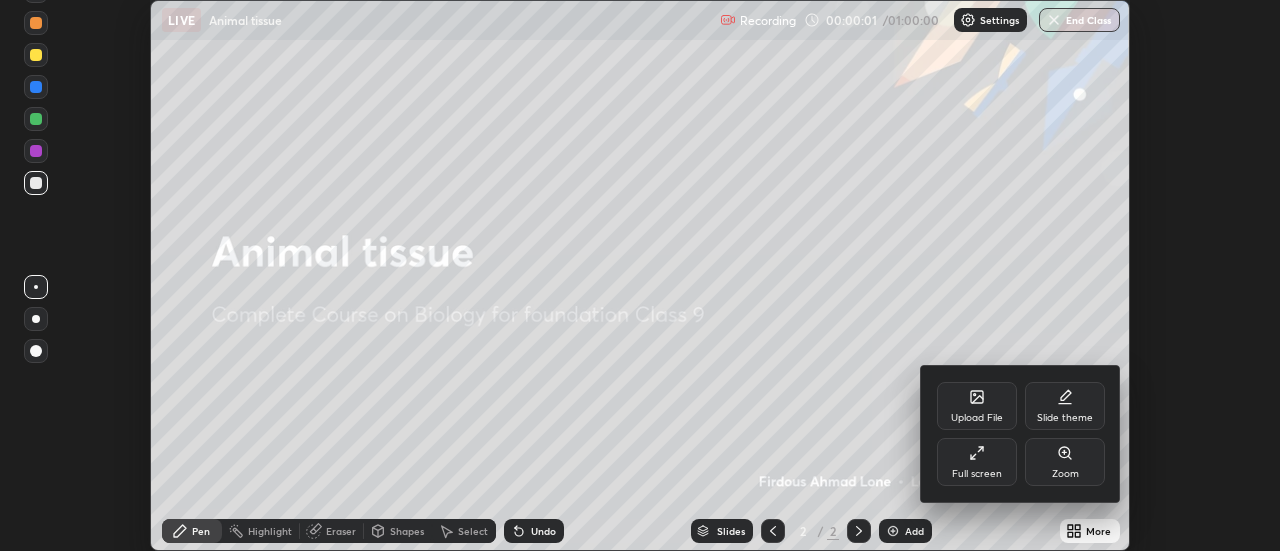 click on "Full screen" at bounding box center (977, 474) 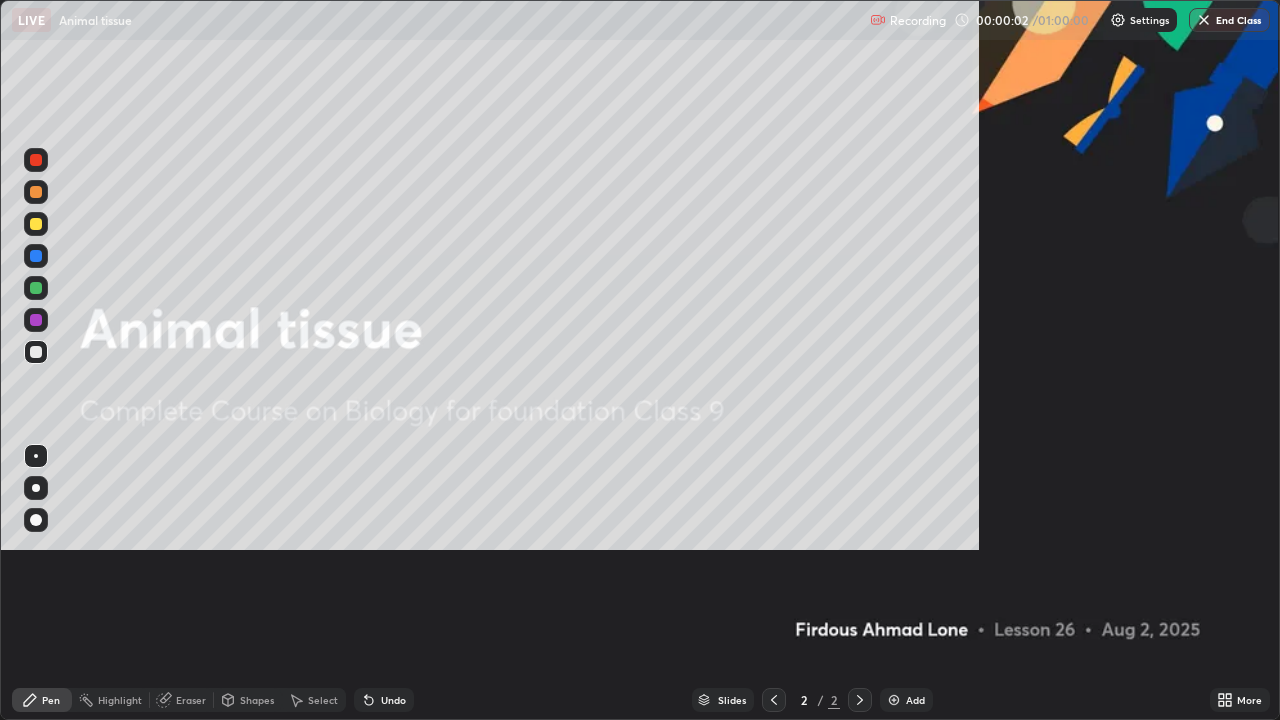scroll, scrollTop: 99280, scrollLeft: 98720, axis: both 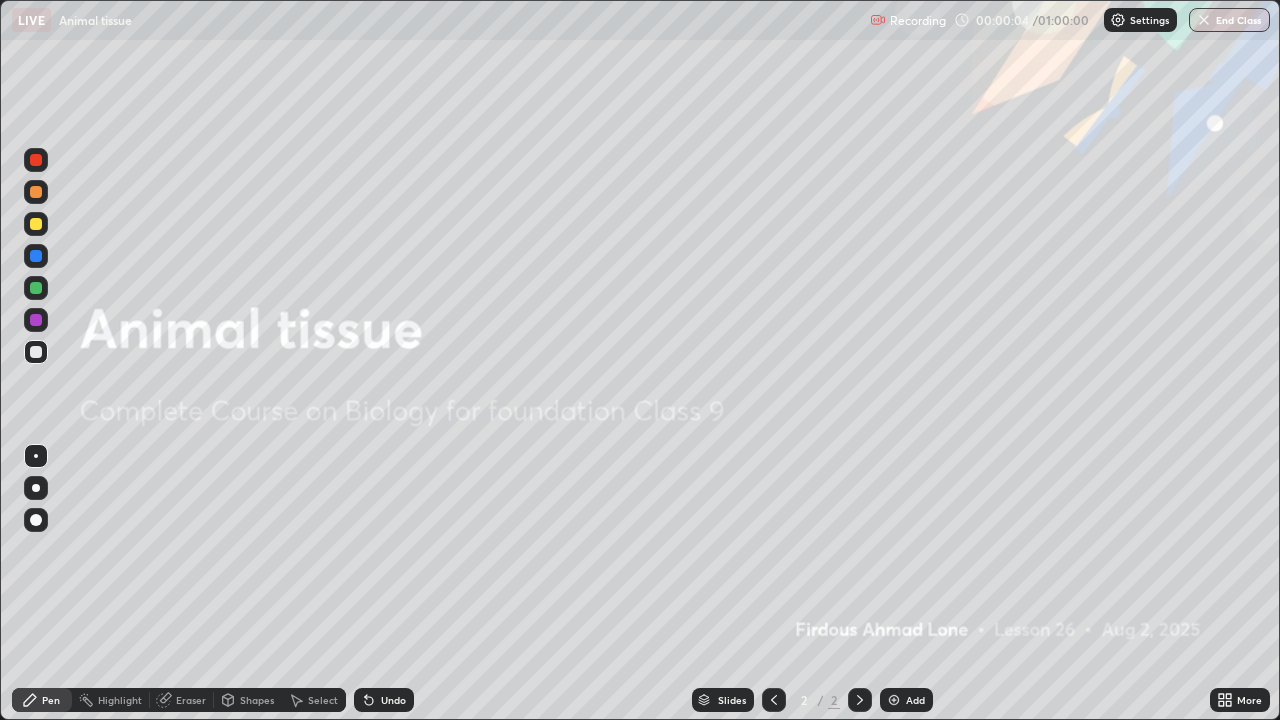 click at bounding box center [36, 520] 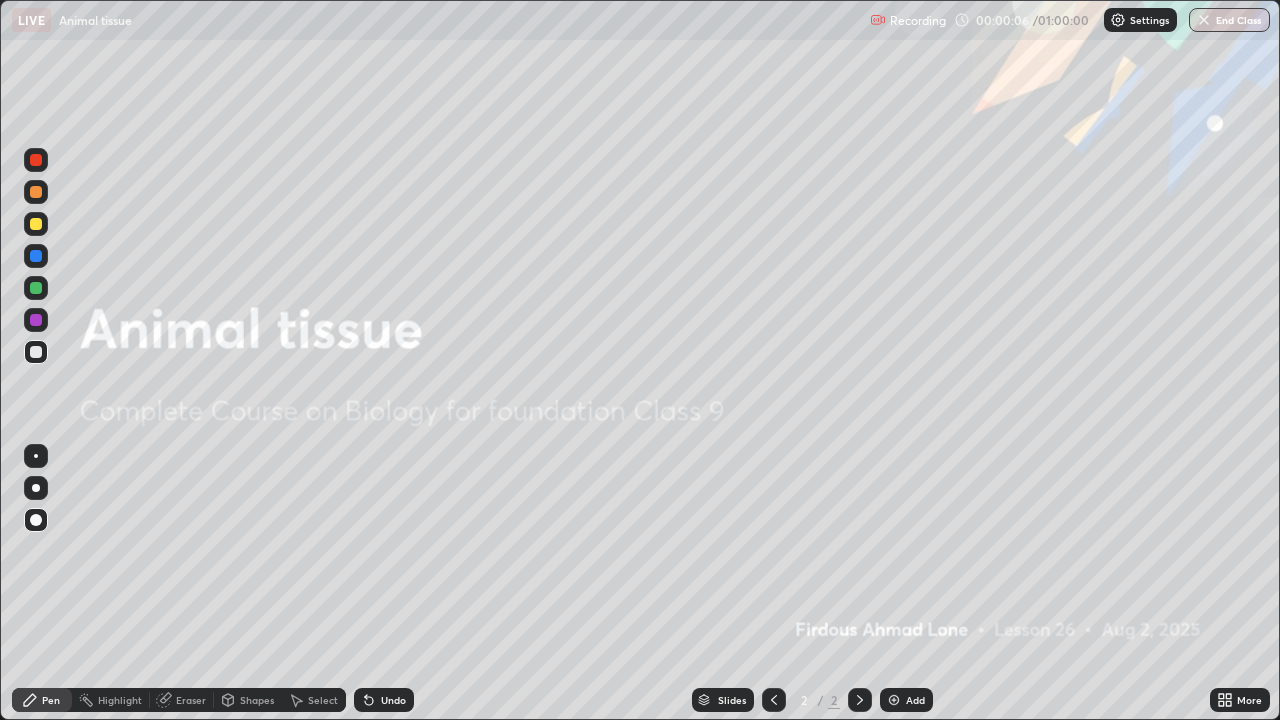 click at bounding box center [894, 700] 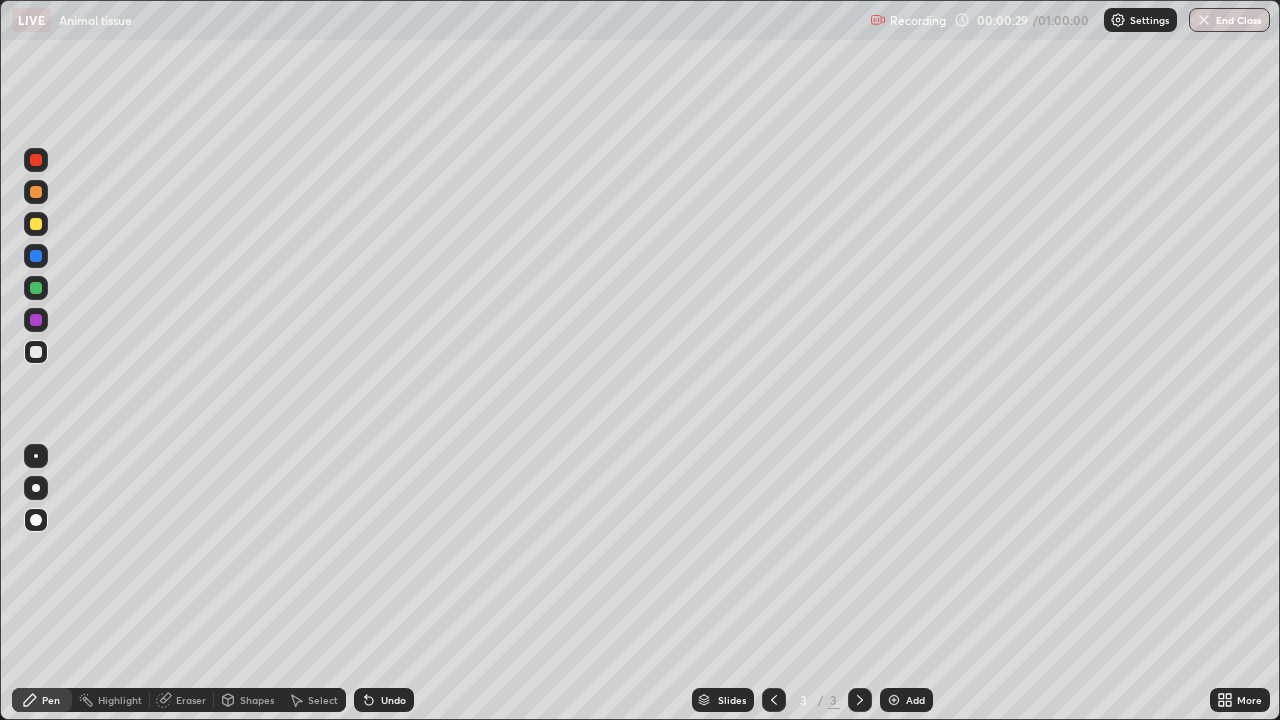click at bounding box center (36, 224) 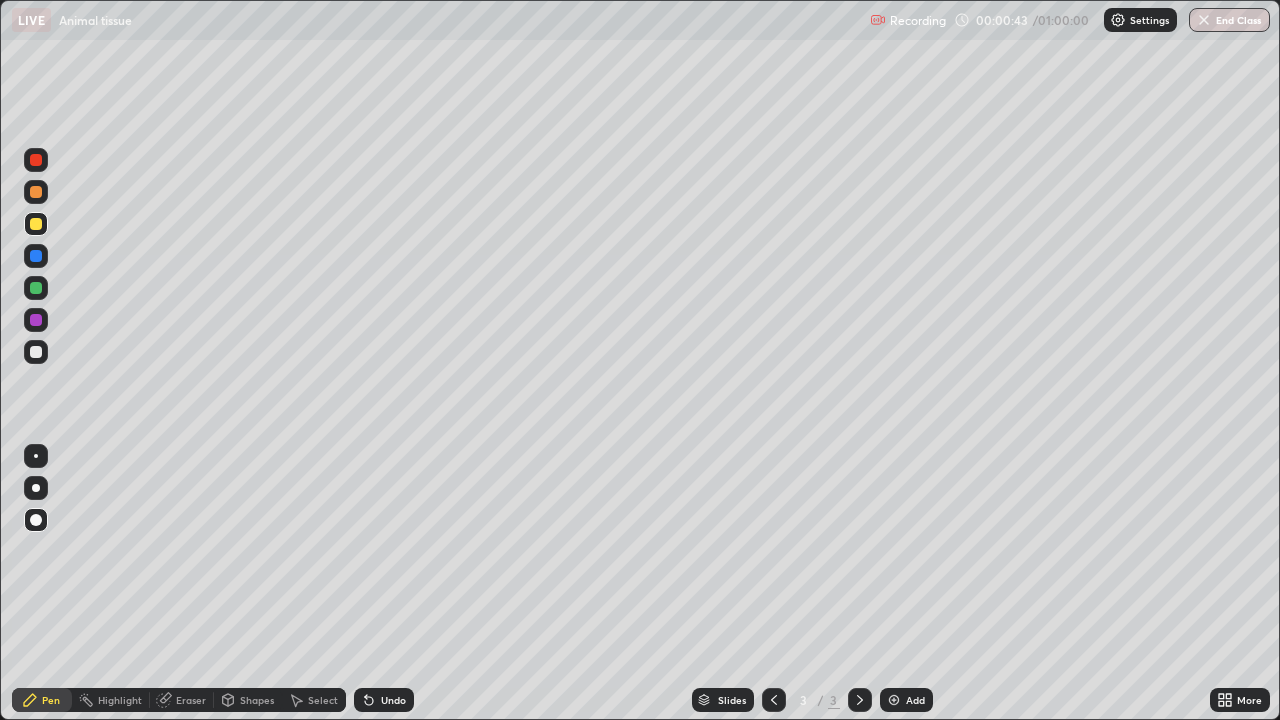 click at bounding box center (36, 288) 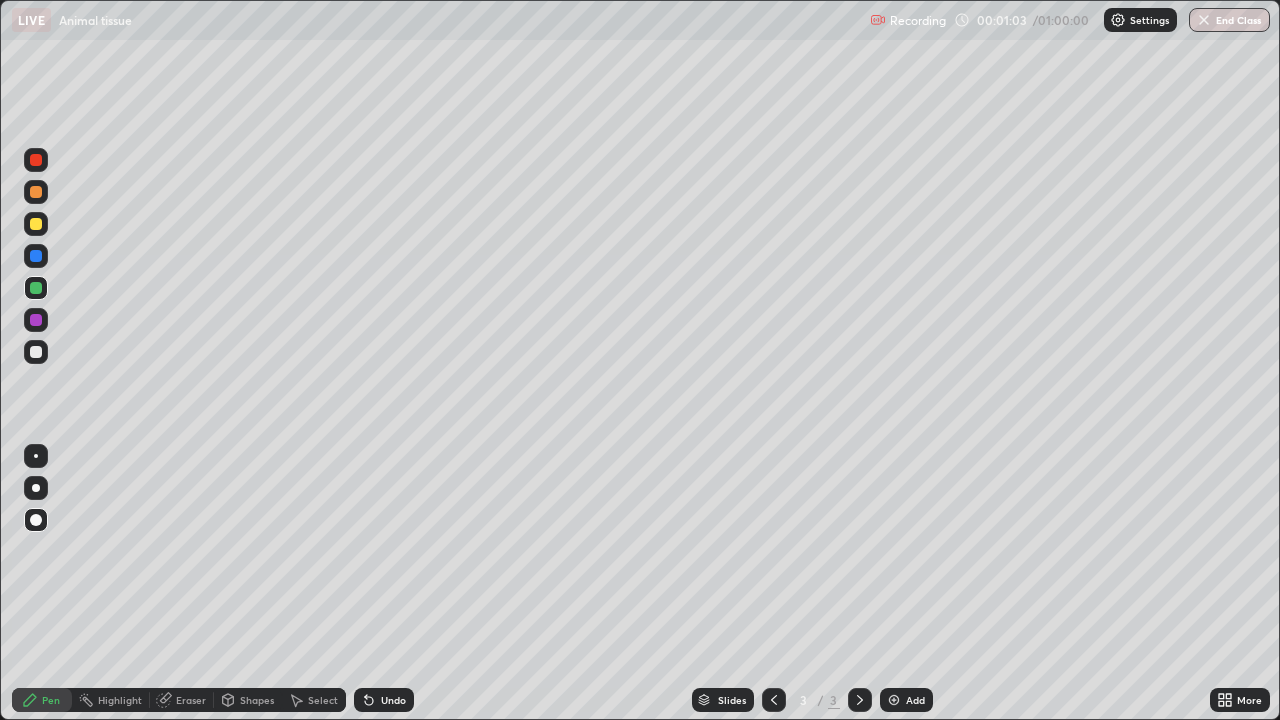 click at bounding box center (36, 352) 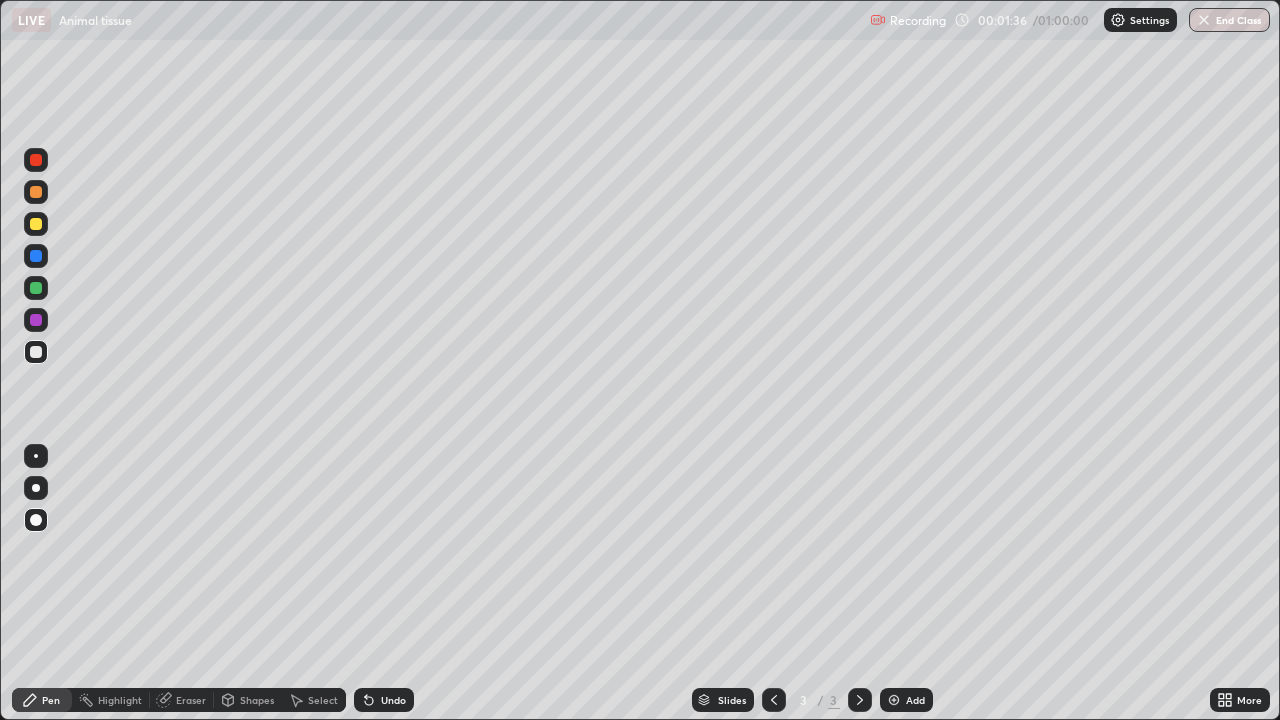 click at bounding box center [36, 224] 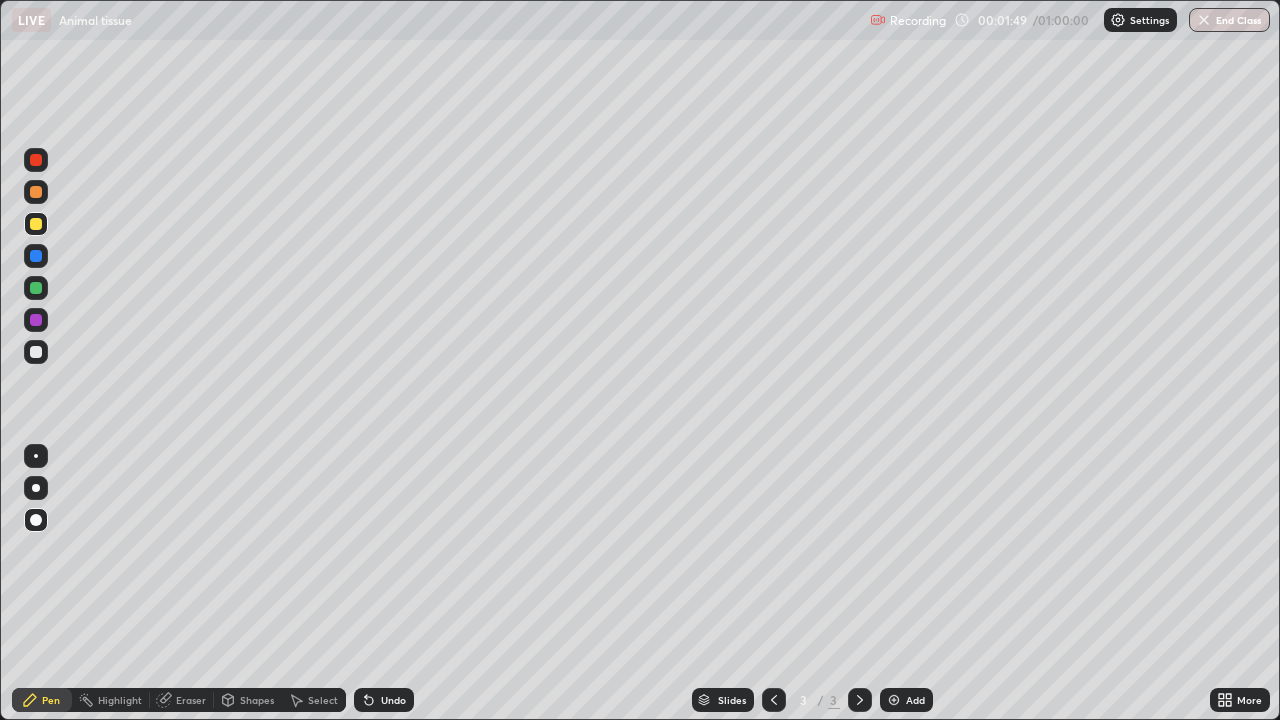 click on "Undo" at bounding box center [393, 700] 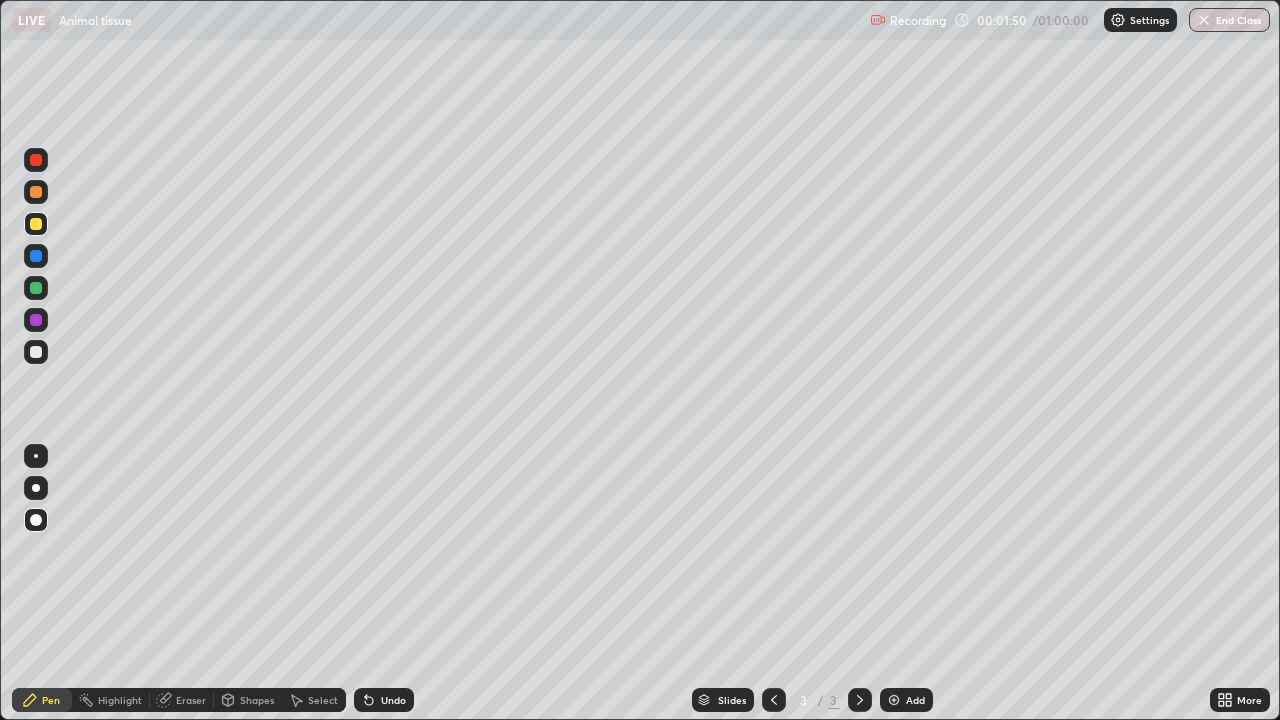 click on "Undo" at bounding box center (393, 700) 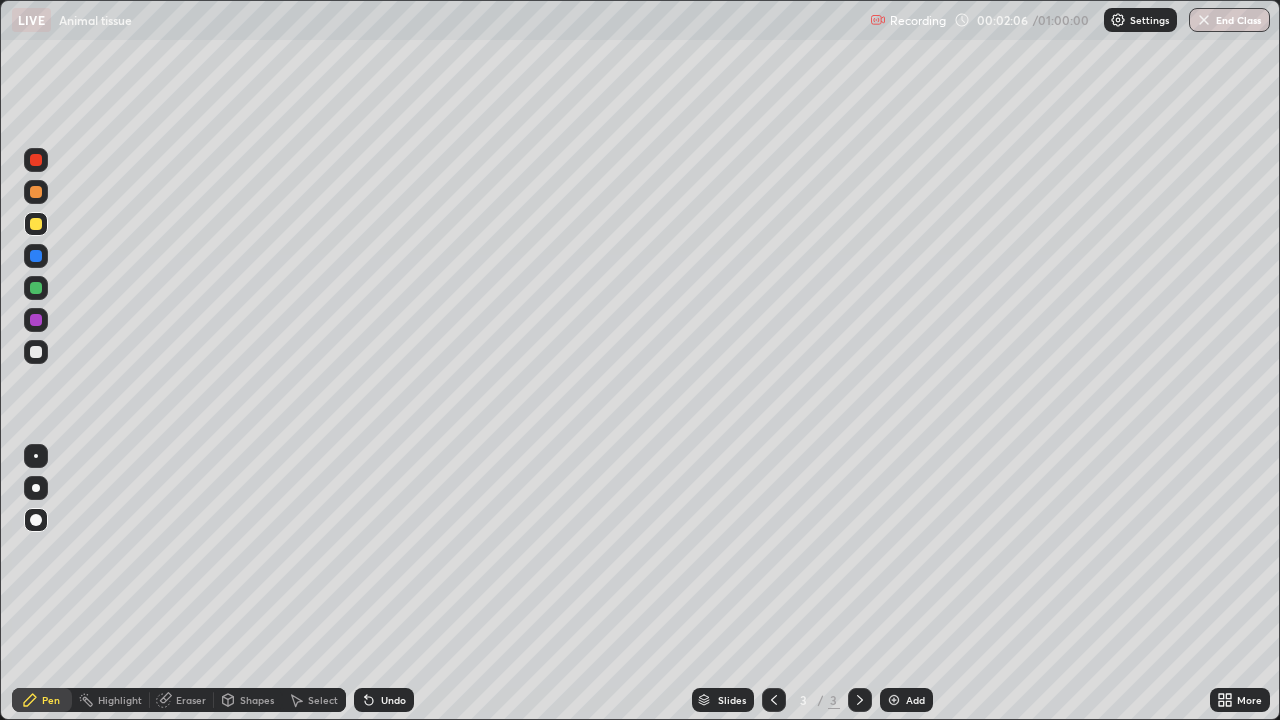 click at bounding box center [36, 352] 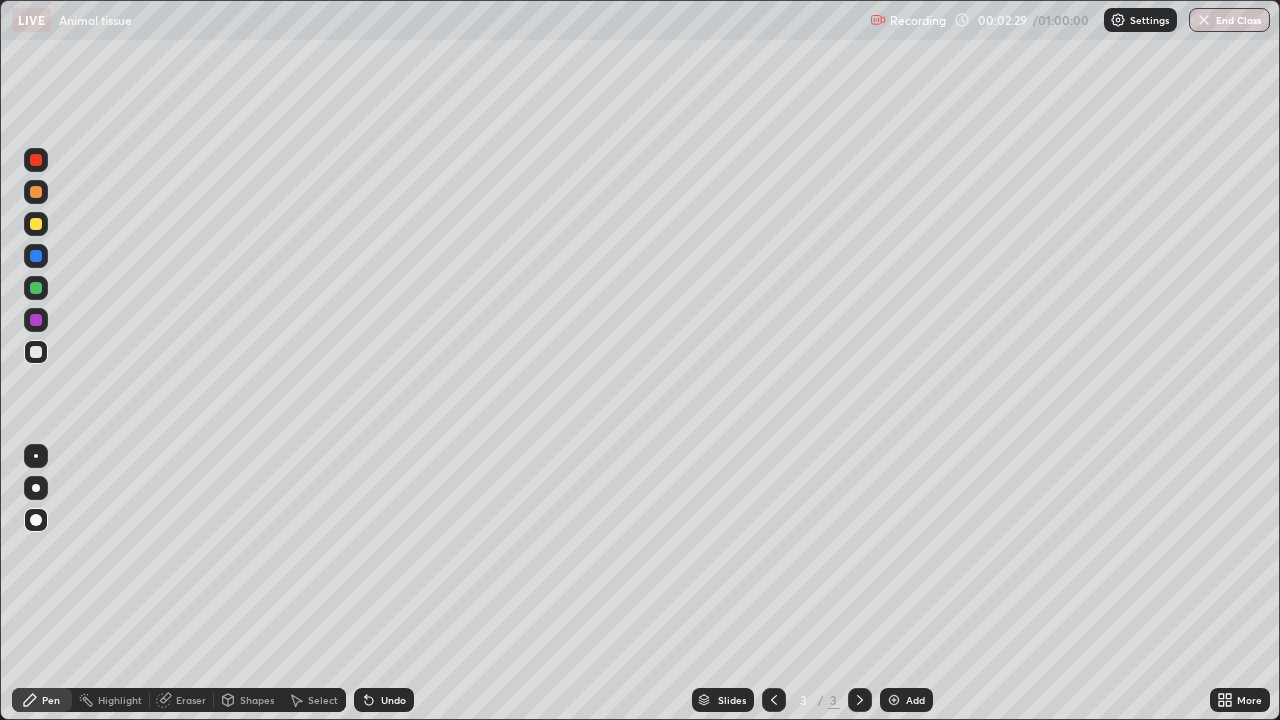 click at bounding box center [36, 224] 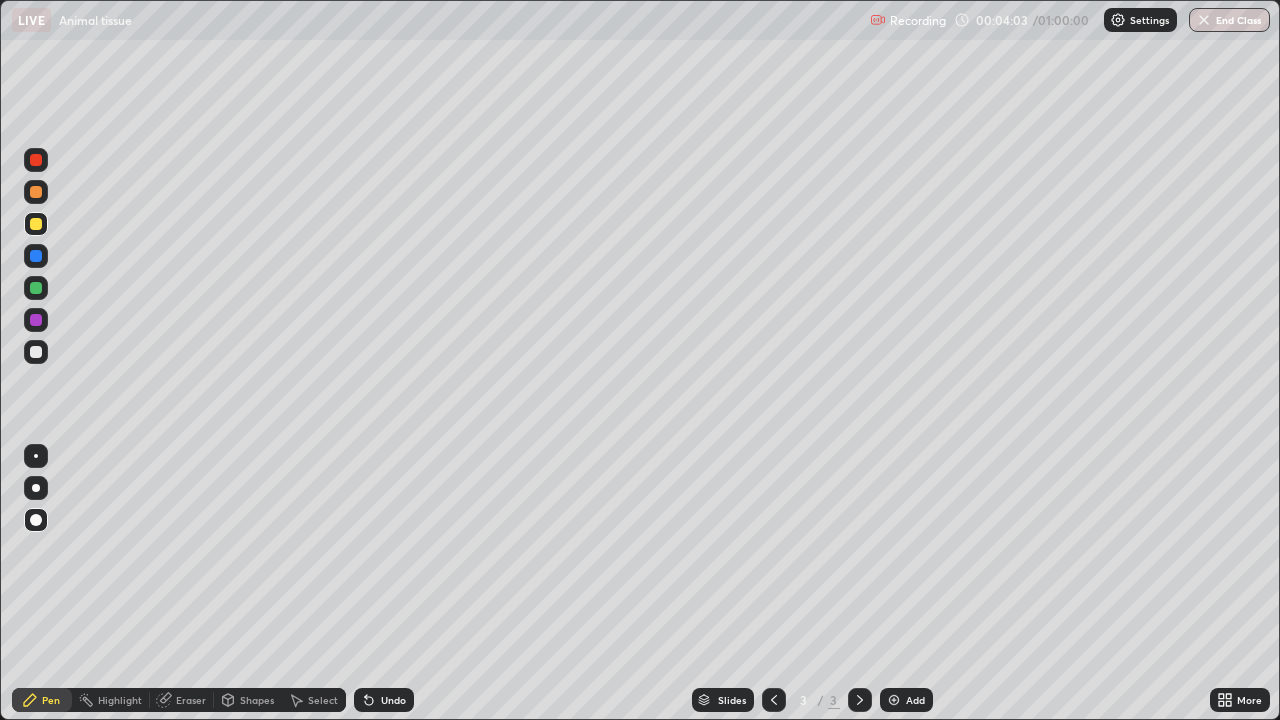 click on "Undo" at bounding box center [393, 700] 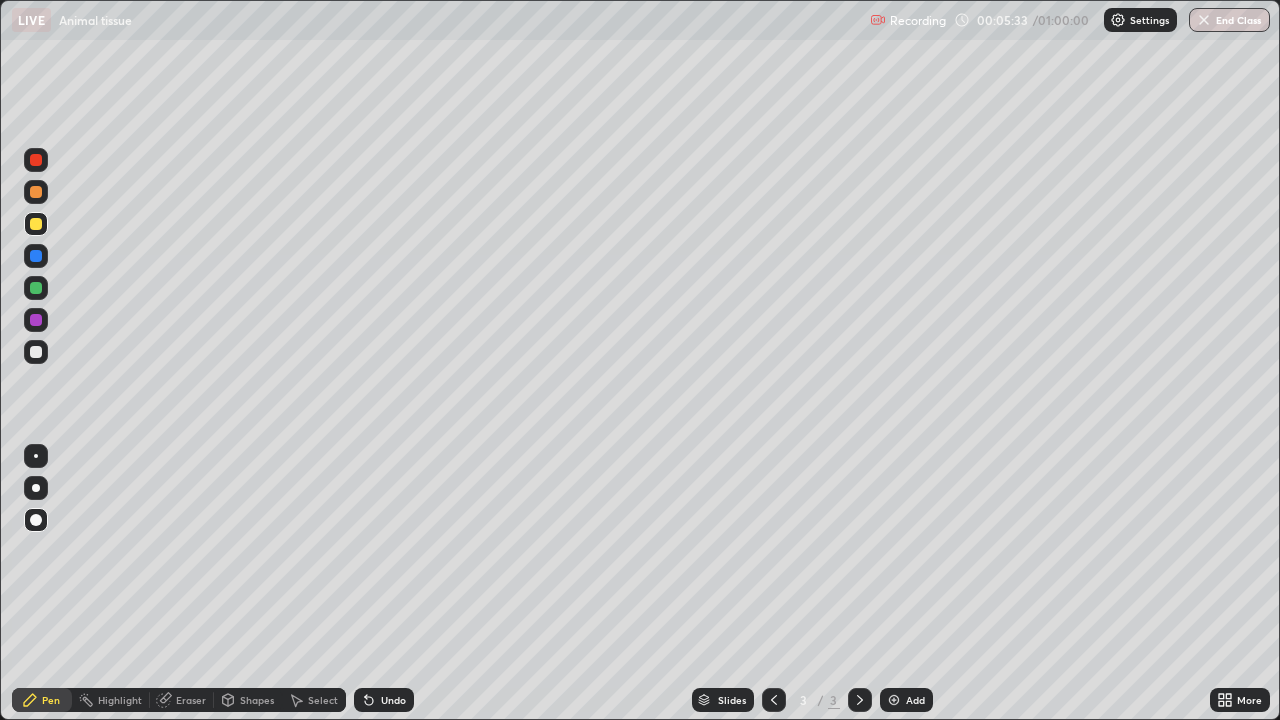 click on "Add" at bounding box center [906, 700] 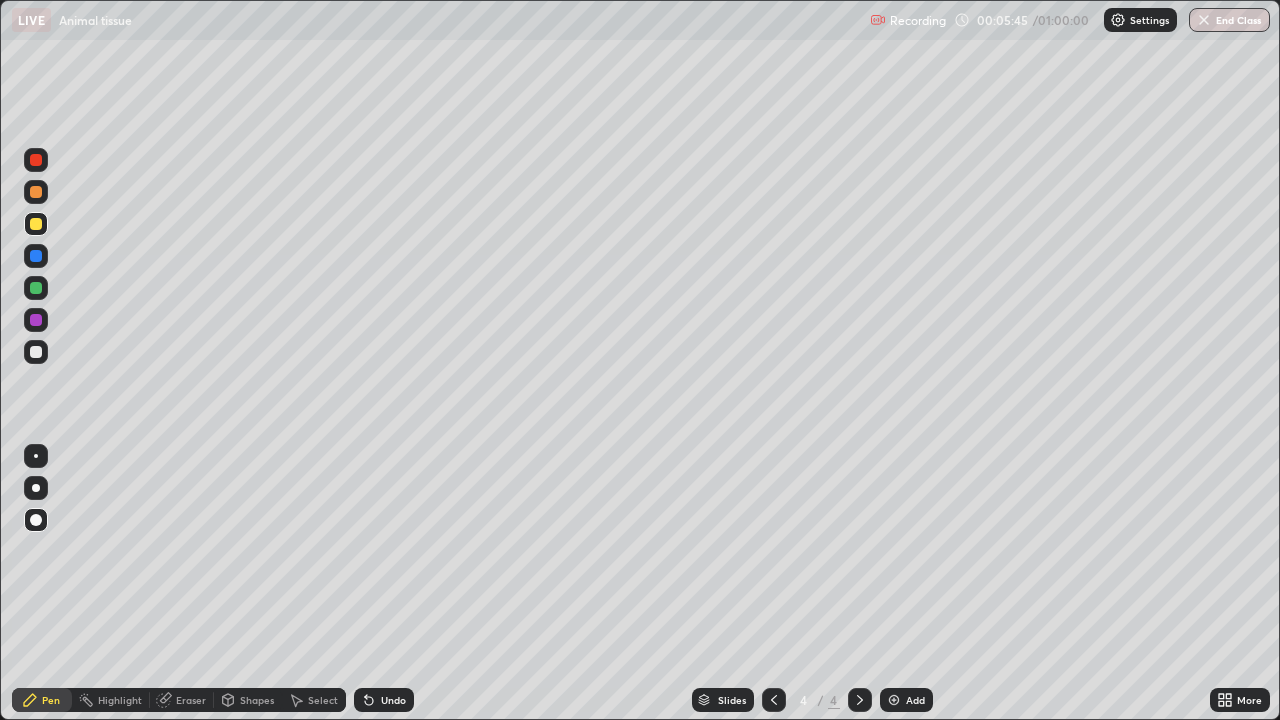 click at bounding box center [36, 288] 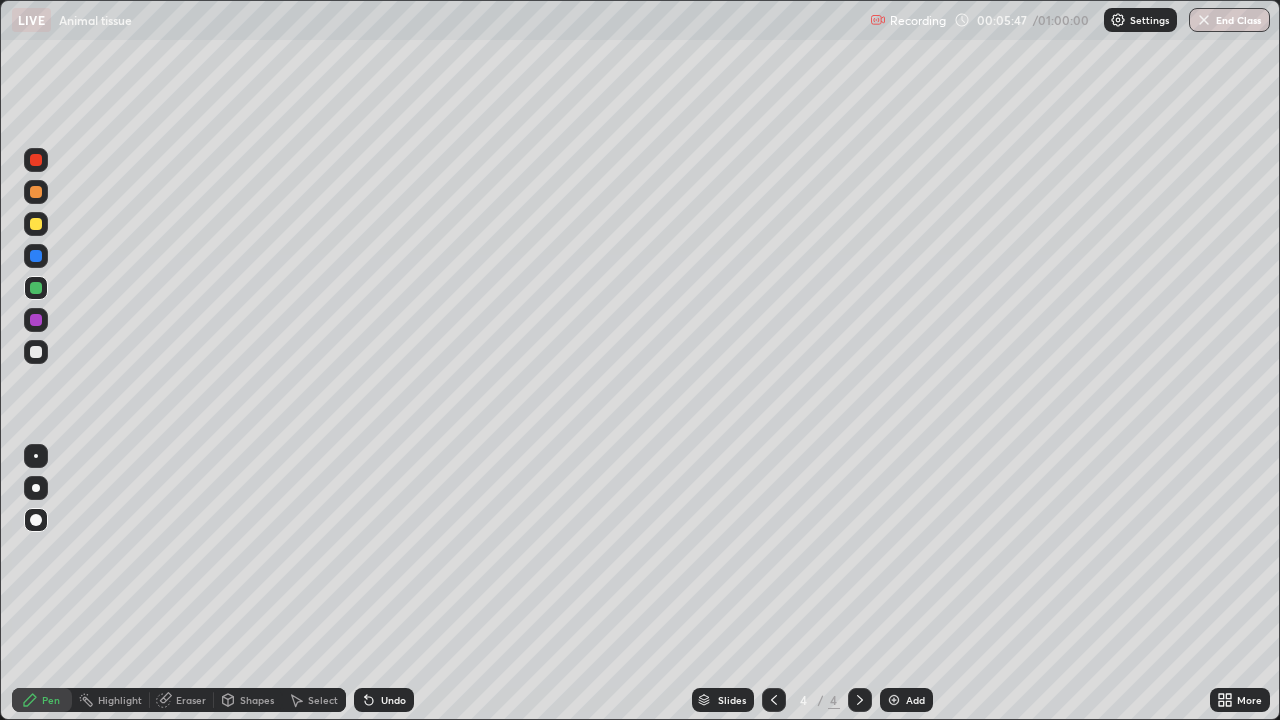 click at bounding box center (36, 352) 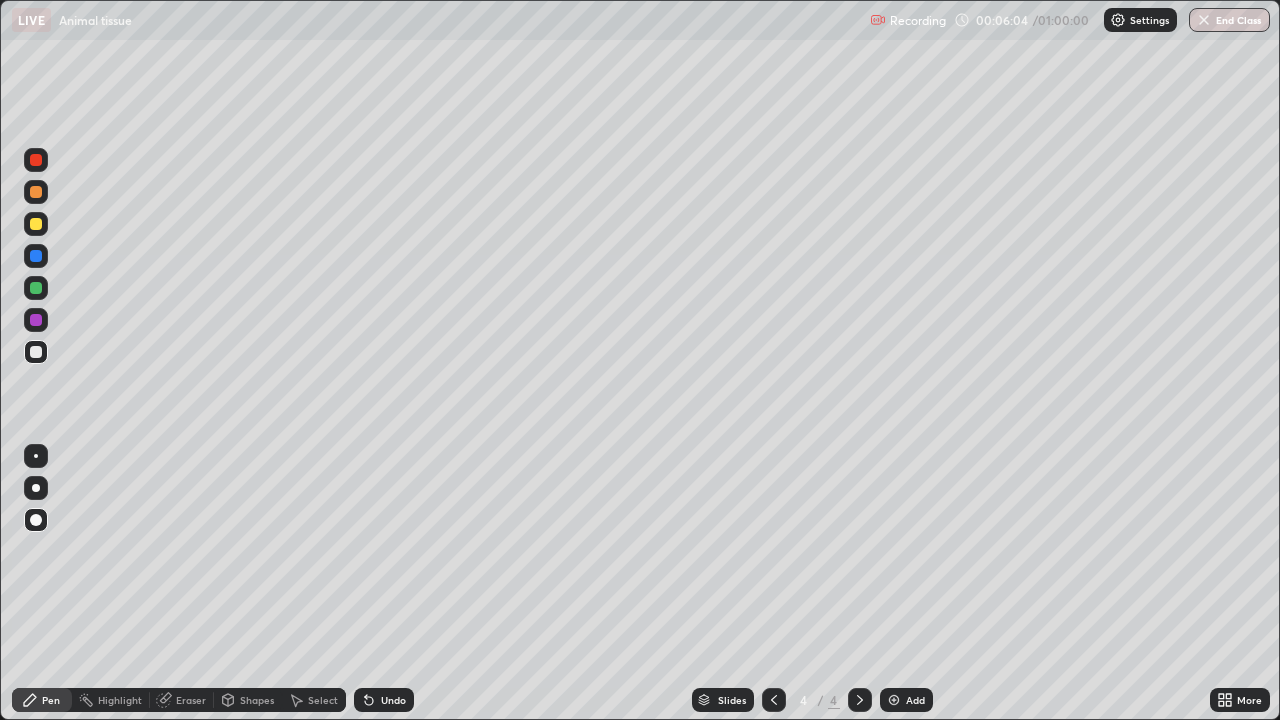 click on "Undo" at bounding box center (393, 700) 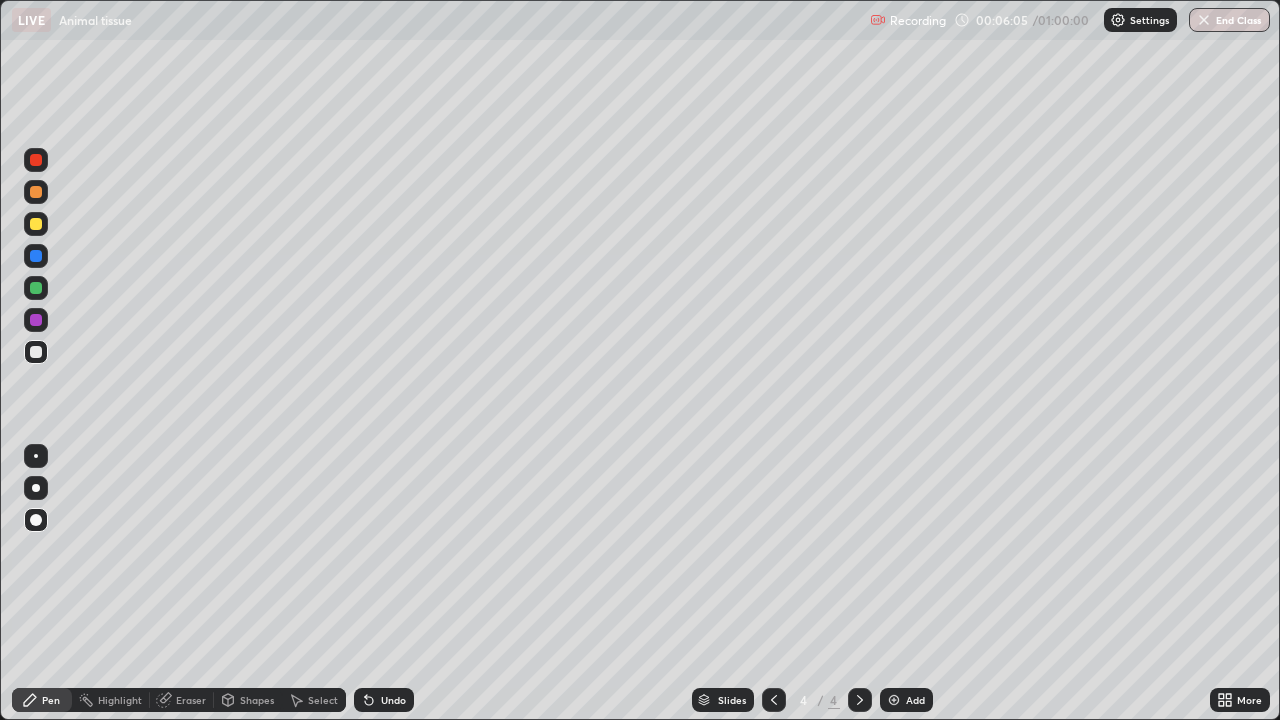 click on "Undo" at bounding box center [384, 700] 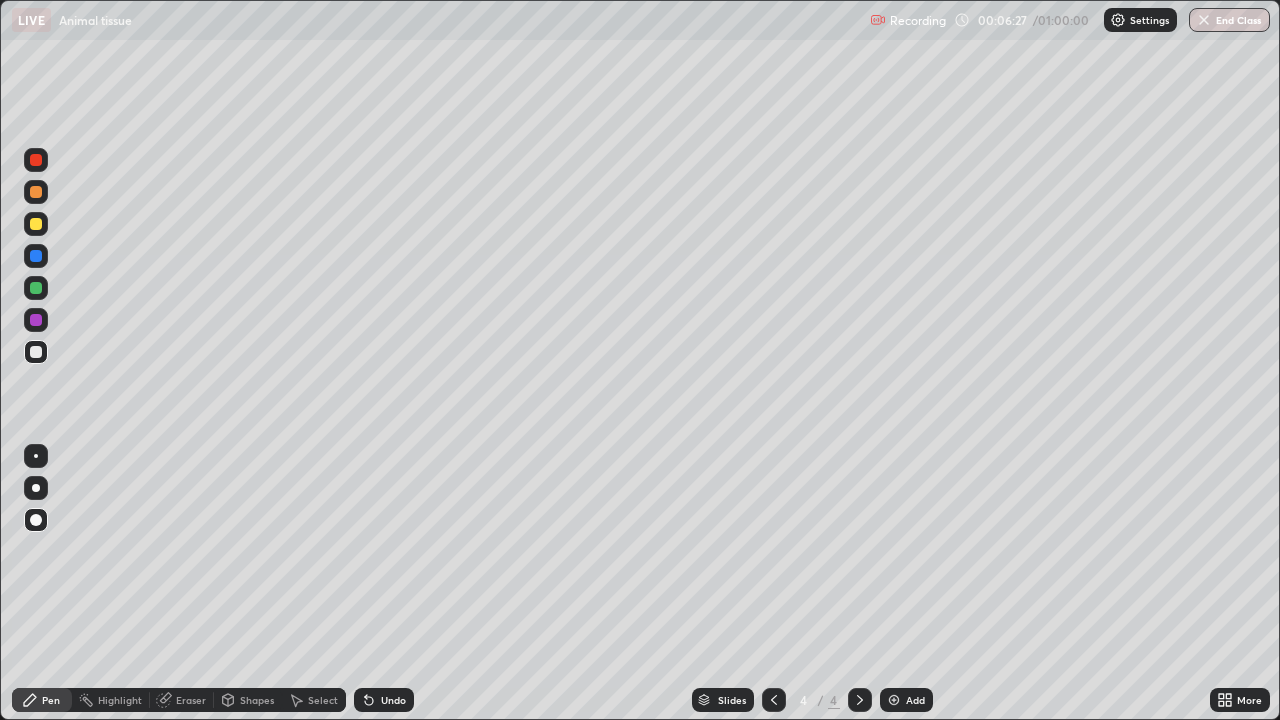 click at bounding box center [36, 224] 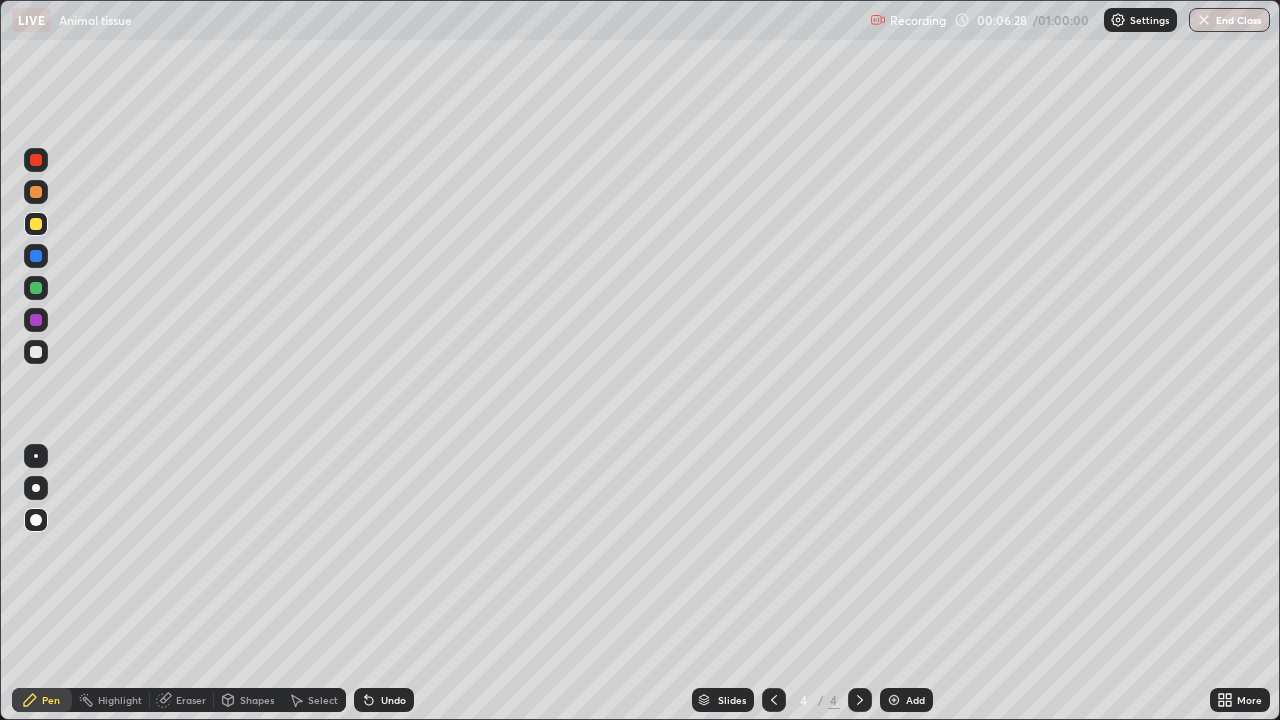 click at bounding box center [36, 192] 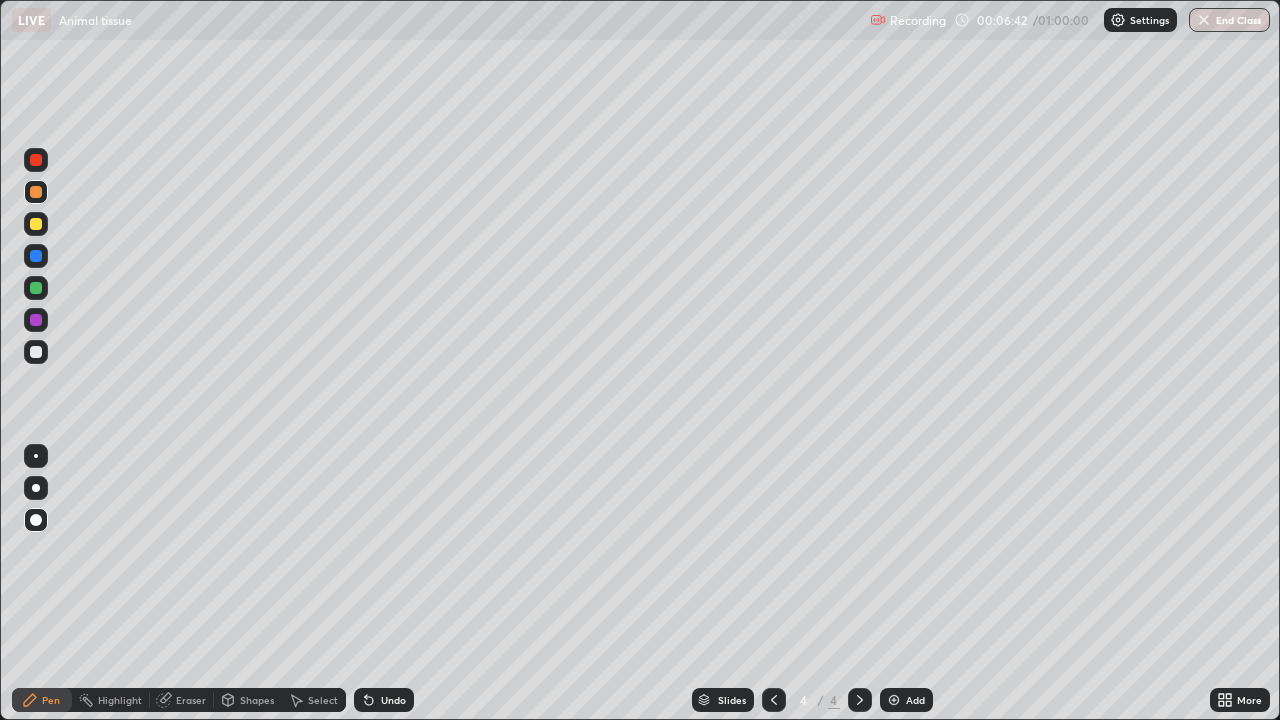 click at bounding box center (36, 224) 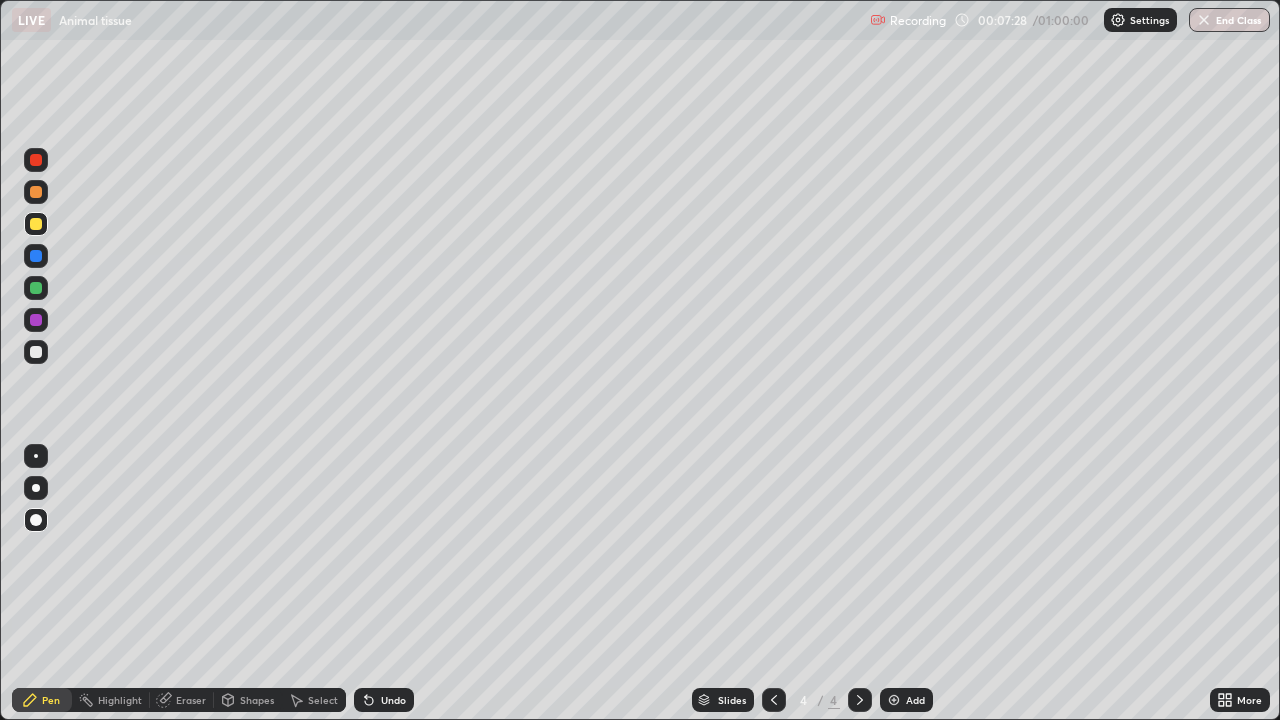 click at bounding box center [36, 352] 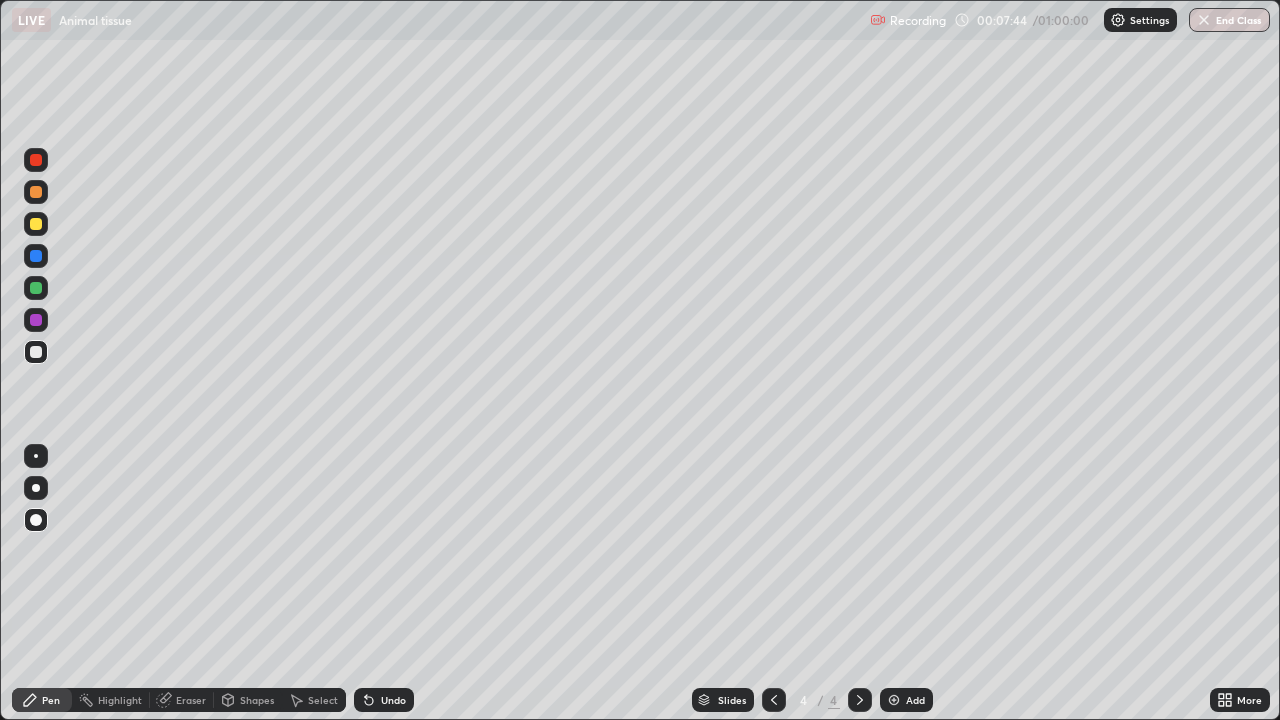 click at bounding box center (36, 288) 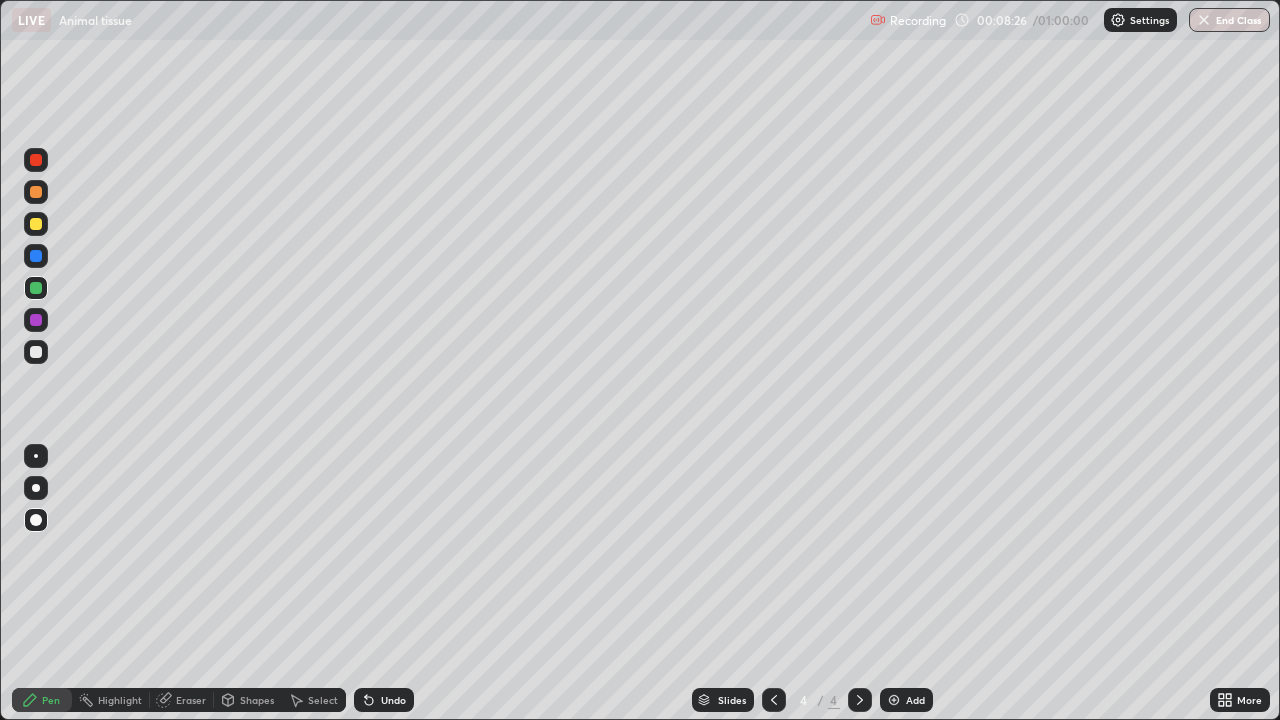 click at bounding box center (36, 352) 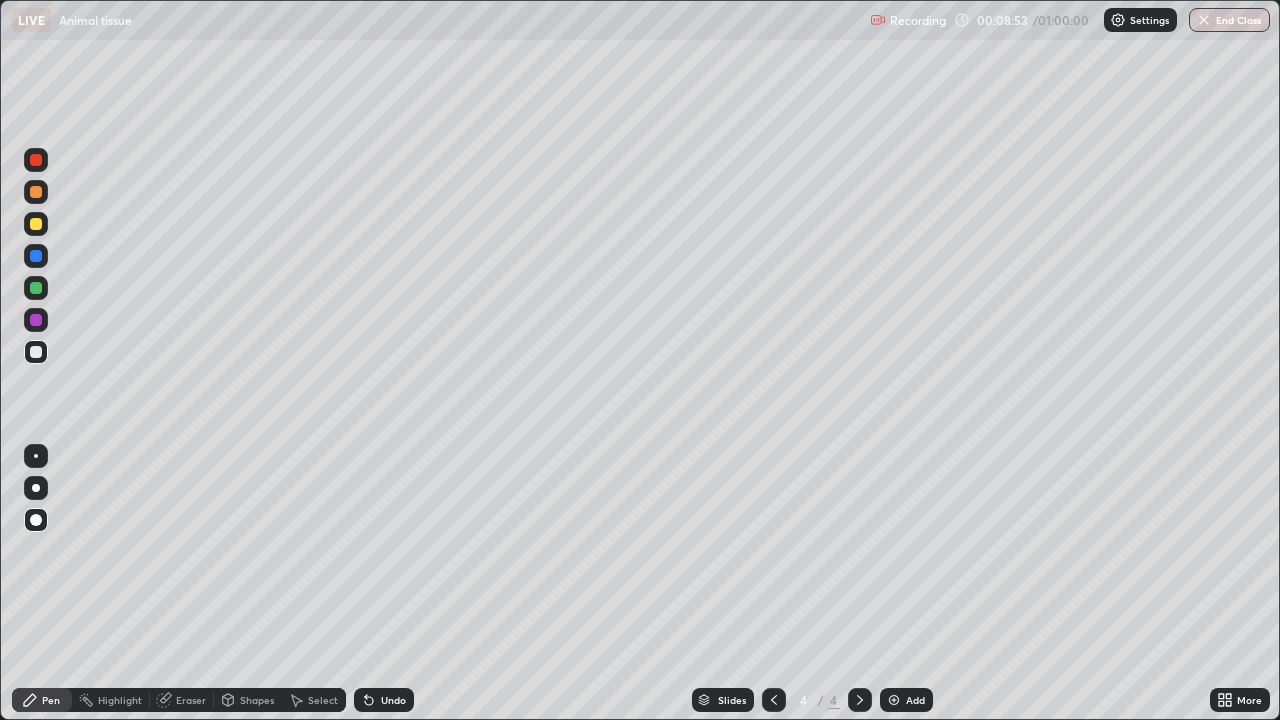 click at bounding box center (36, 320) 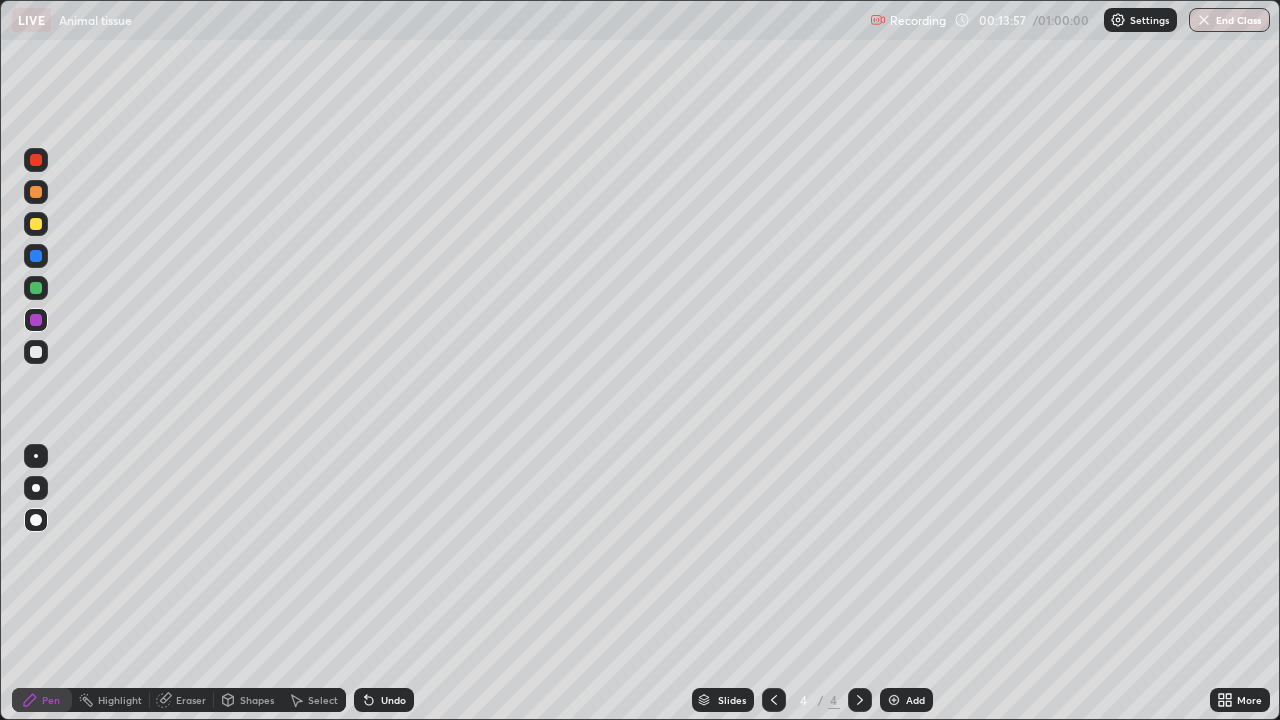 click on "Add" at bounding box center (915, 700) 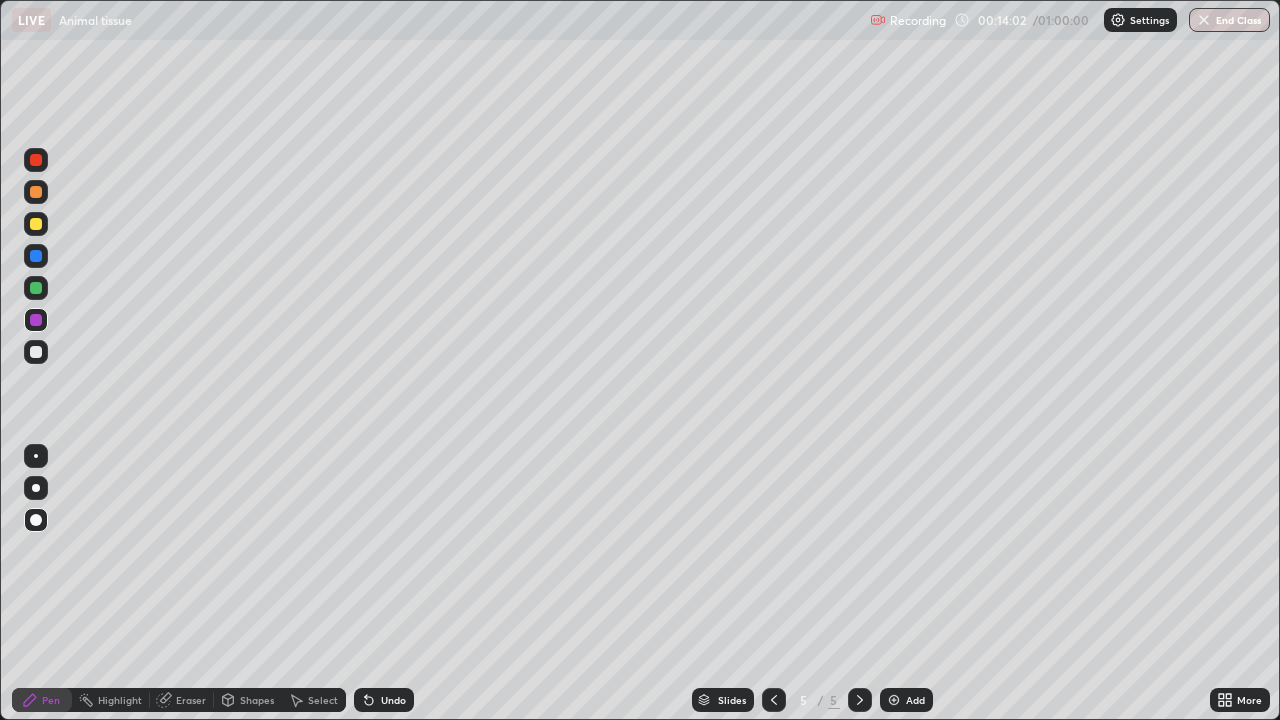click on "Undo" at bounding box center (393, 700) 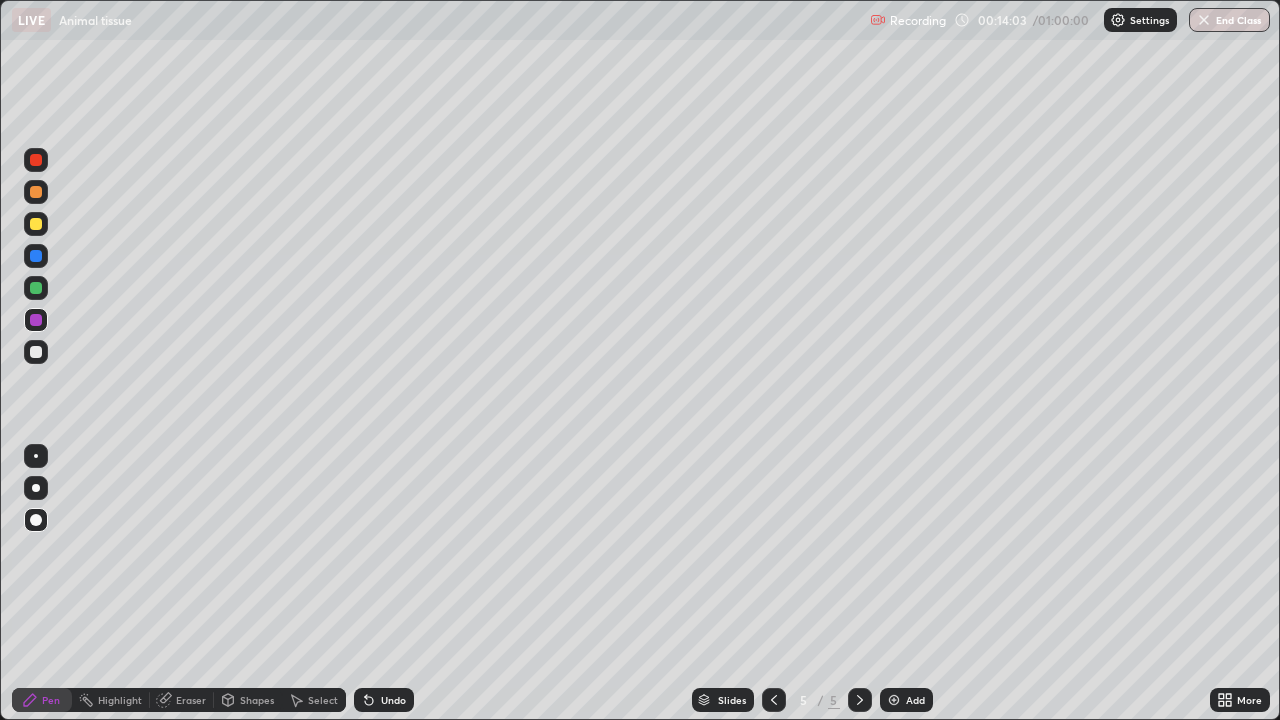 click on "Undo" at bounding box center (384, 700) 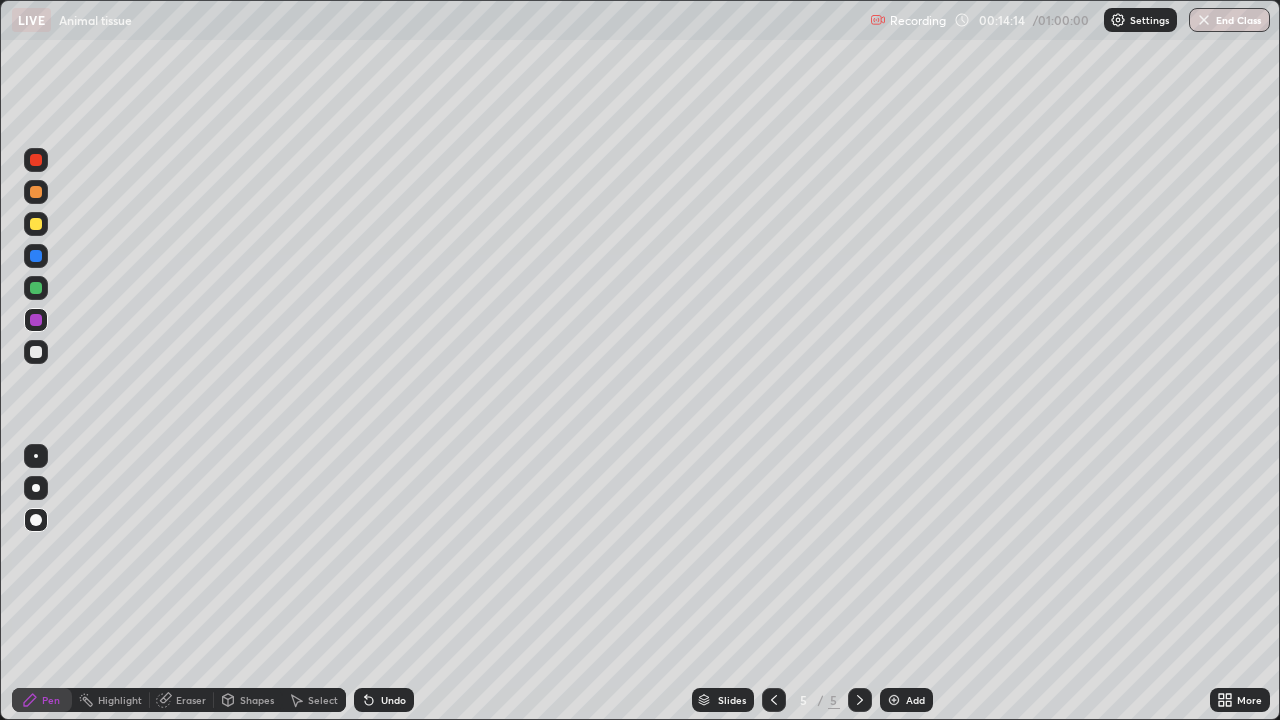 click at bounding box center [36, 352] 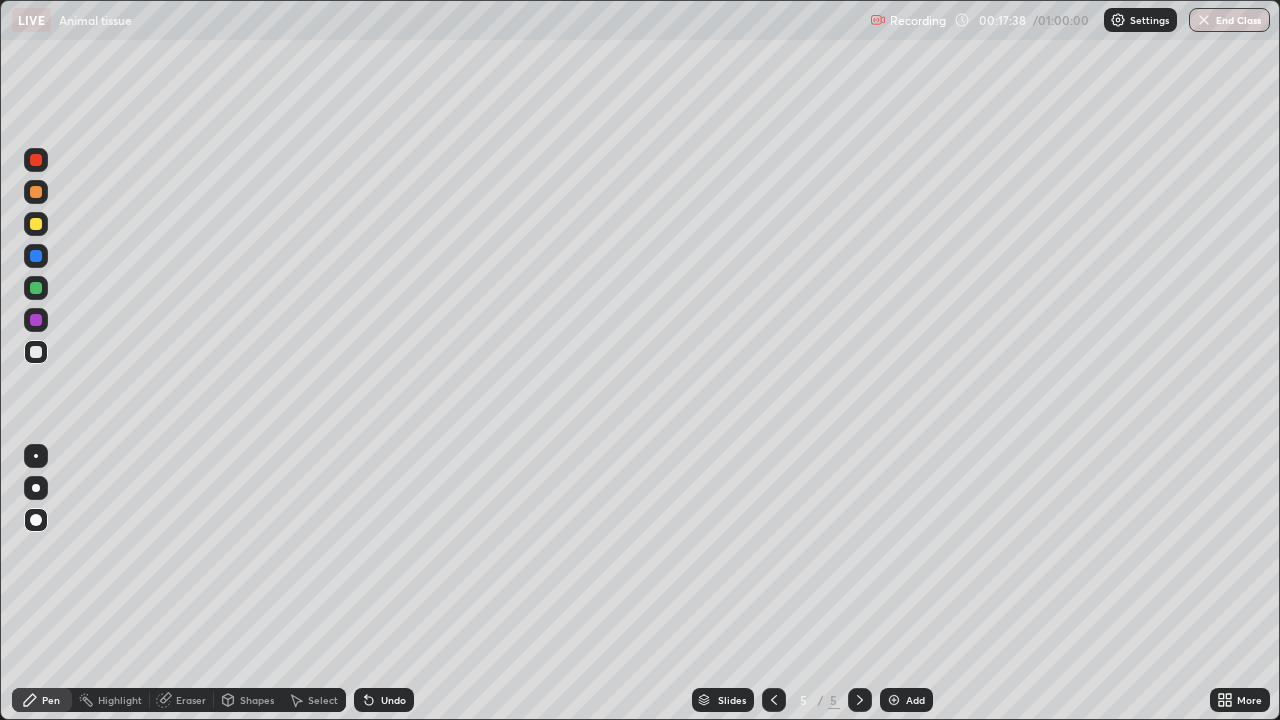 click on "Eraser" at bounding box center [191, 700] 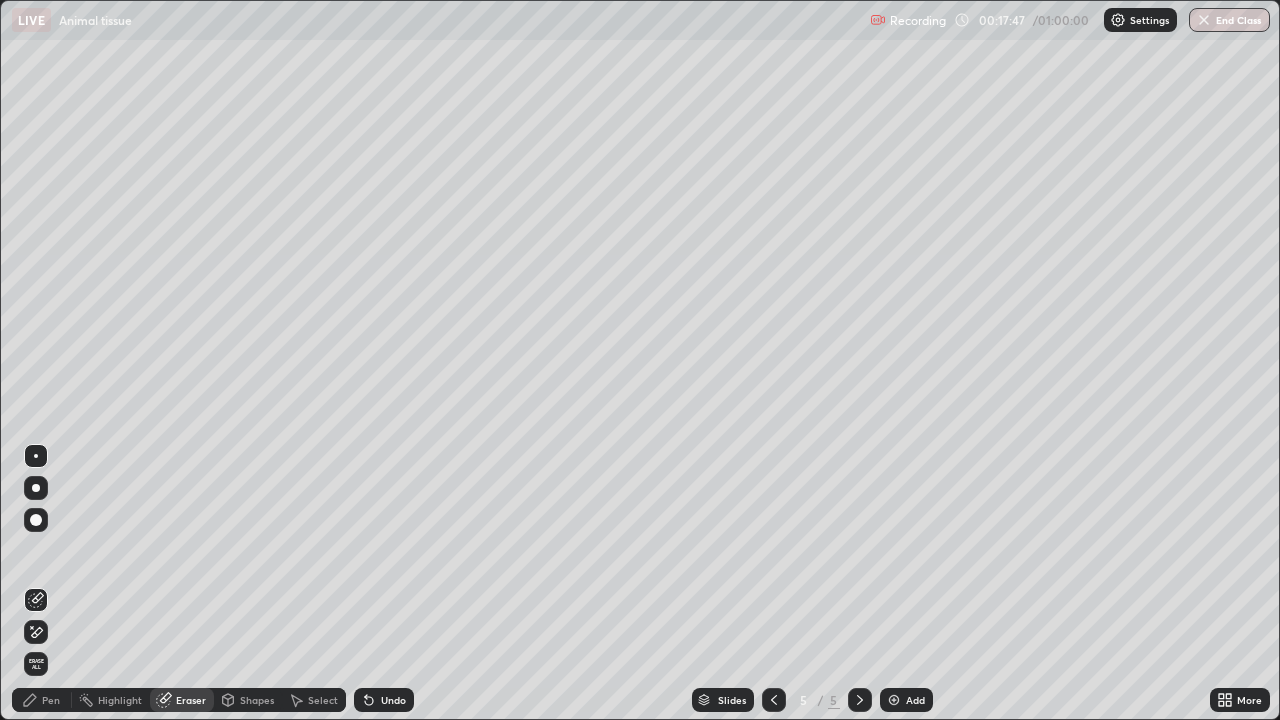 click on "Pen" at bounding box center [42, 700] 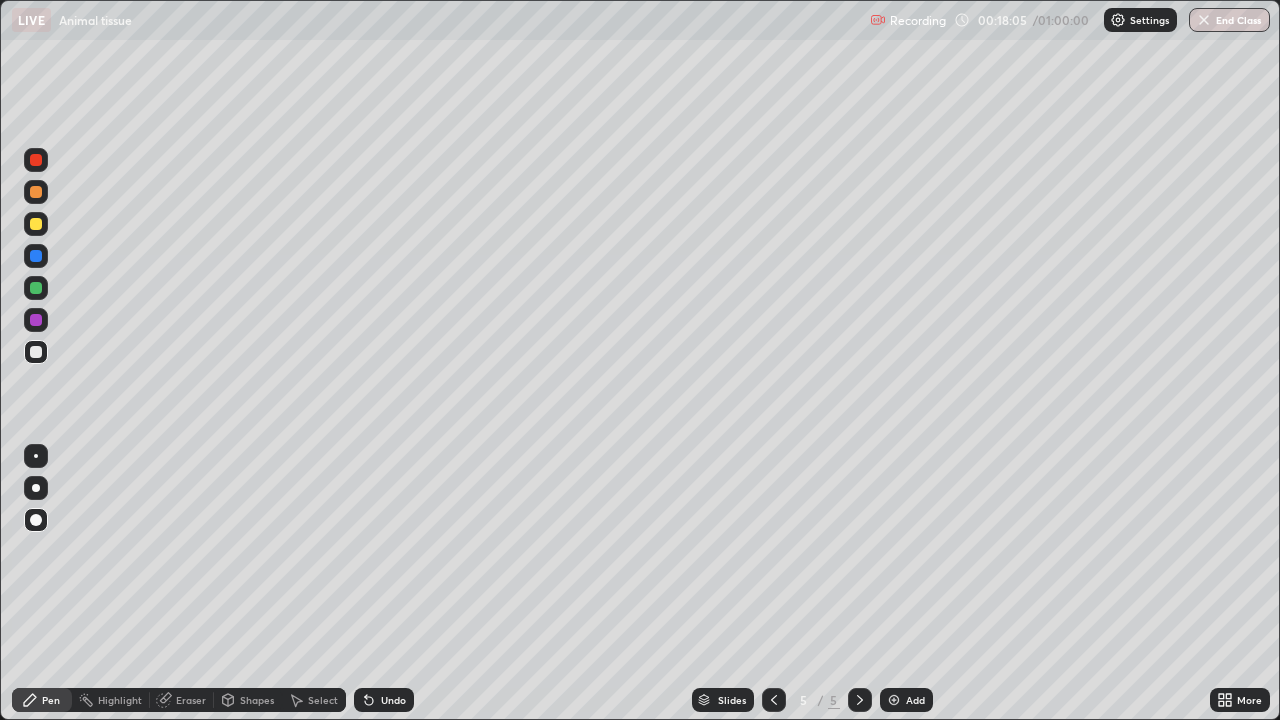 click on "Undo" at bounding box center (384, 700) 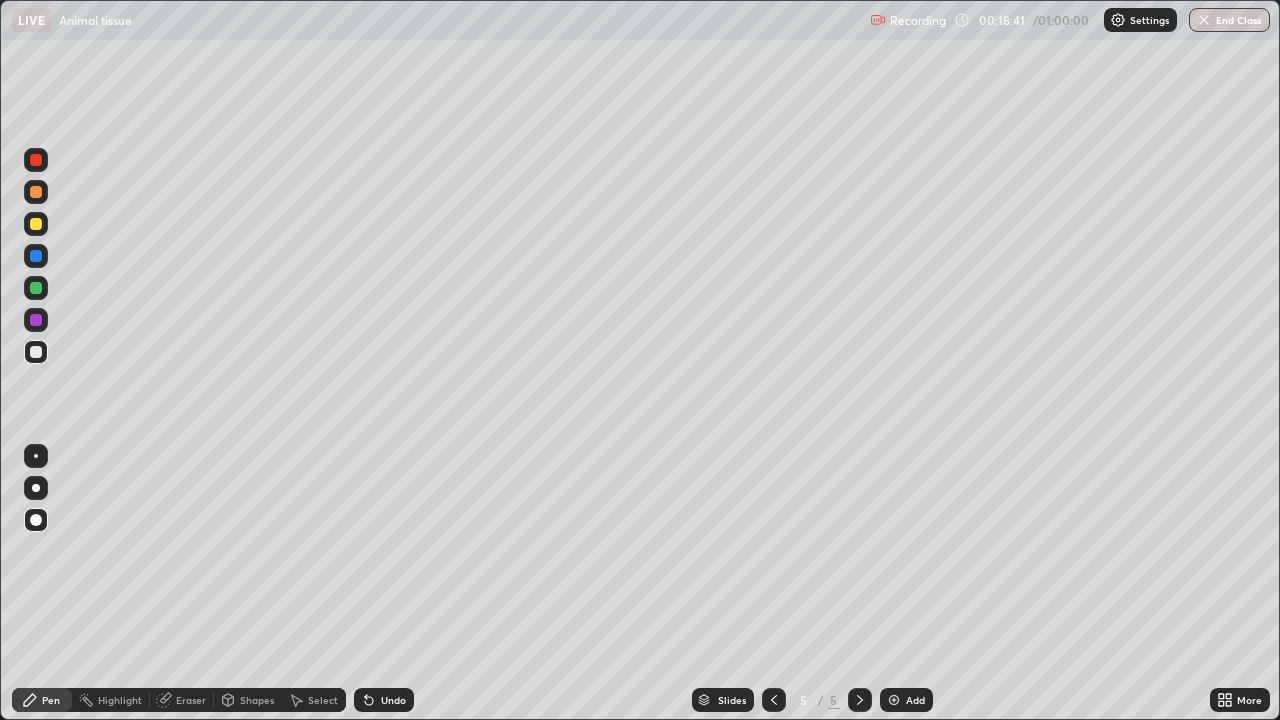click on "Add" at bounding box center [915, 700] 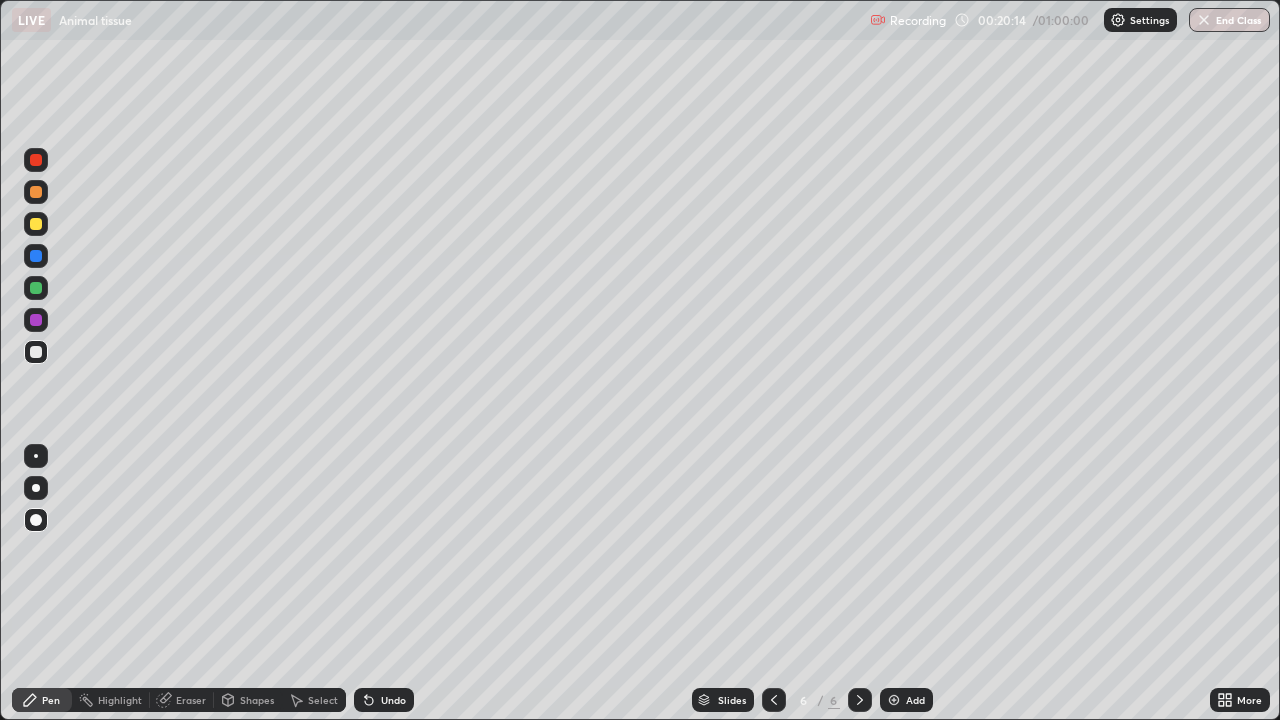 click 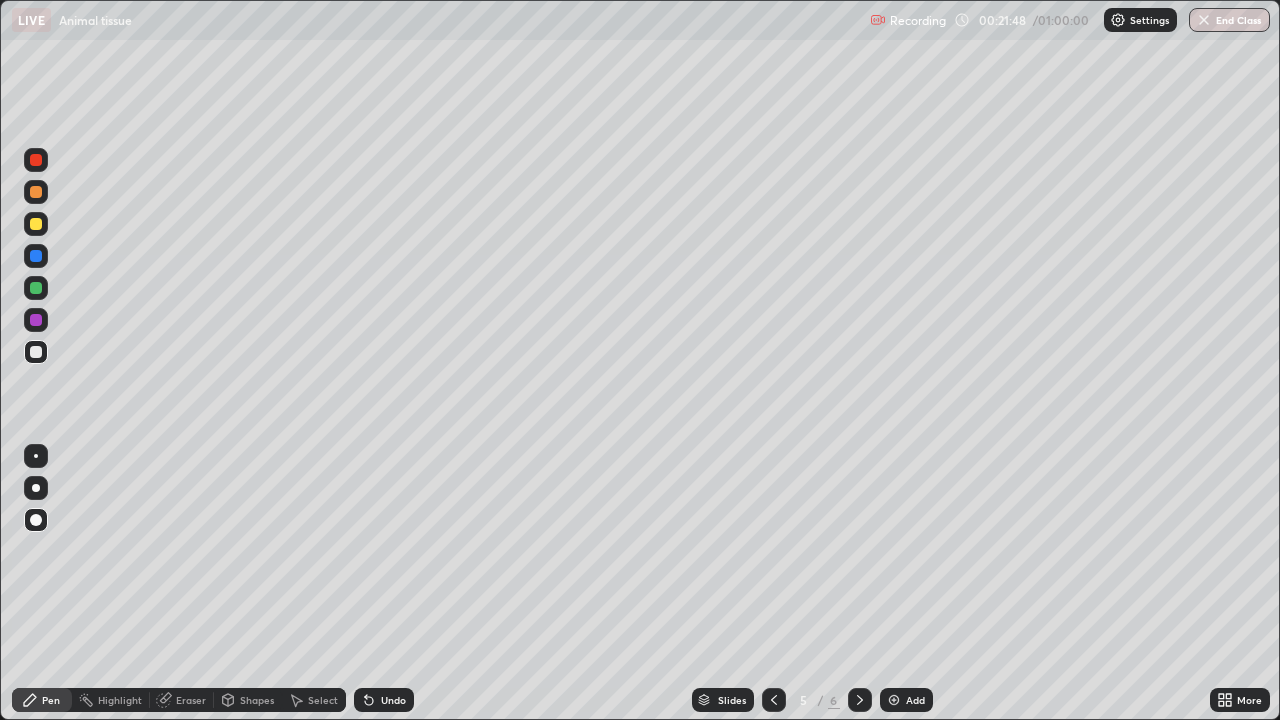 click at bounding box center [36, 160] 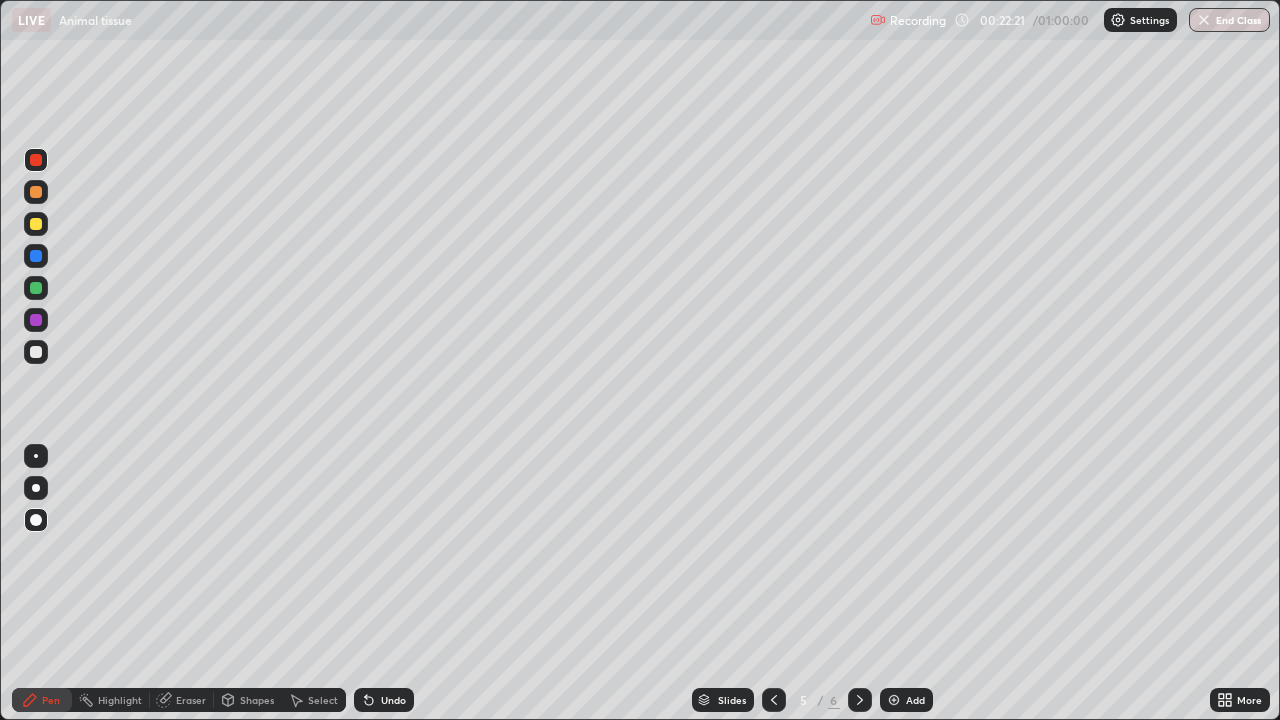 click at bounding box center [36, 224] 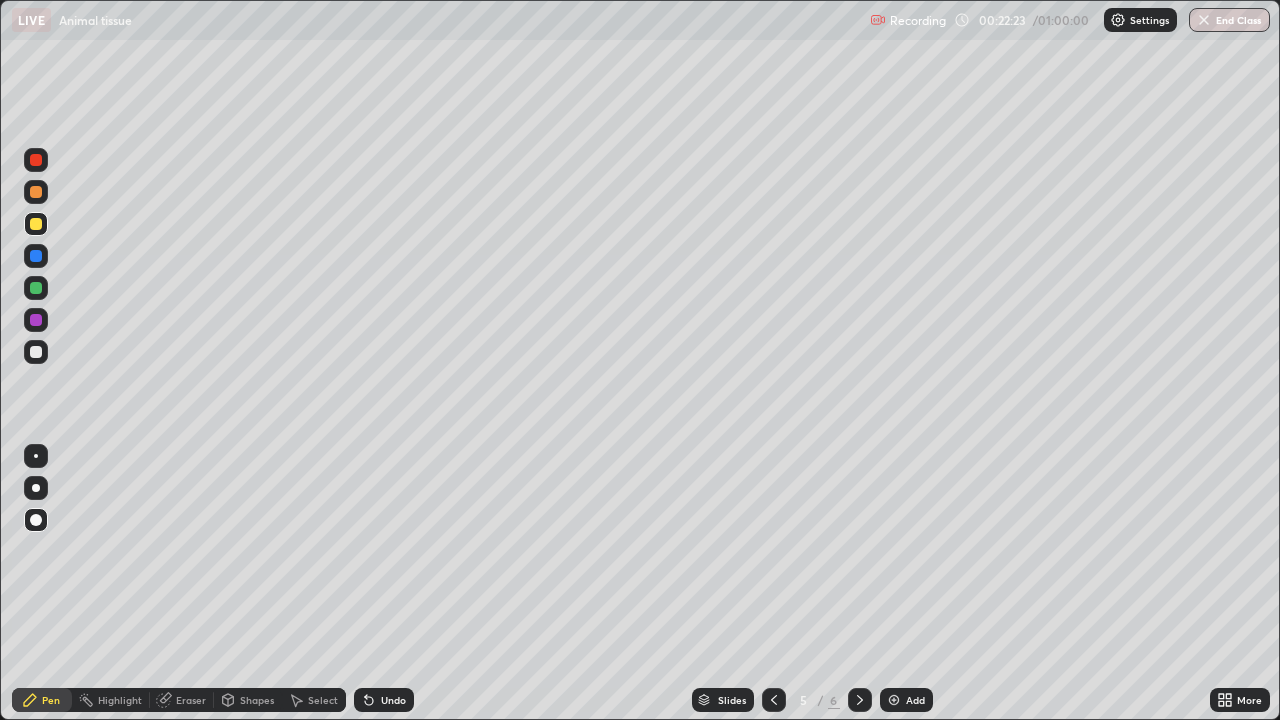 click at bounding box center (894, 700) 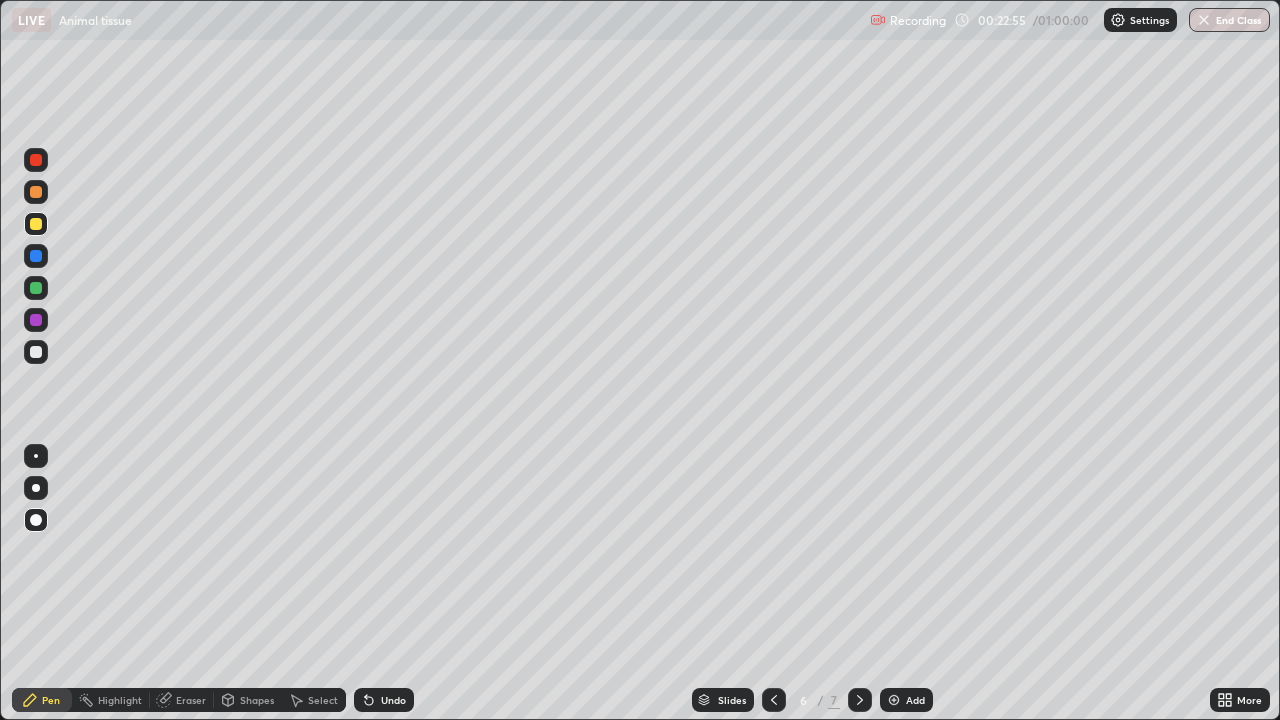 click 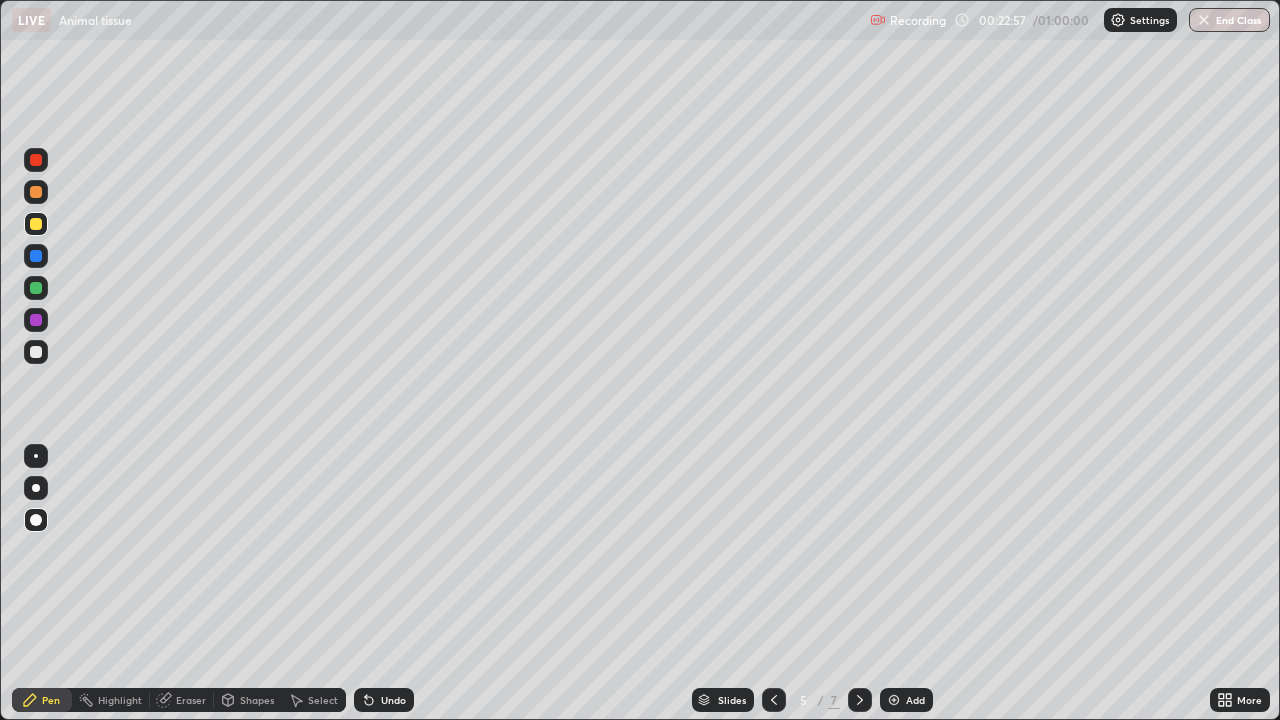 click 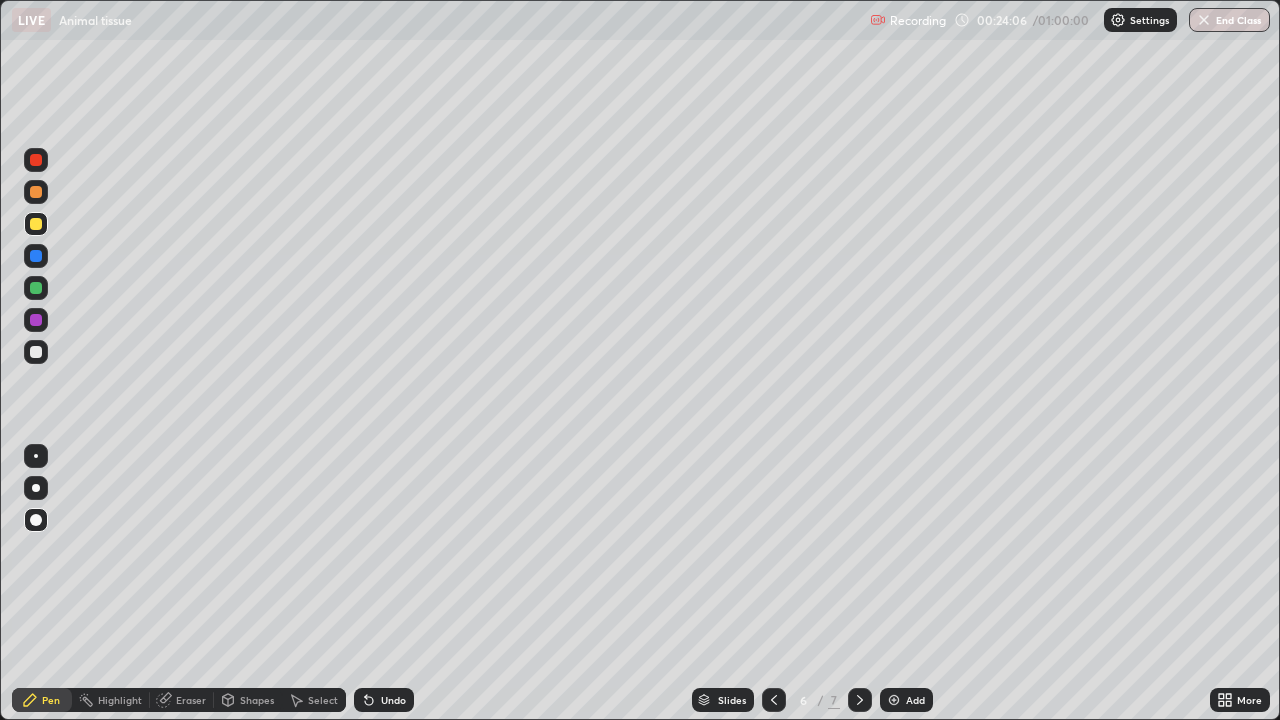 click at bounding box center (36, 352) 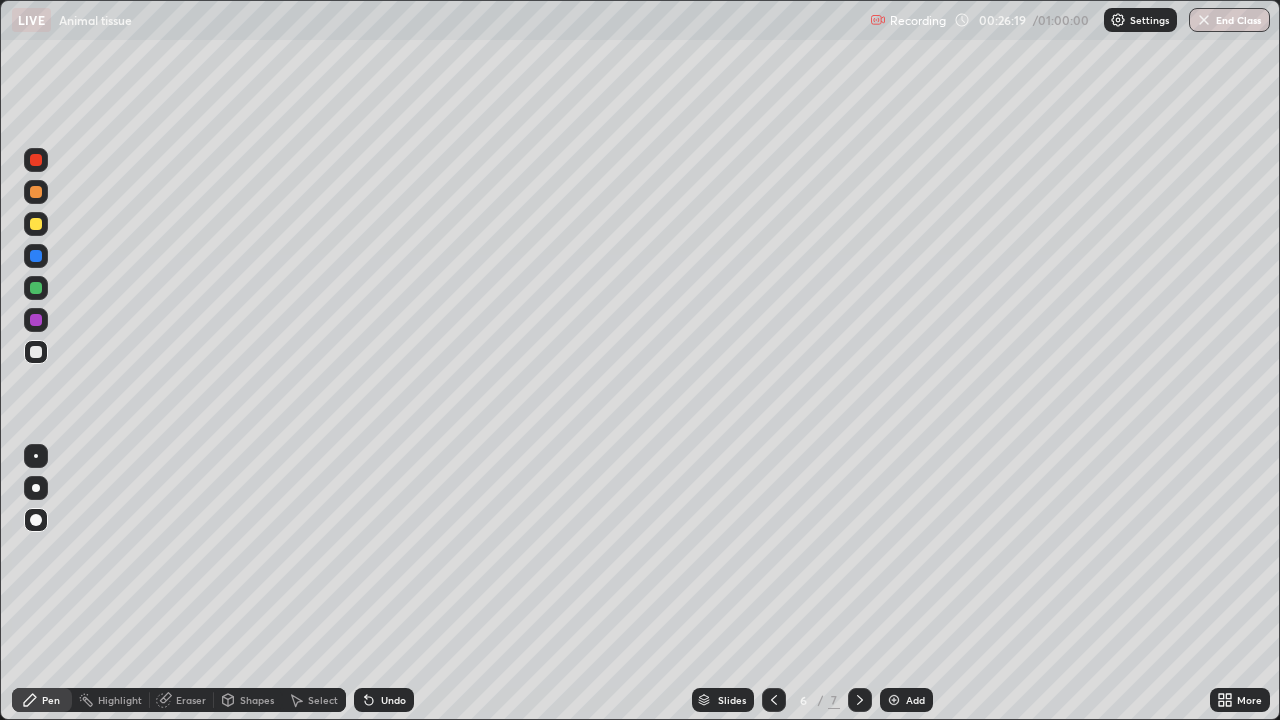 click at bounding box center [894, 700] 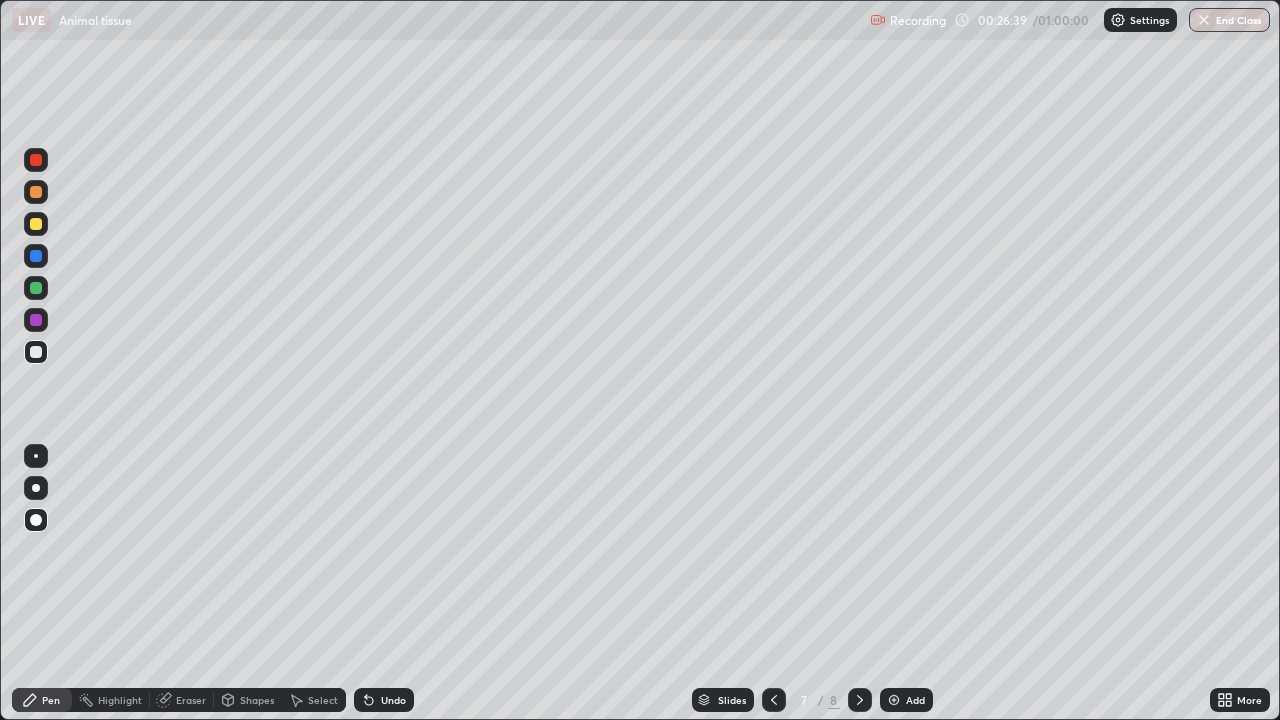 click at bounding box center [36, 224] 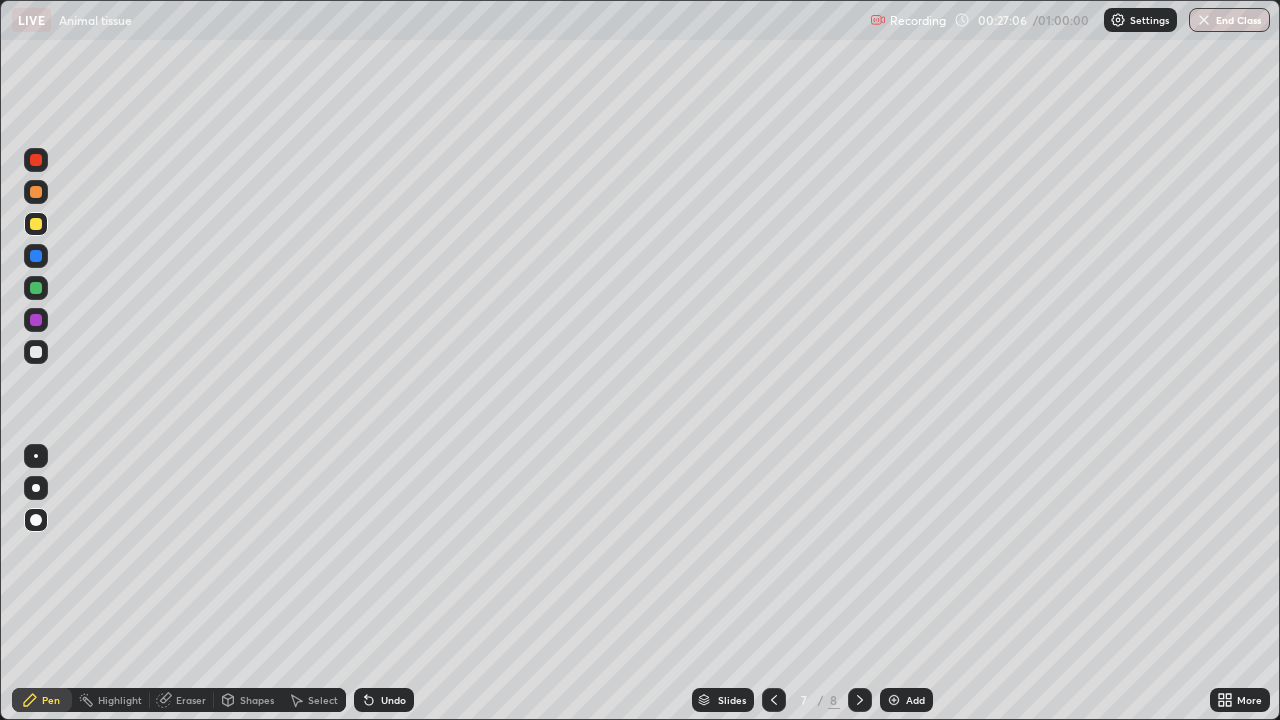 click at bounding box center [36, 288] 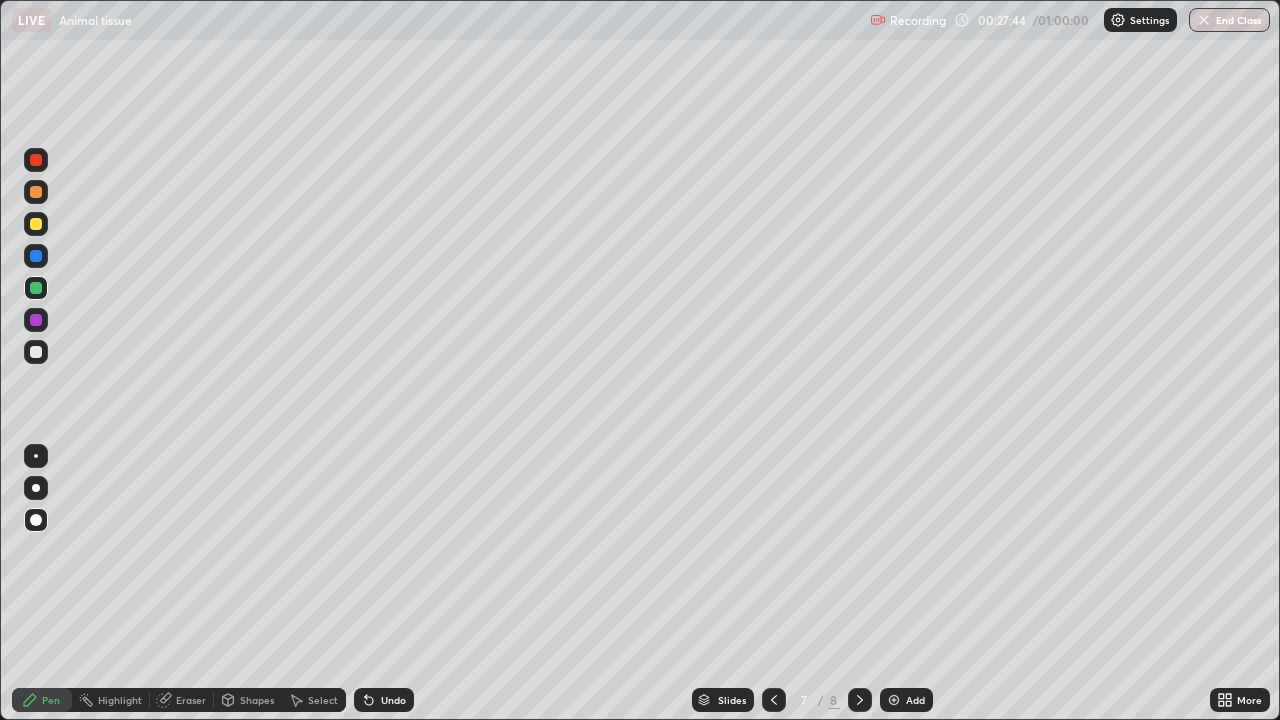 click at bounding box center [36, 320] 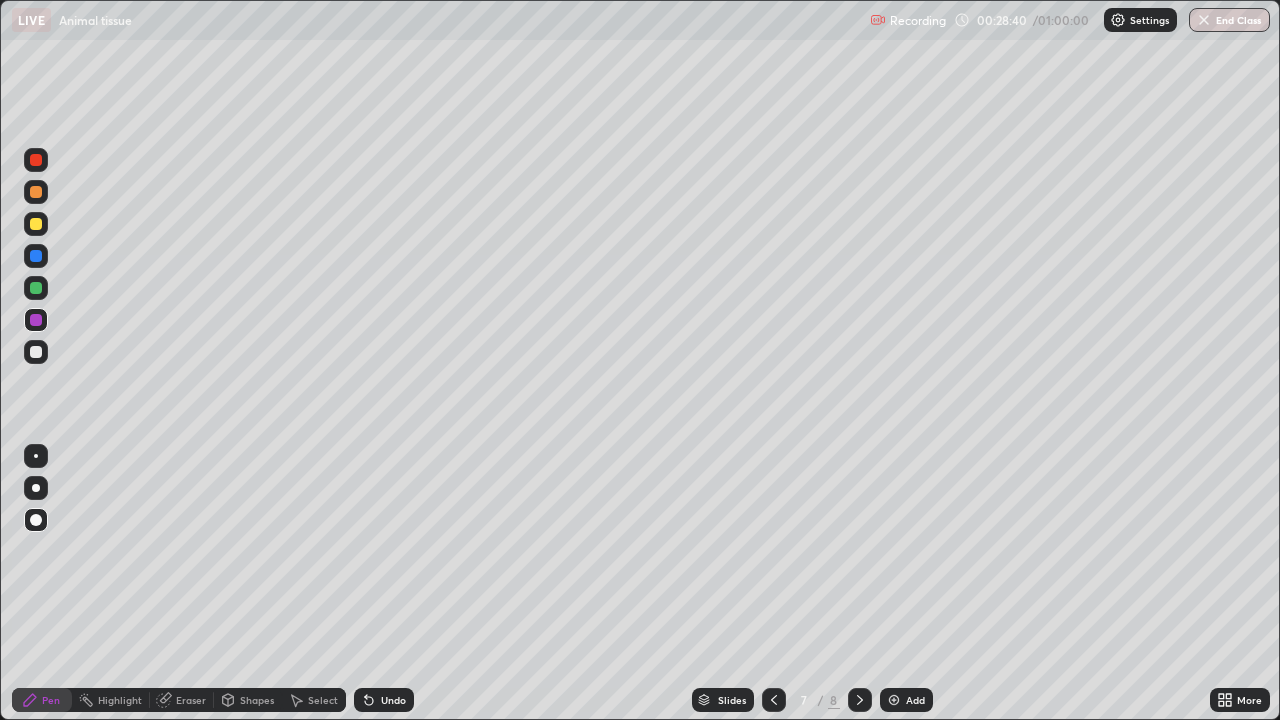 click at bounding box center (36, 352) 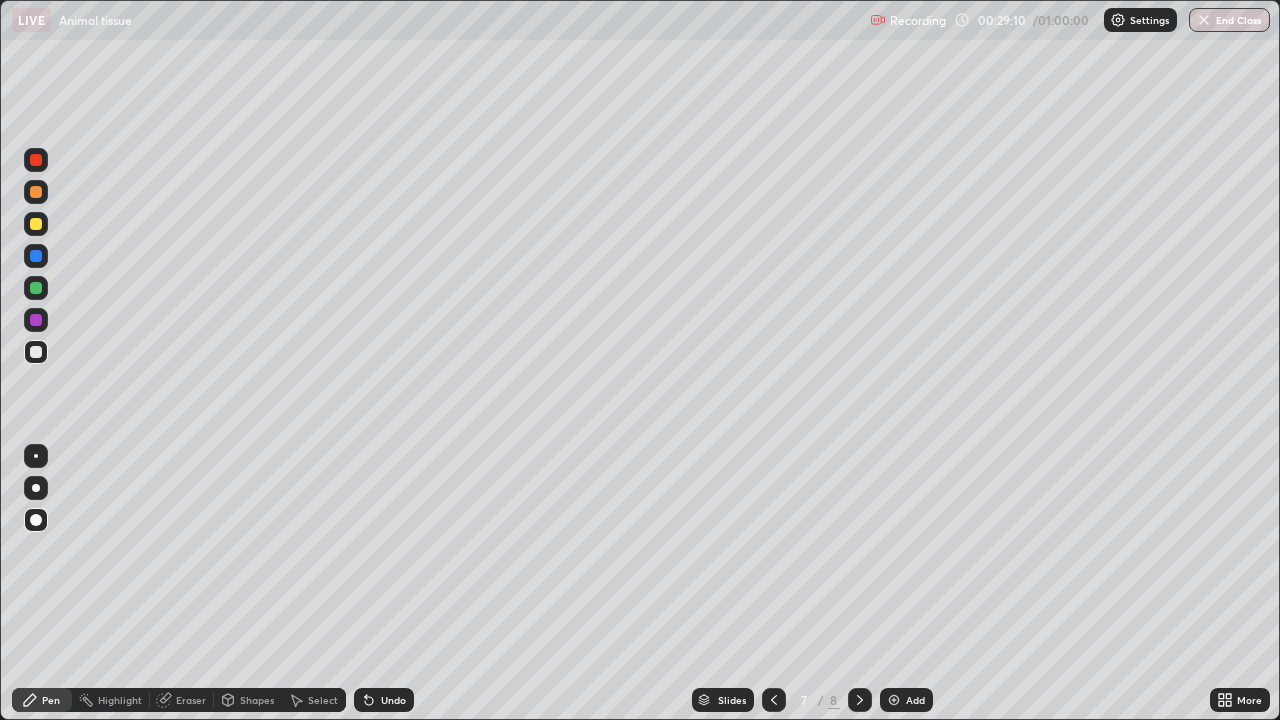 click 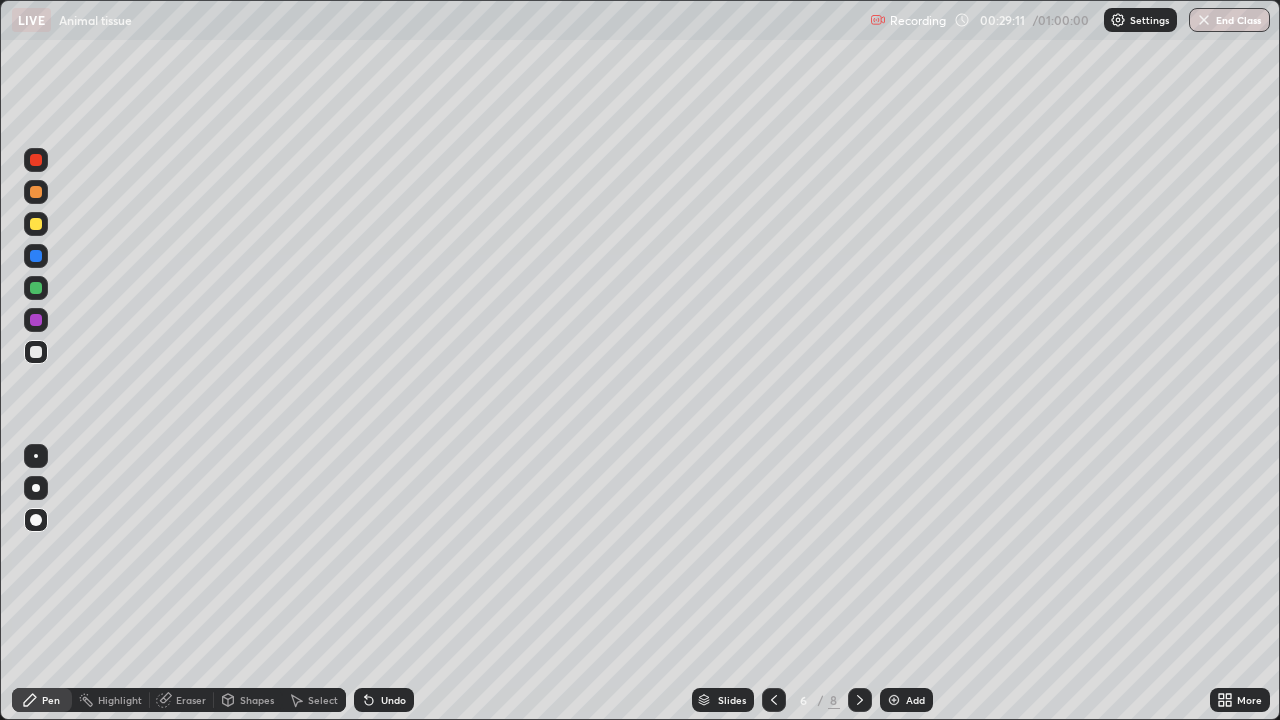 click 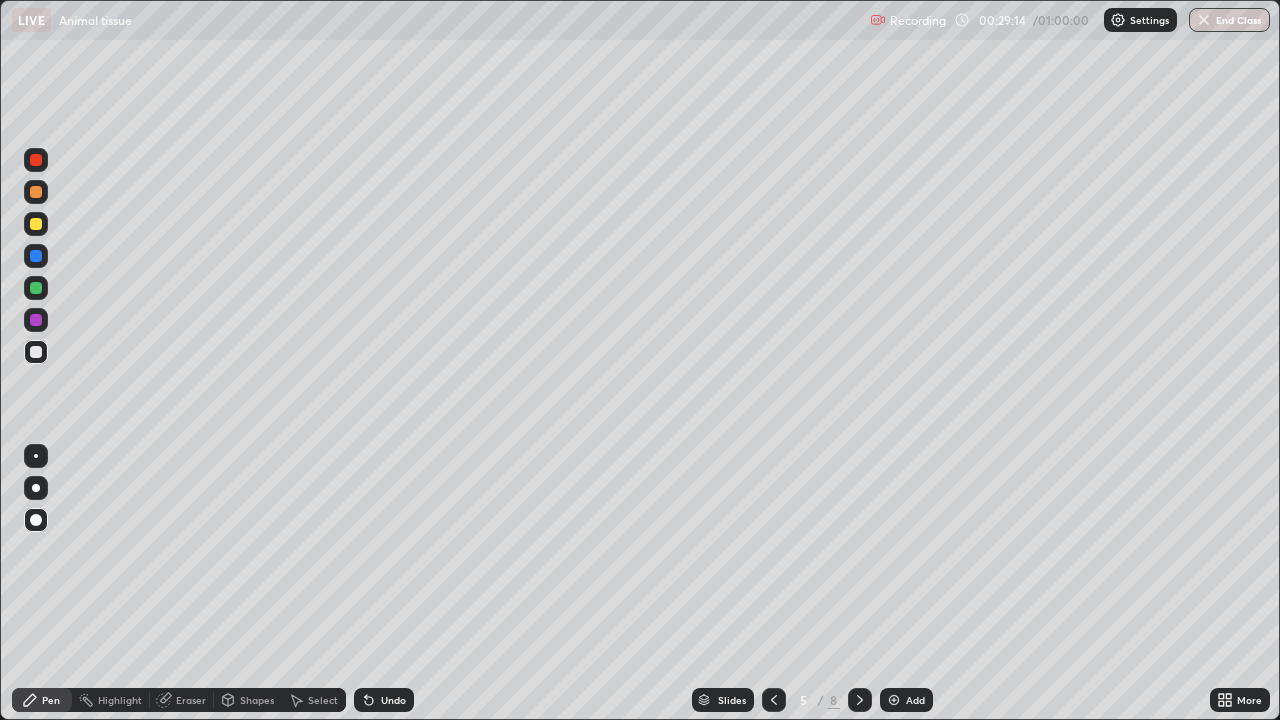 click 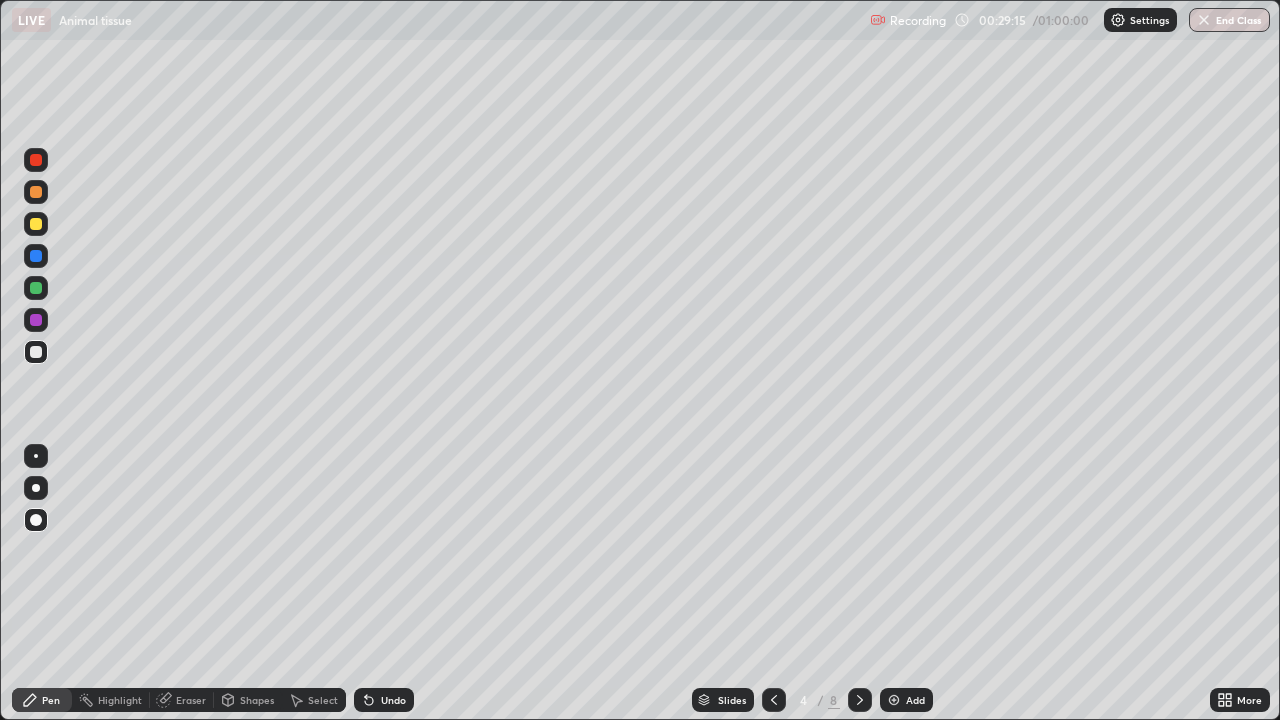 click 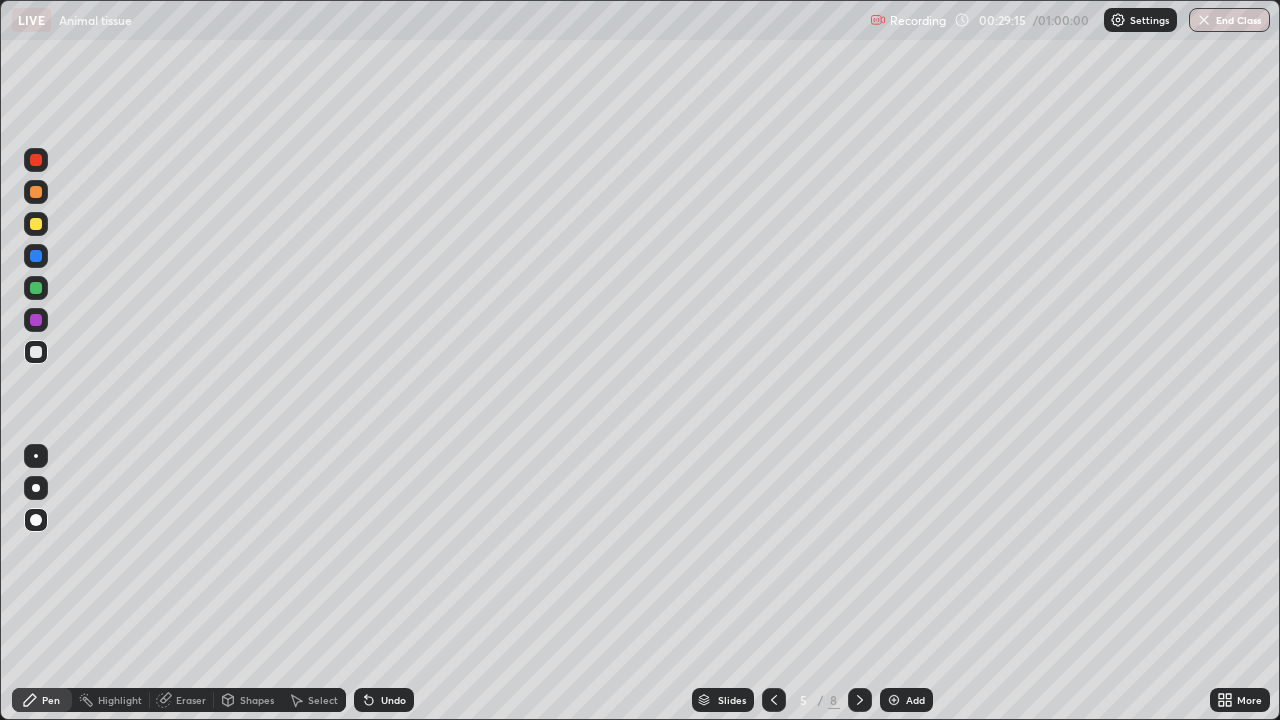 click at bounding box center (860, 700) 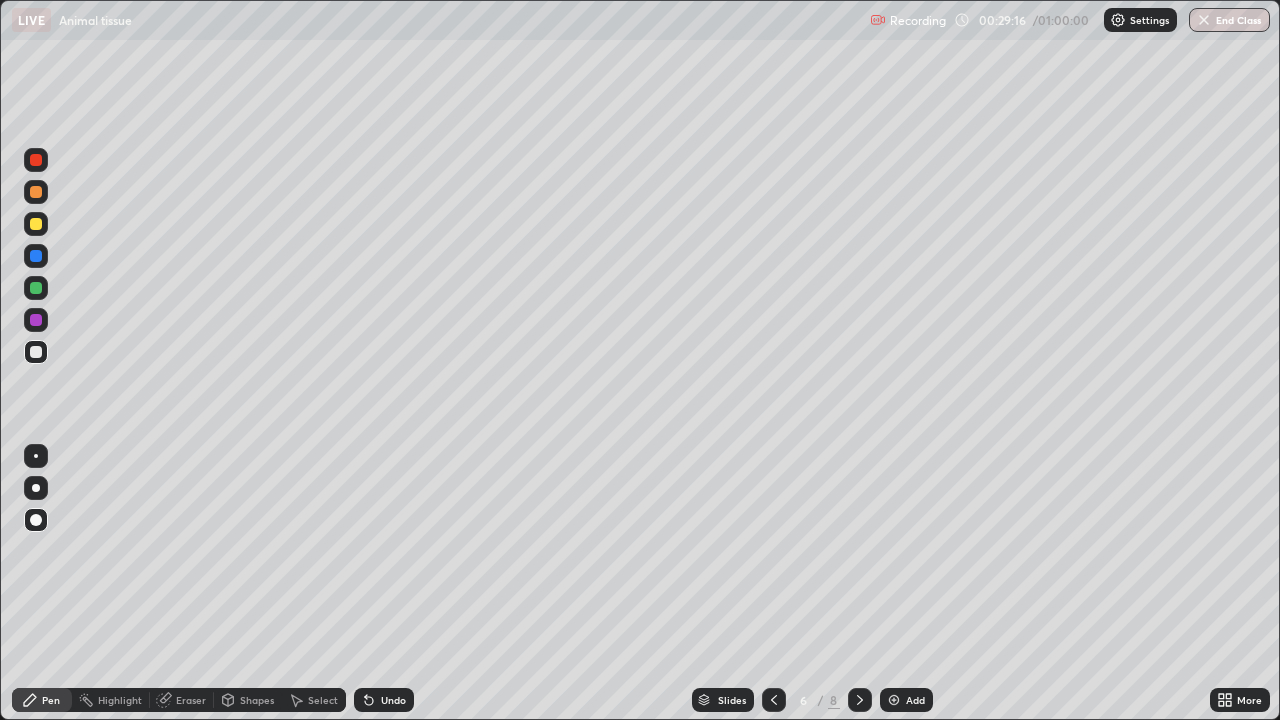 click at bounding box center (860, 700) 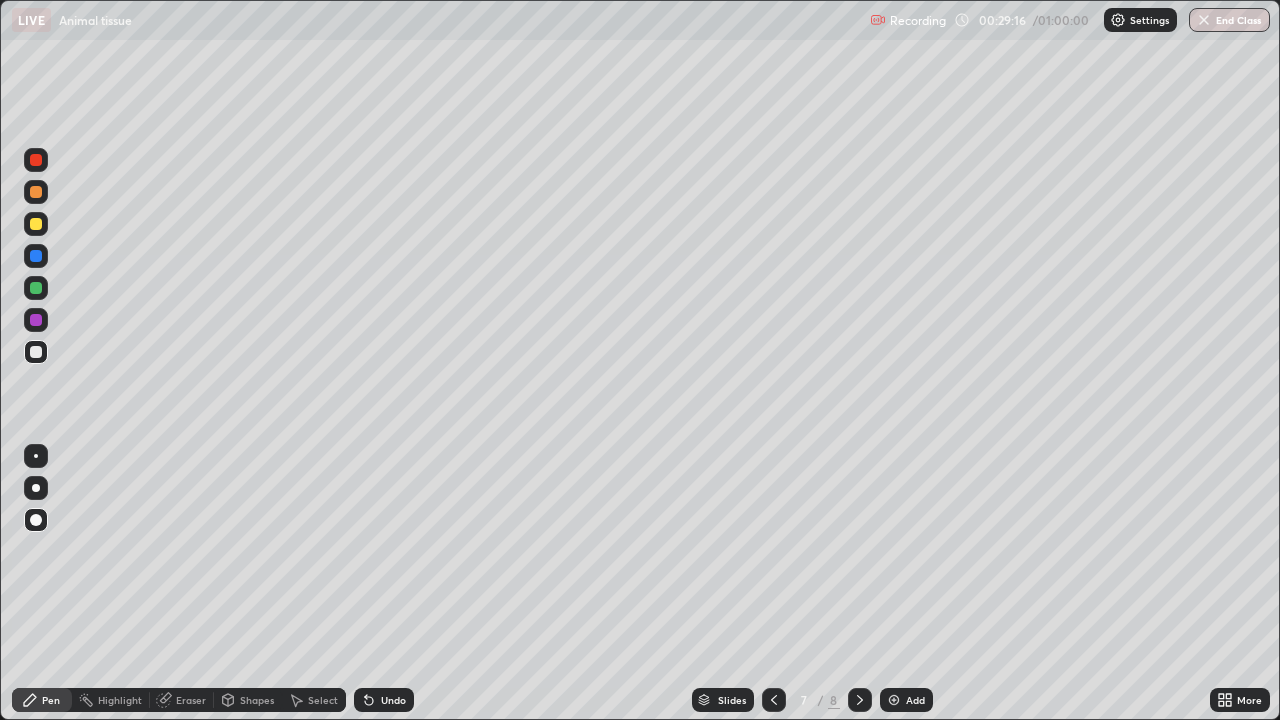 click at bounding box center [860, 700] 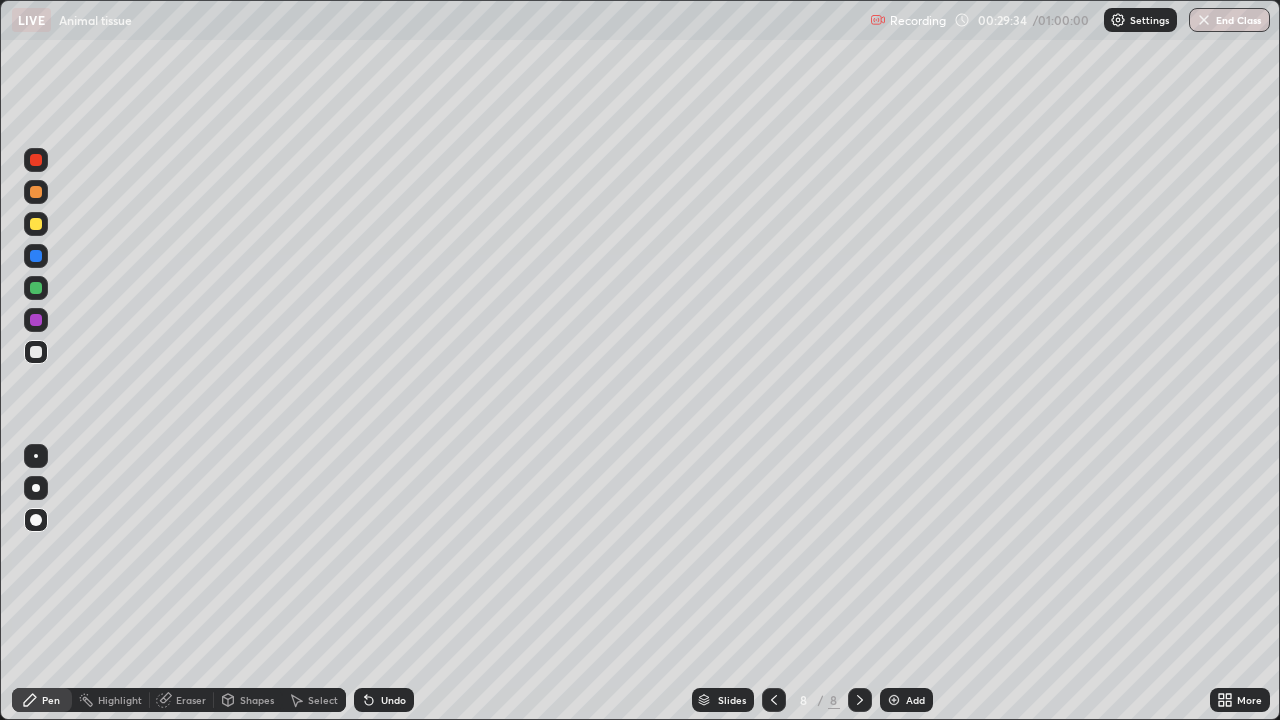 click 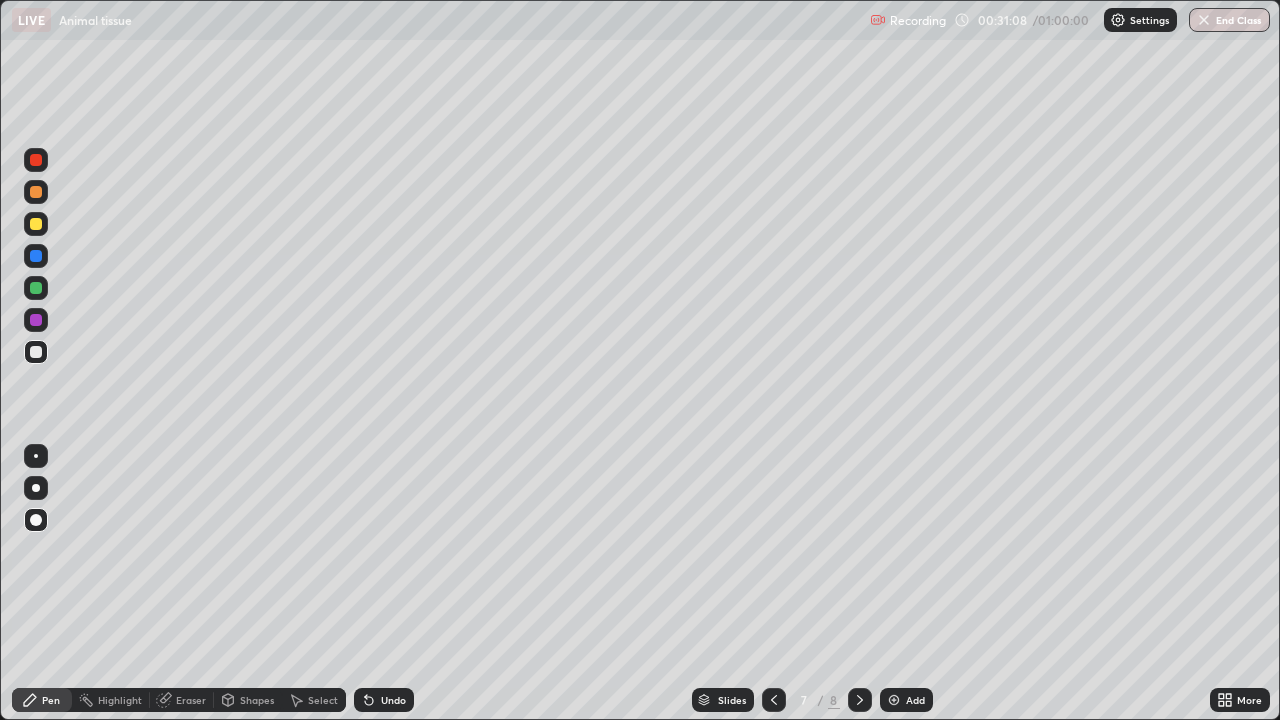 click at bounding box center (894, 700) 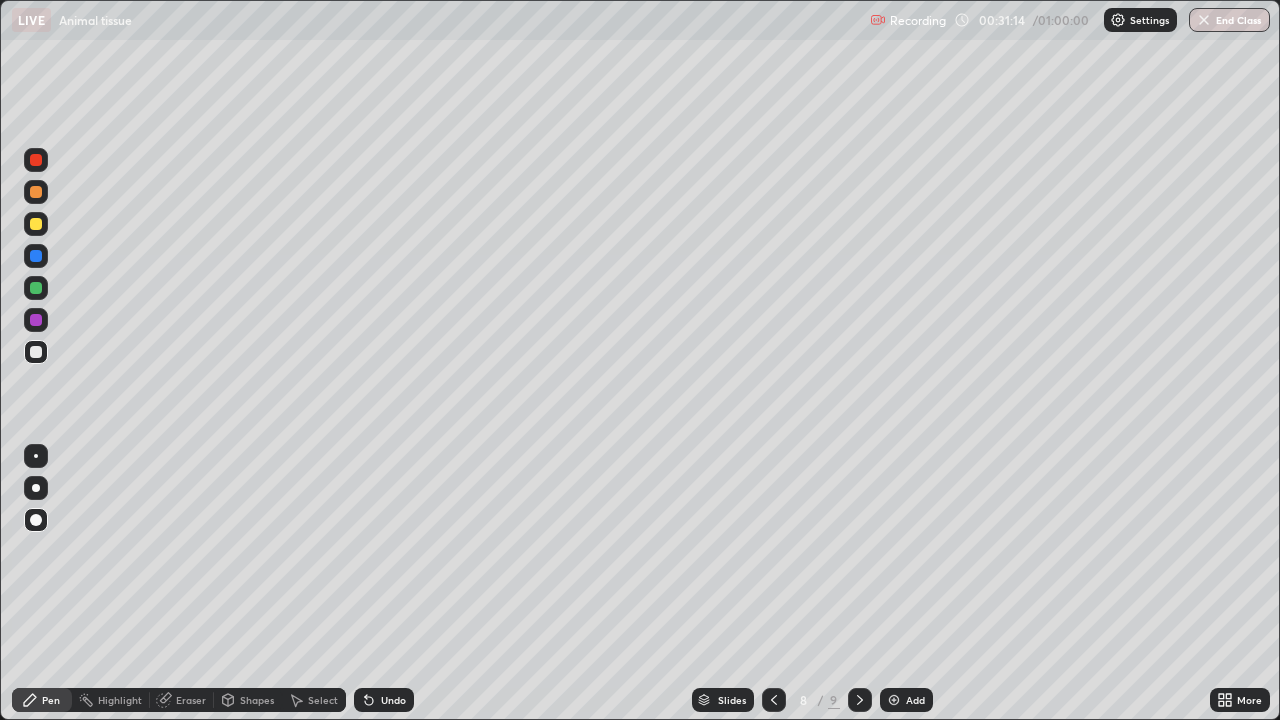 click at bounding box center (36, 288) 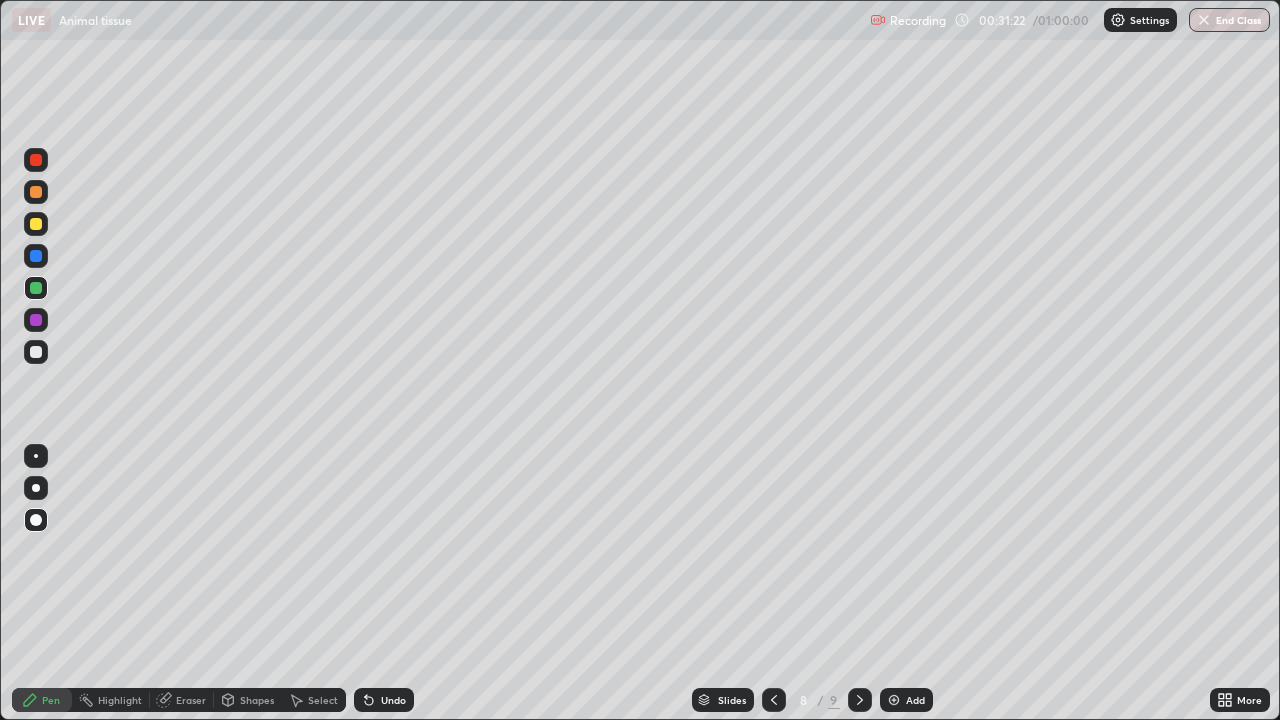 click at bounding box center (36, 352) 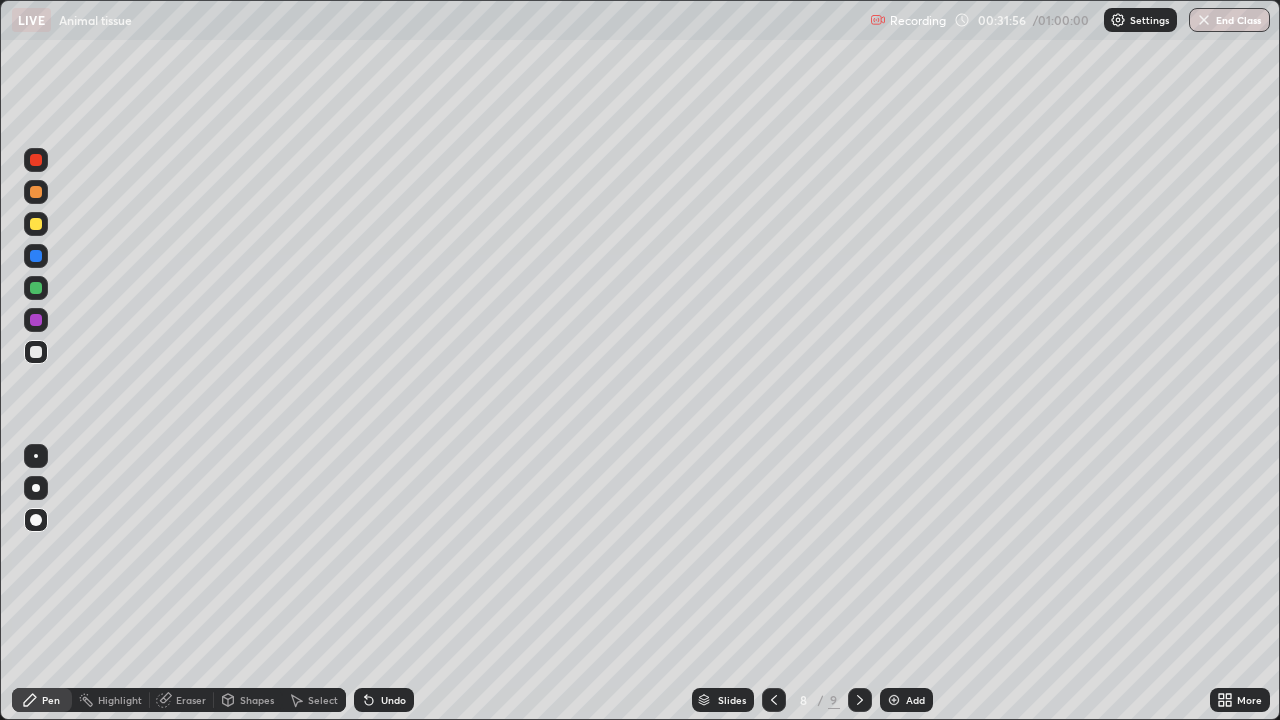 click at bounding box center (36, 224) 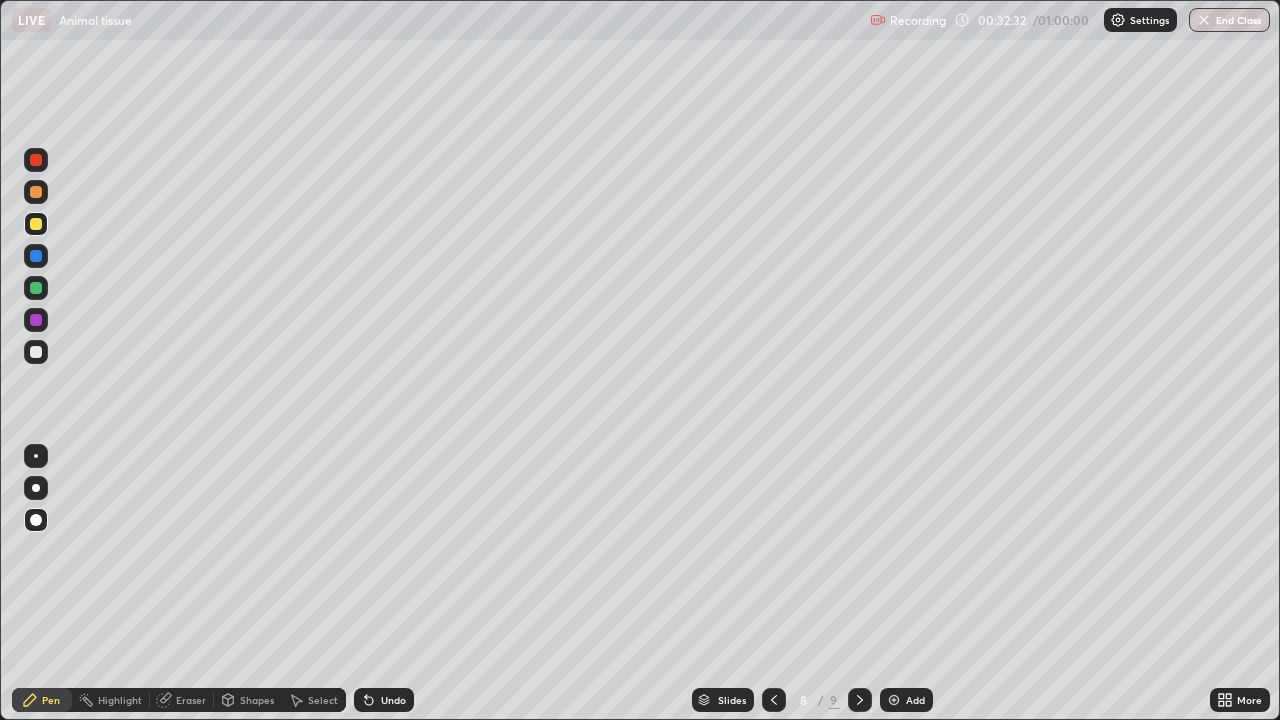 click on "Undo" at bounding box center [393, 700] 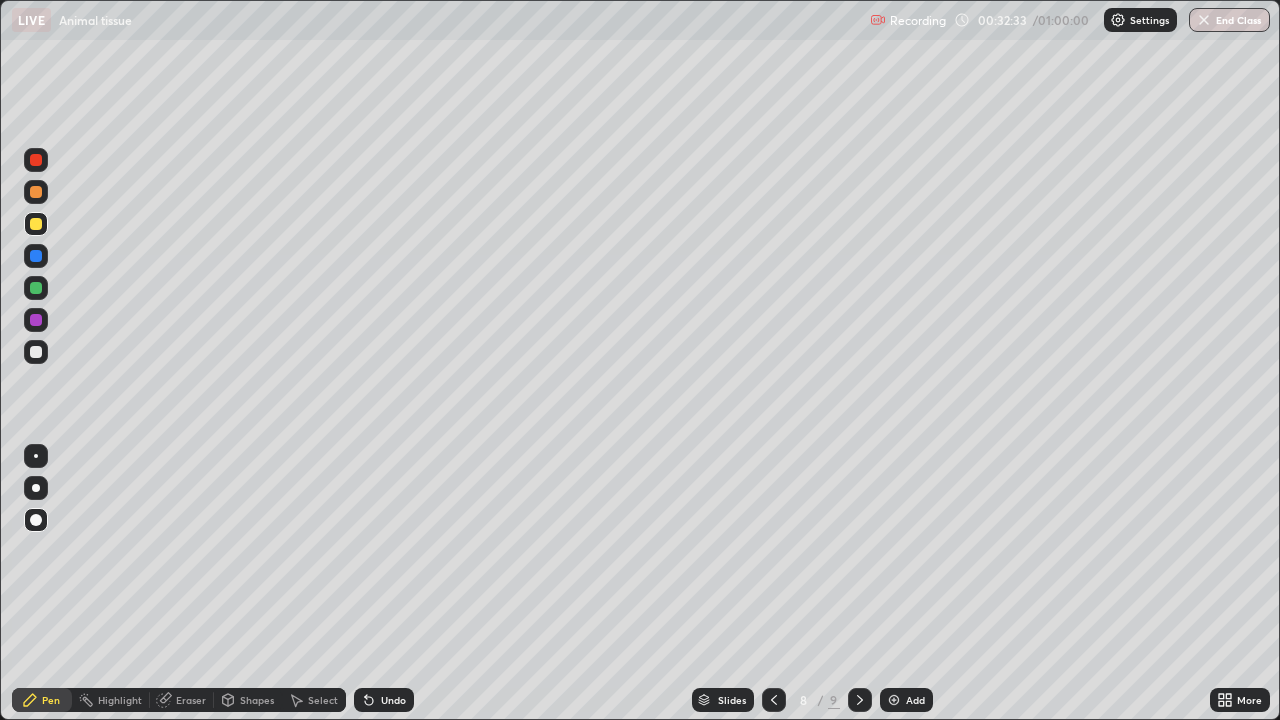 click on "Undo" at bounding box center (384, 700) 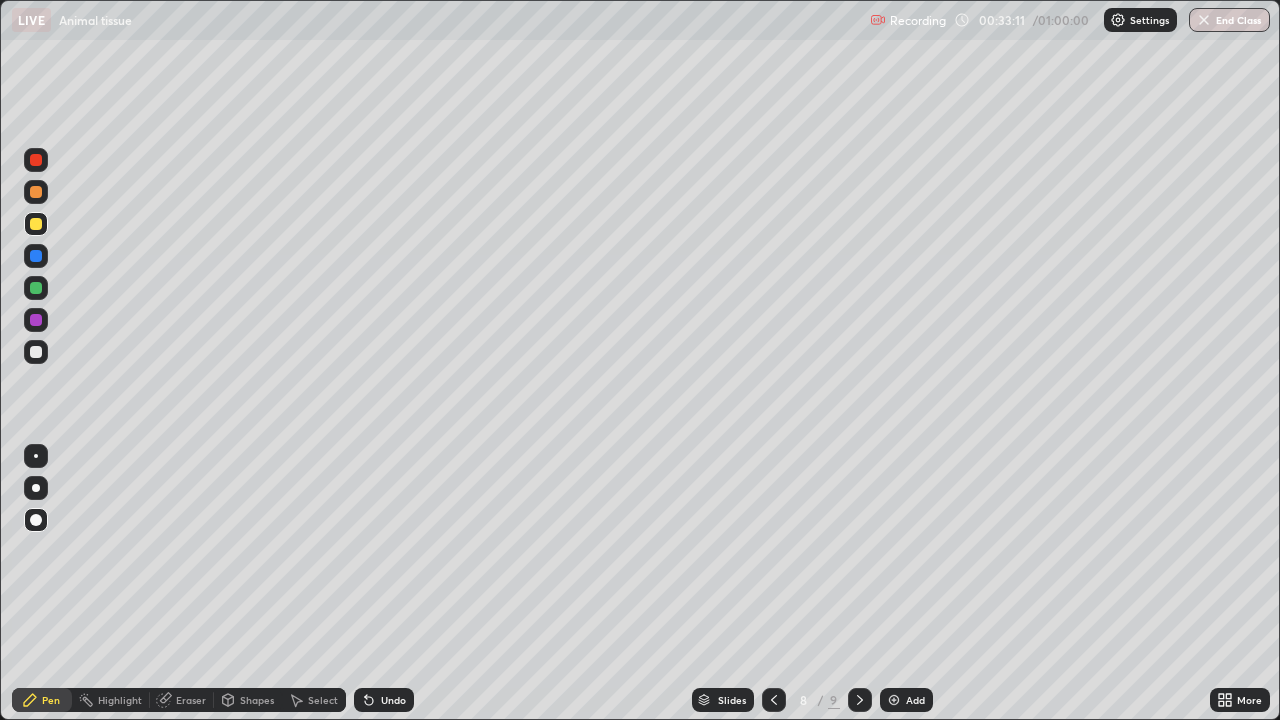 click at bounding box center (36, 488) 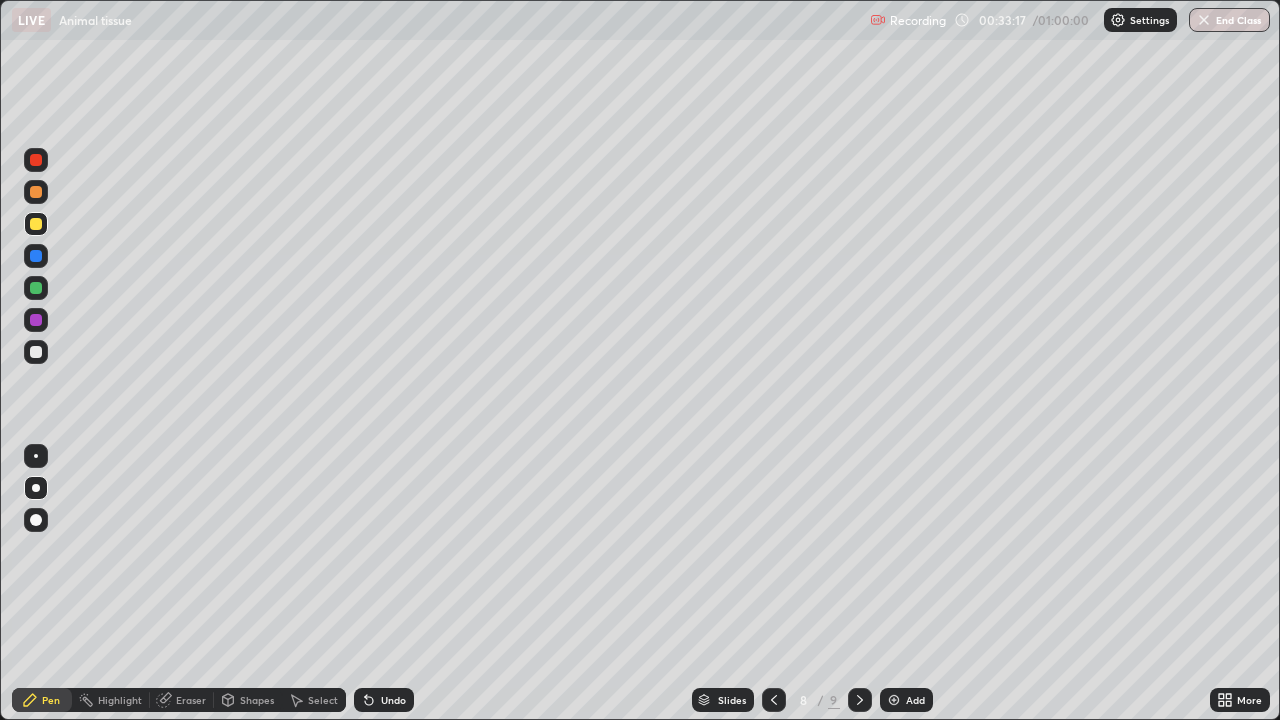 click at bounding box center [36, 352] 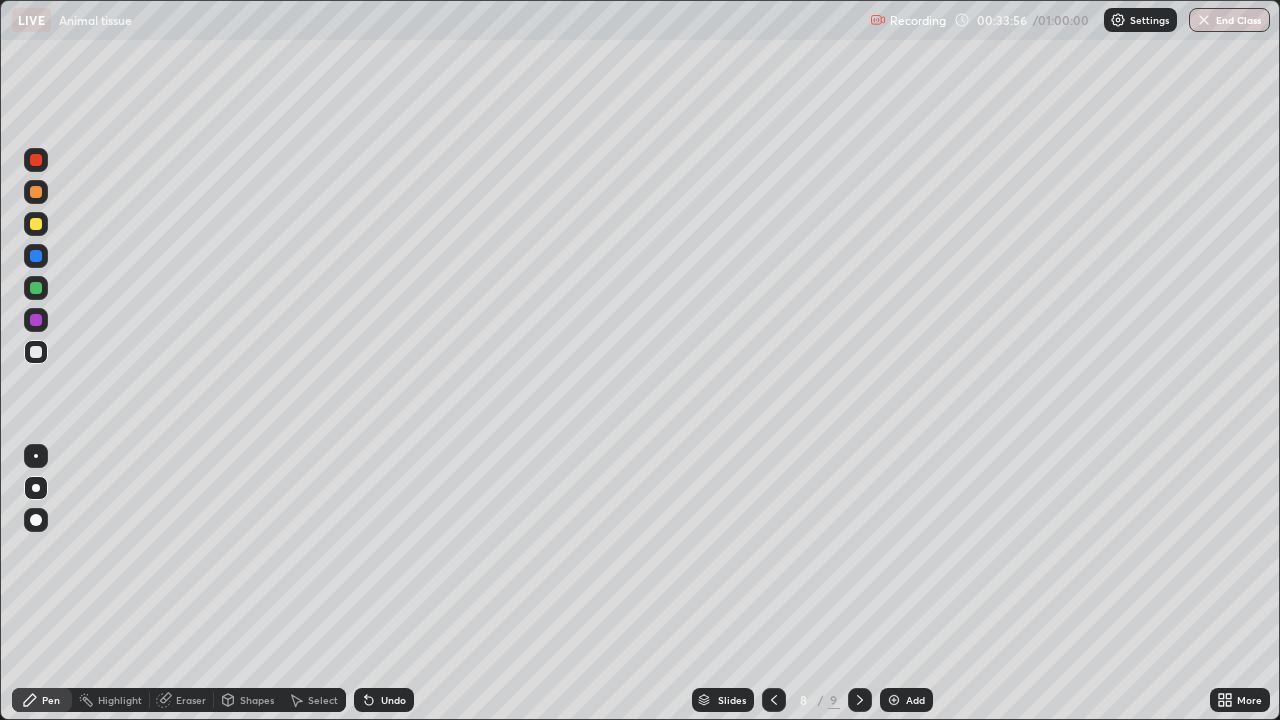 click at bounding box center [36, 224] 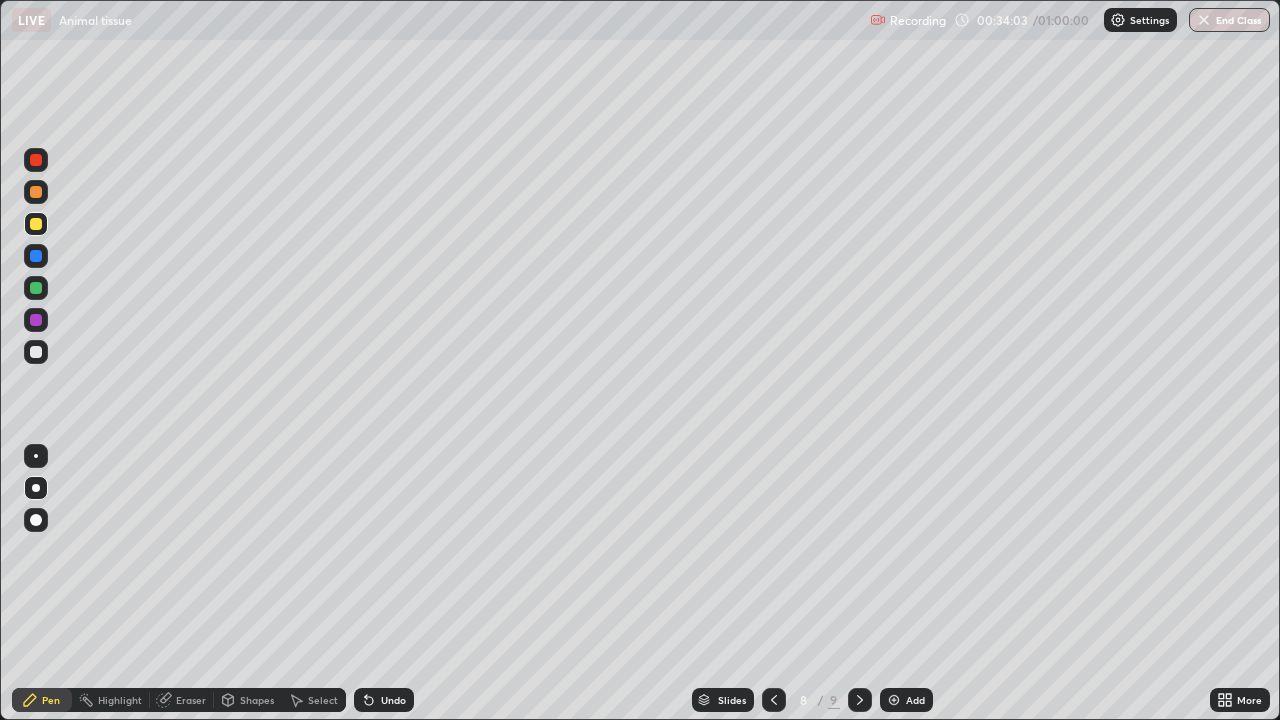 click at bounding box center [36, 352] 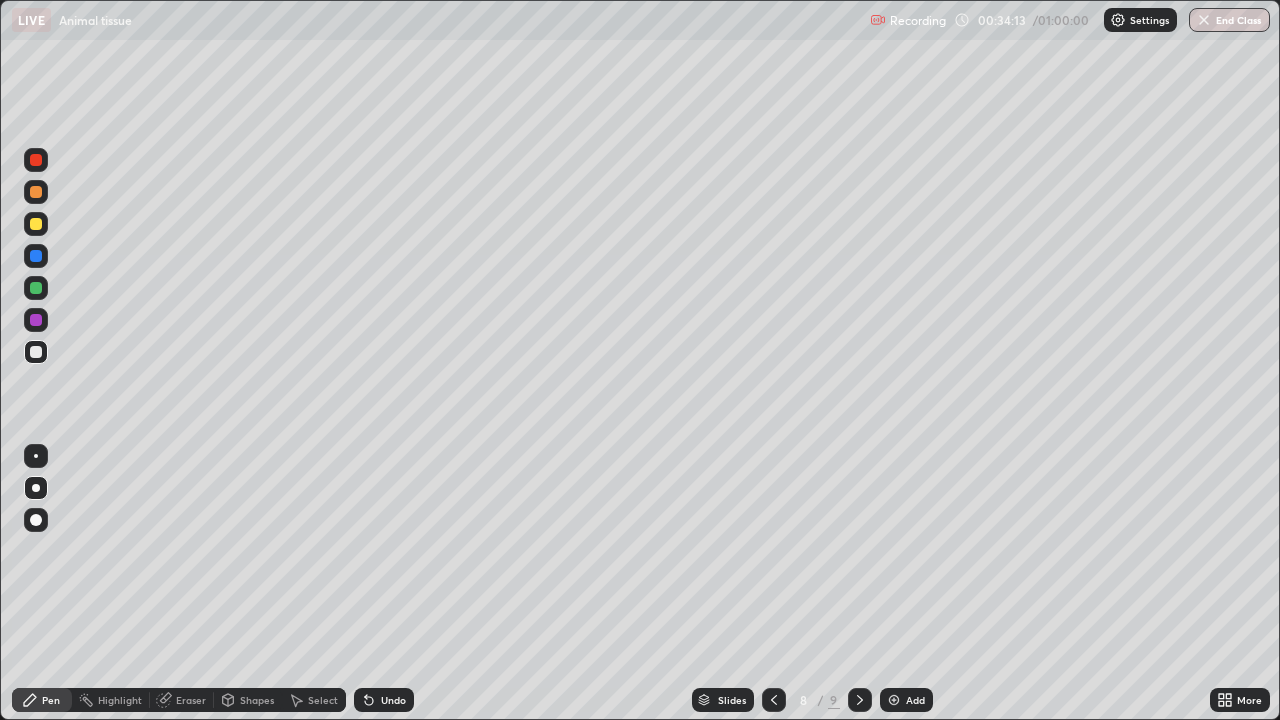 click at bounding box center [36, 320] 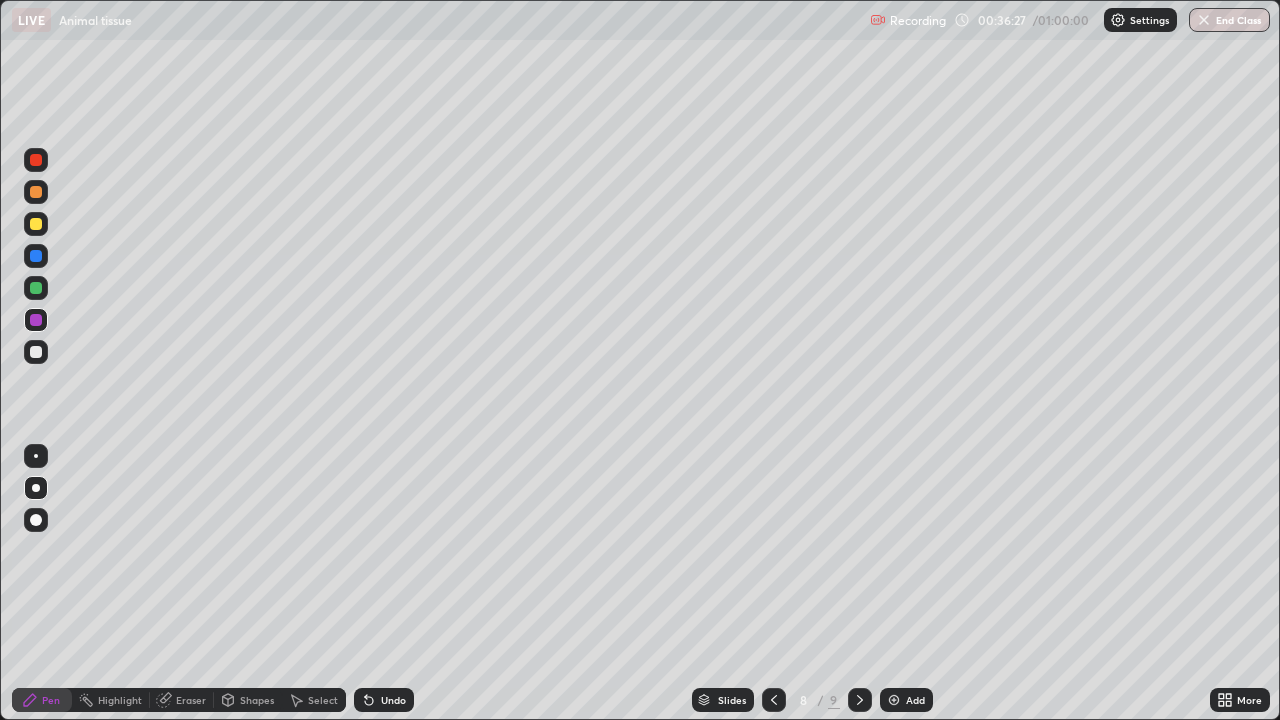 click on "Add" at bounding box center [906, 700] 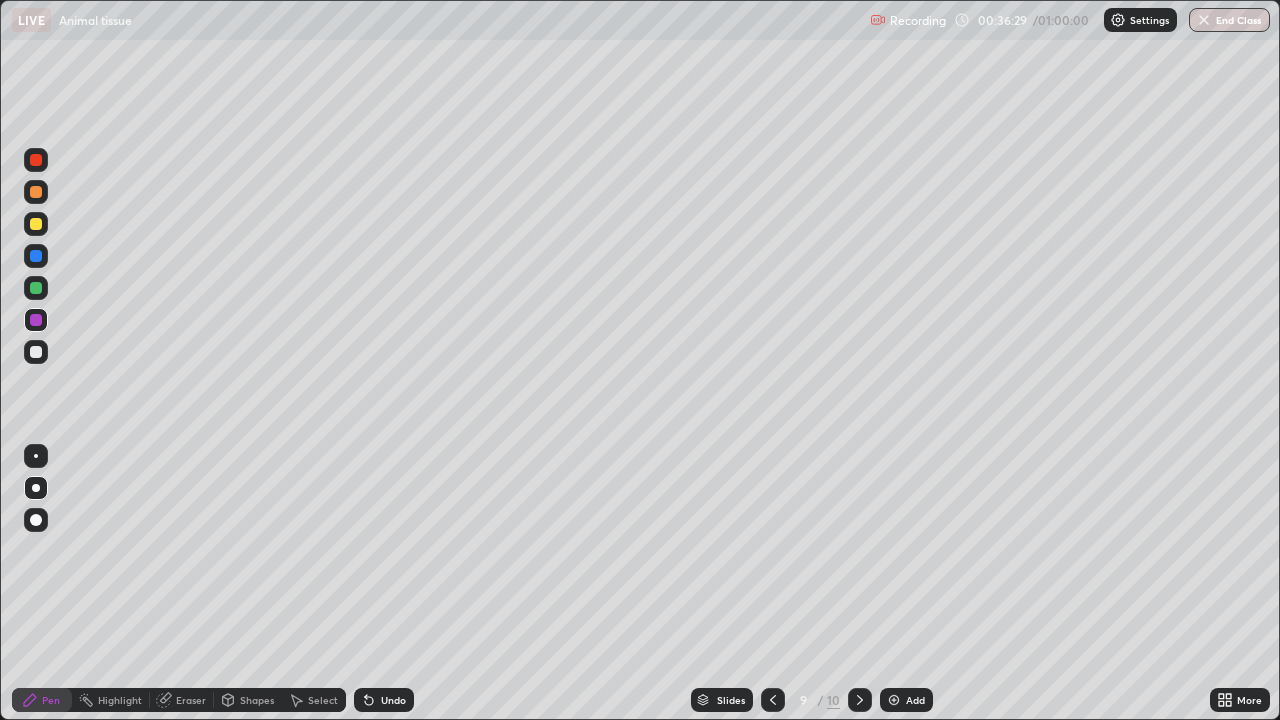 click at bounding box center [36, 352] 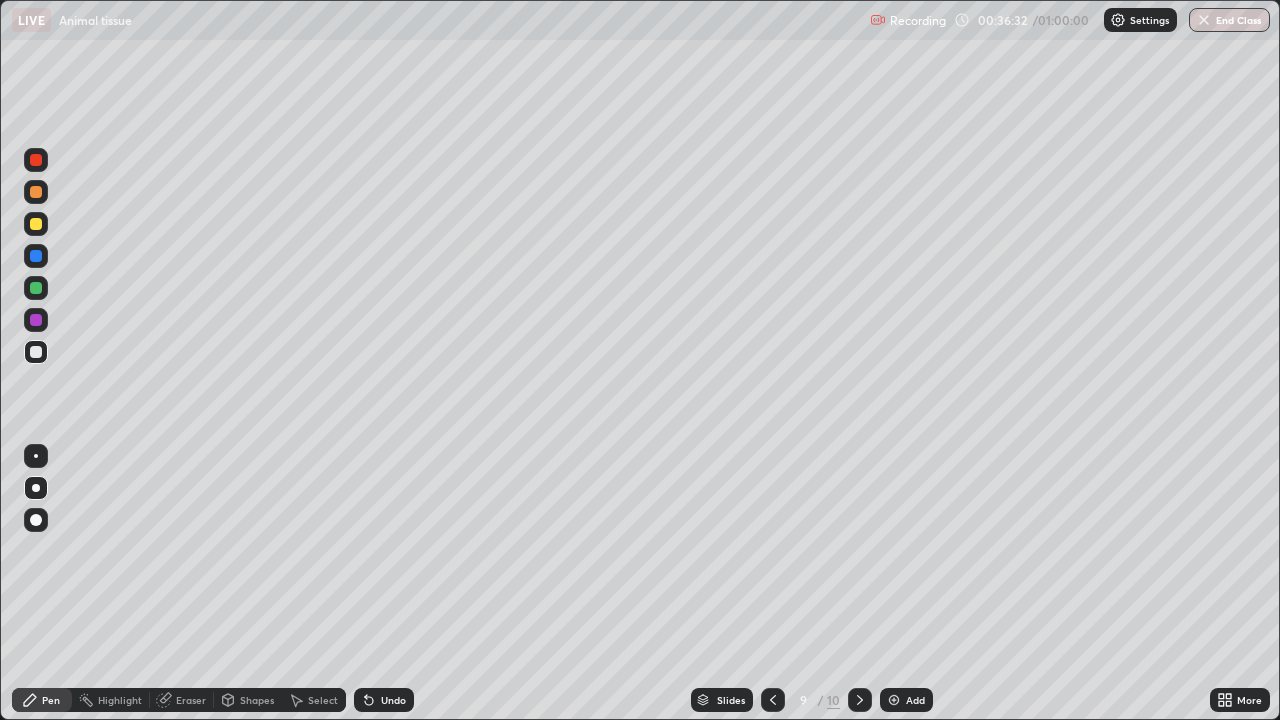click at bounding box center [36, 520] 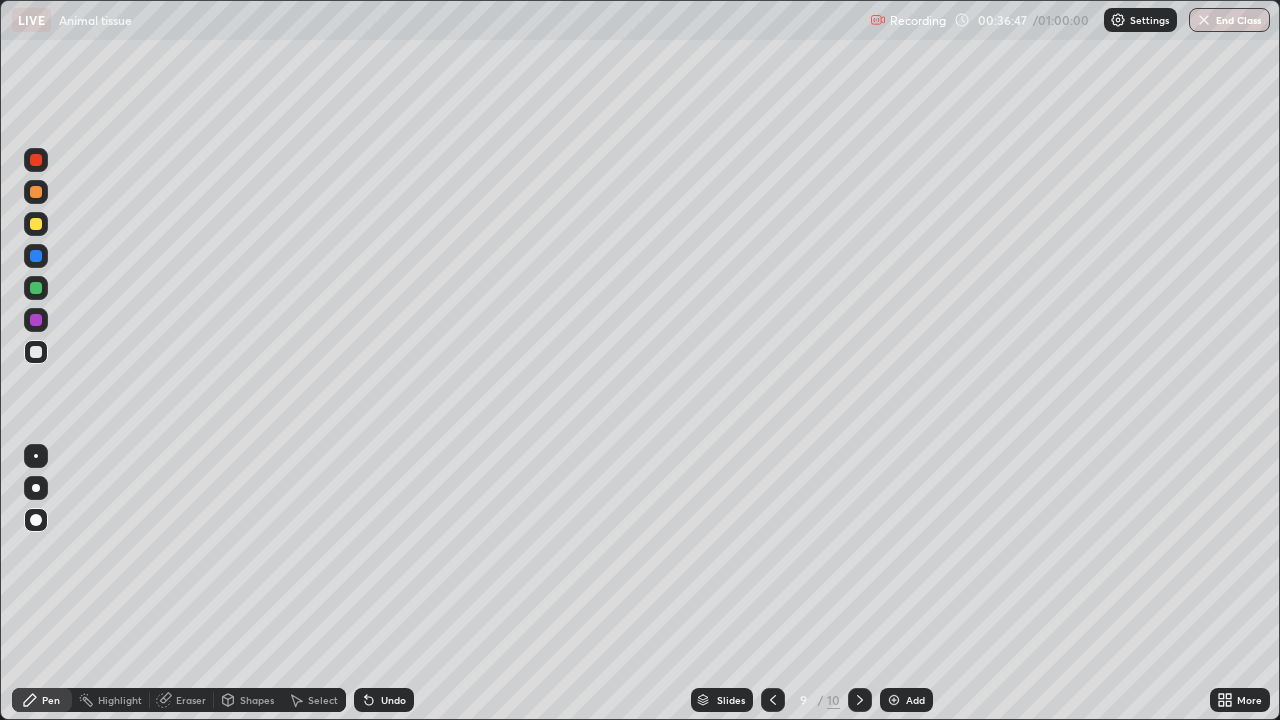 click at bounding box center (36, 192) 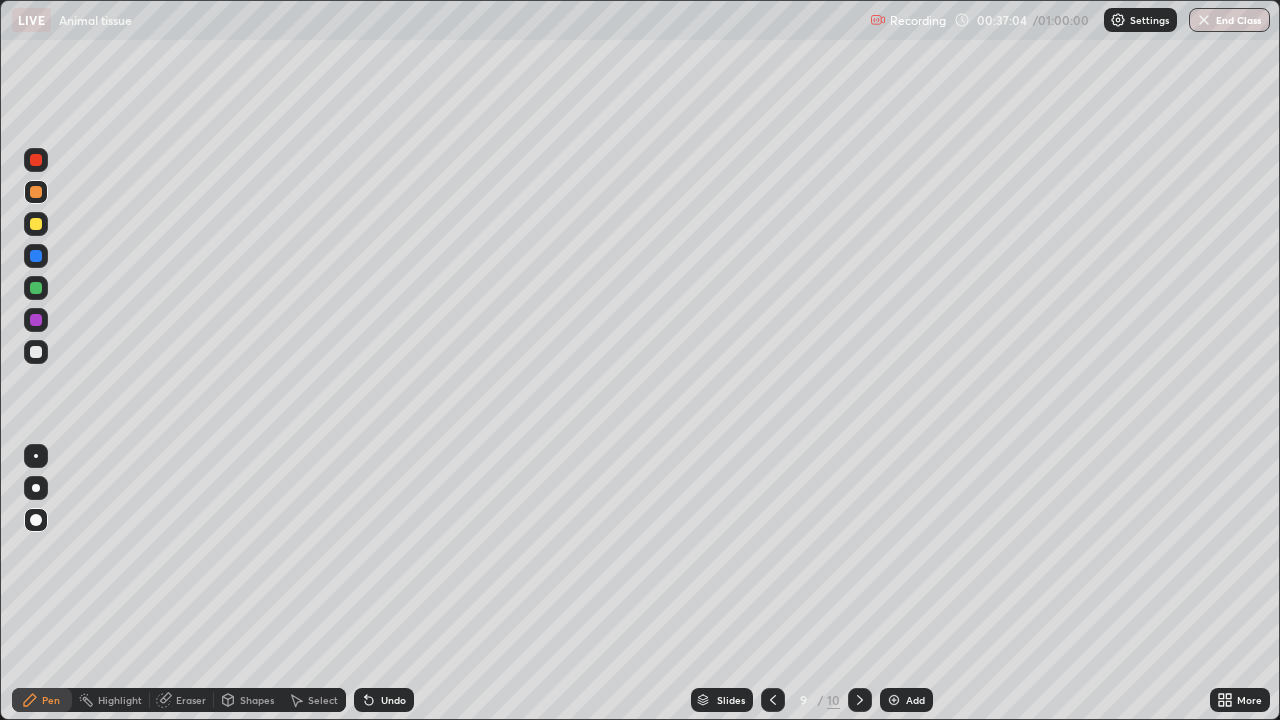 click at bounding box center [36, 352] 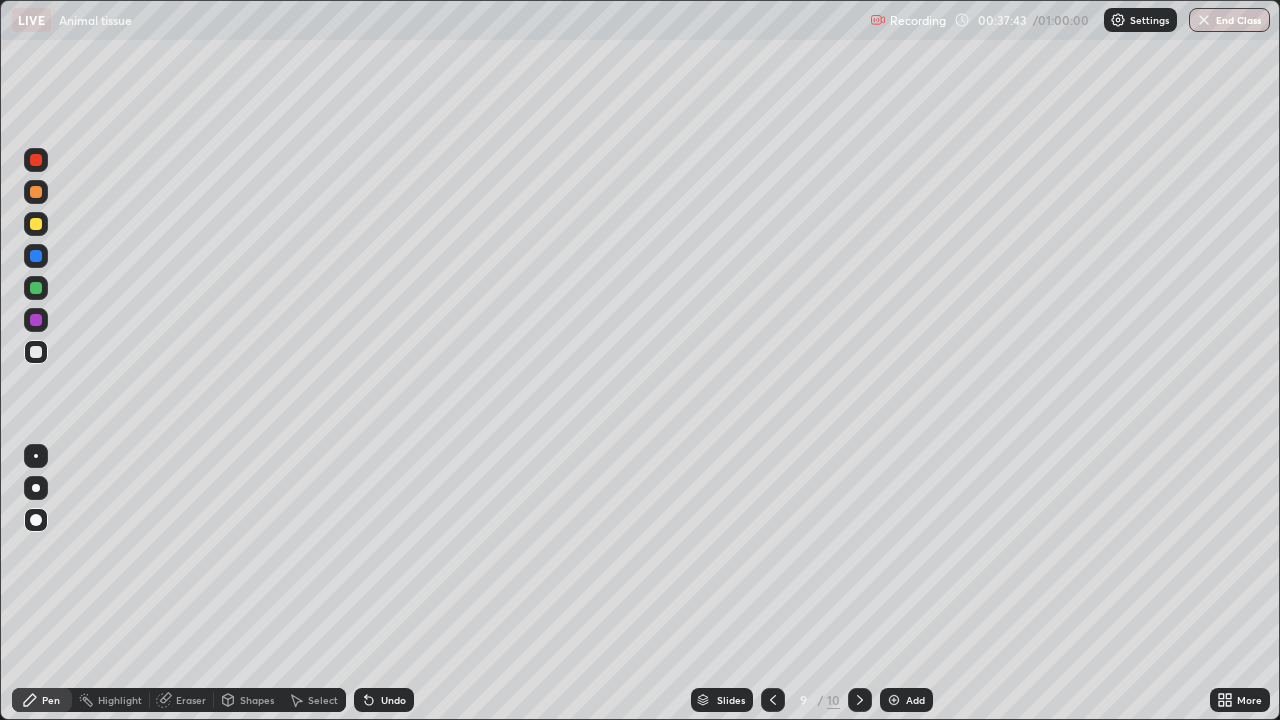 click at bounding box center (36, 320) 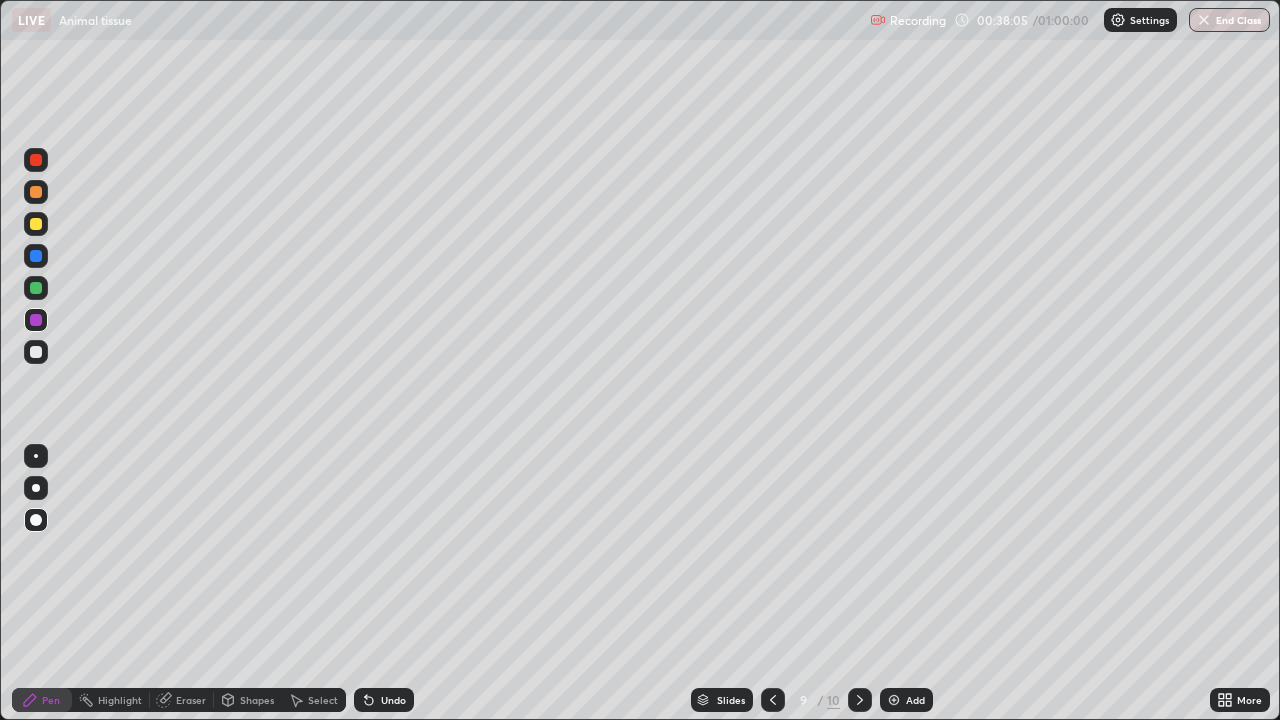 click on "Undo" at bounding box center [393, 700] 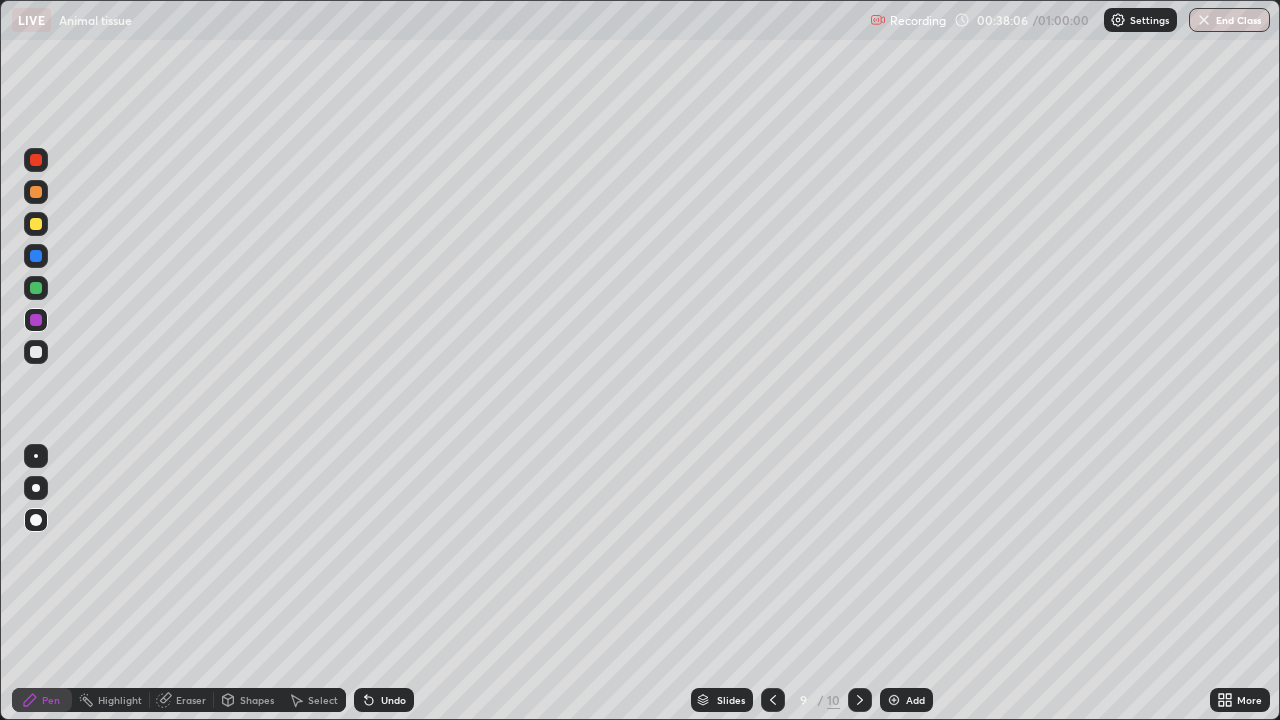 click on "Undo" at bounding box center (384, 700) 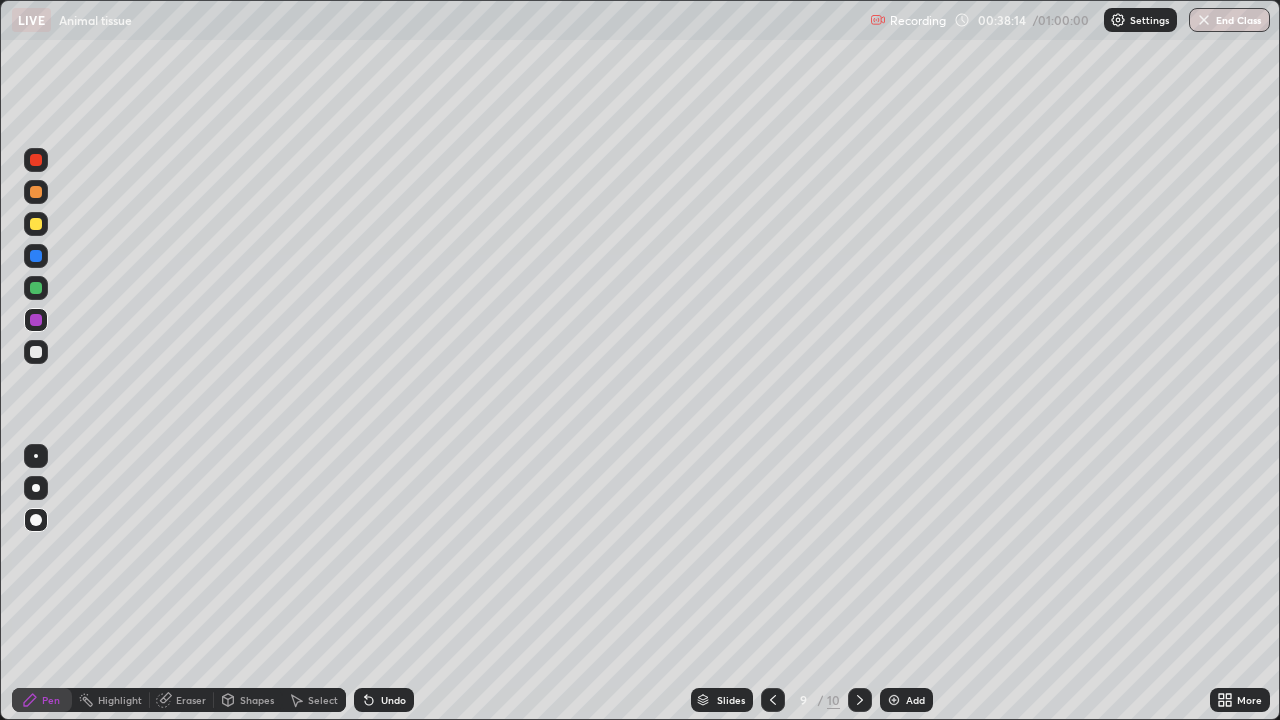 click at bounding box center [36, 288] 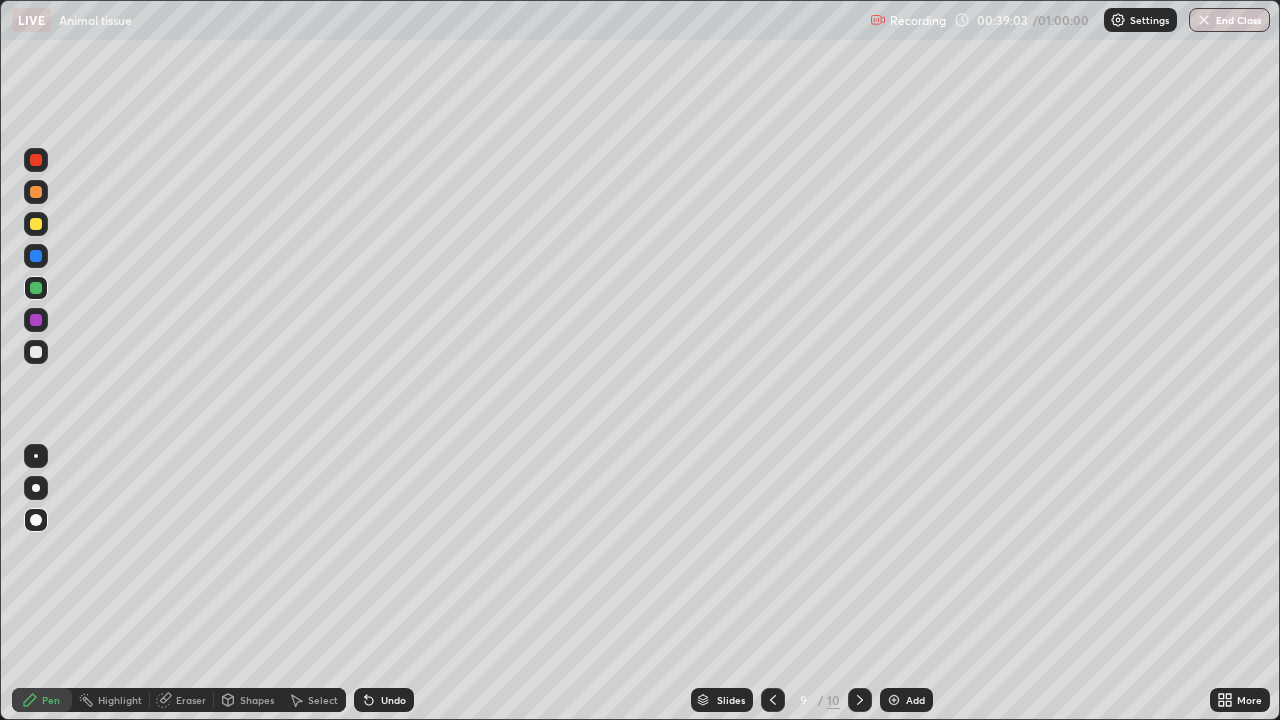 click at bounding box center [36, 352] 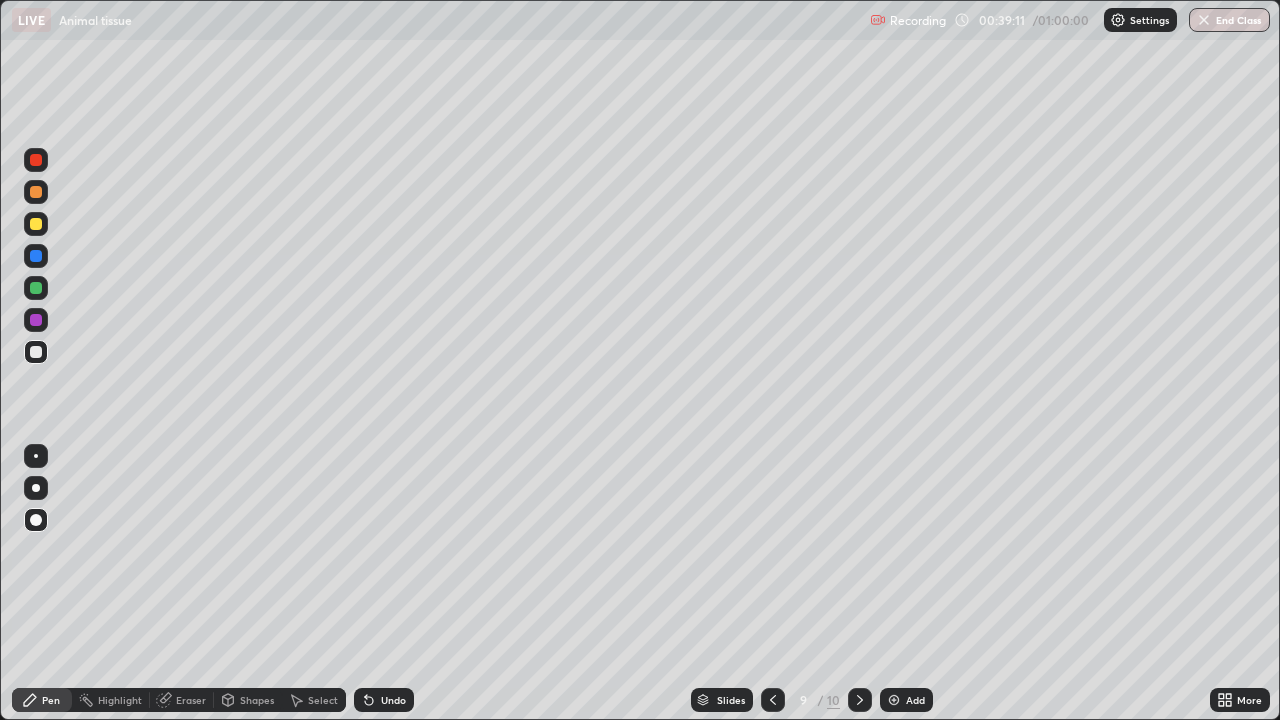 click at bounding box center (36, 320) 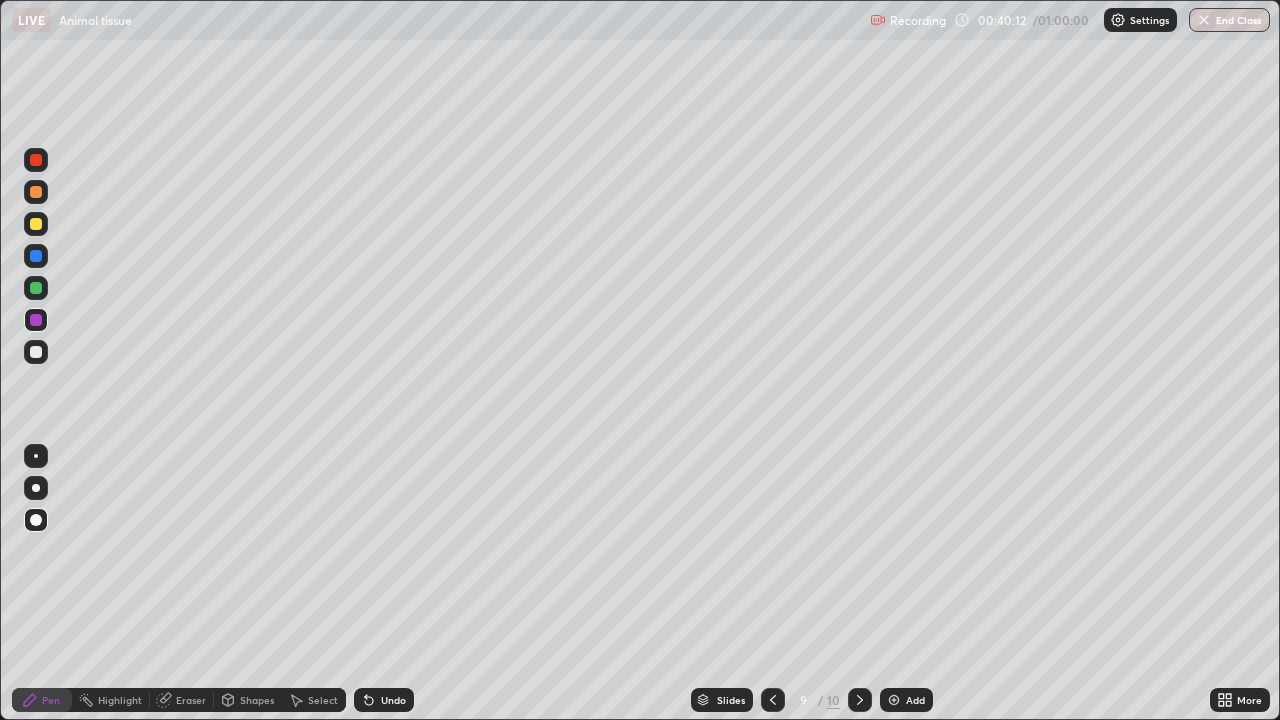 click at bounding box center (36, 224) 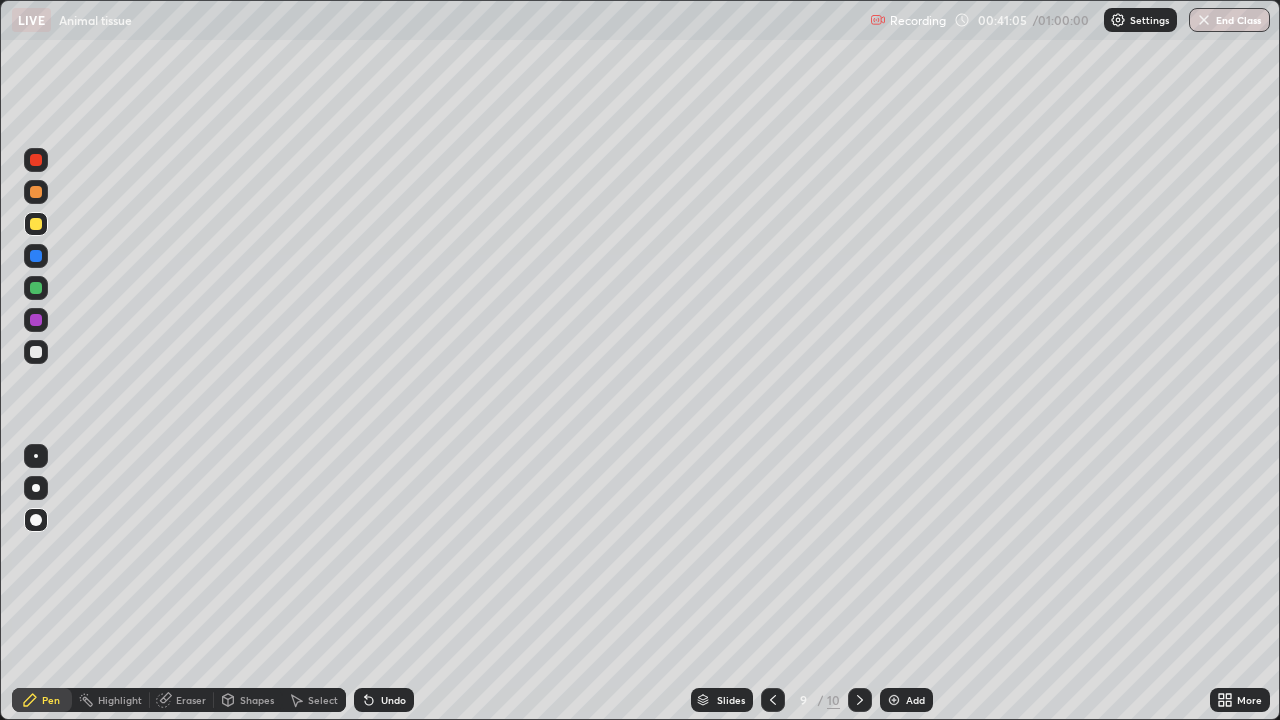 click at bounding box center [894, 700] 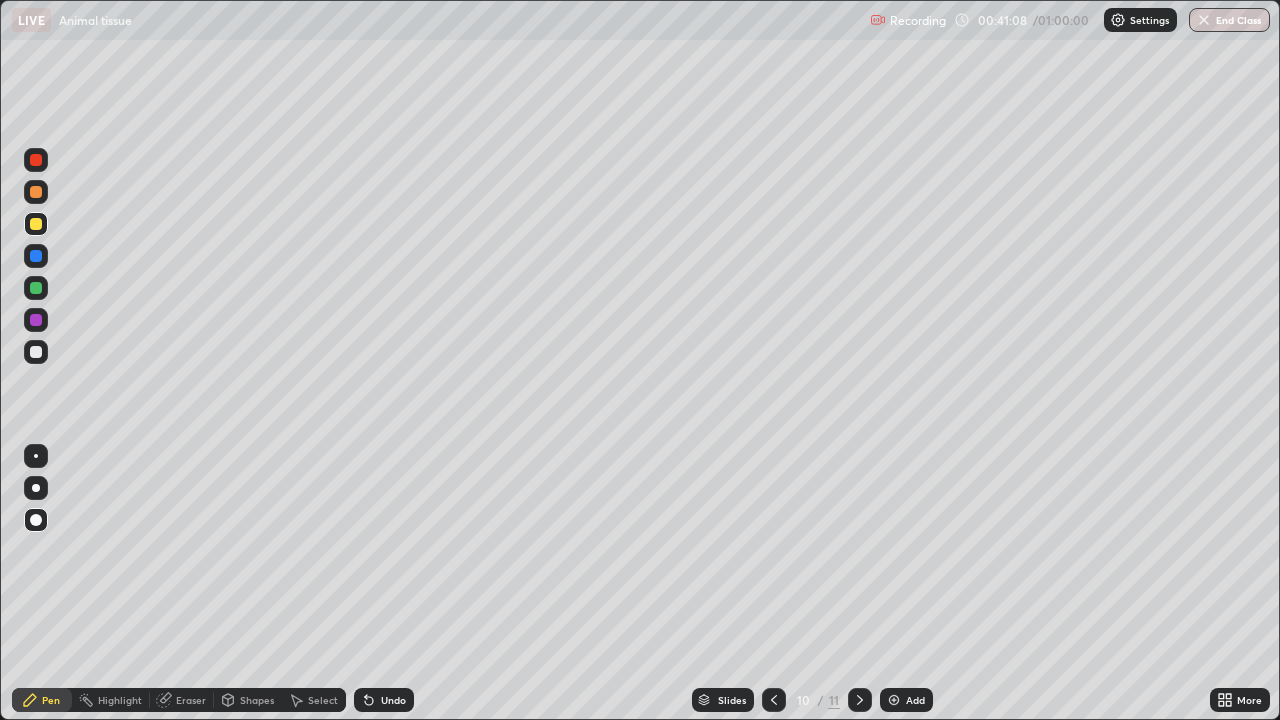 click at bounding box center (36, 352) 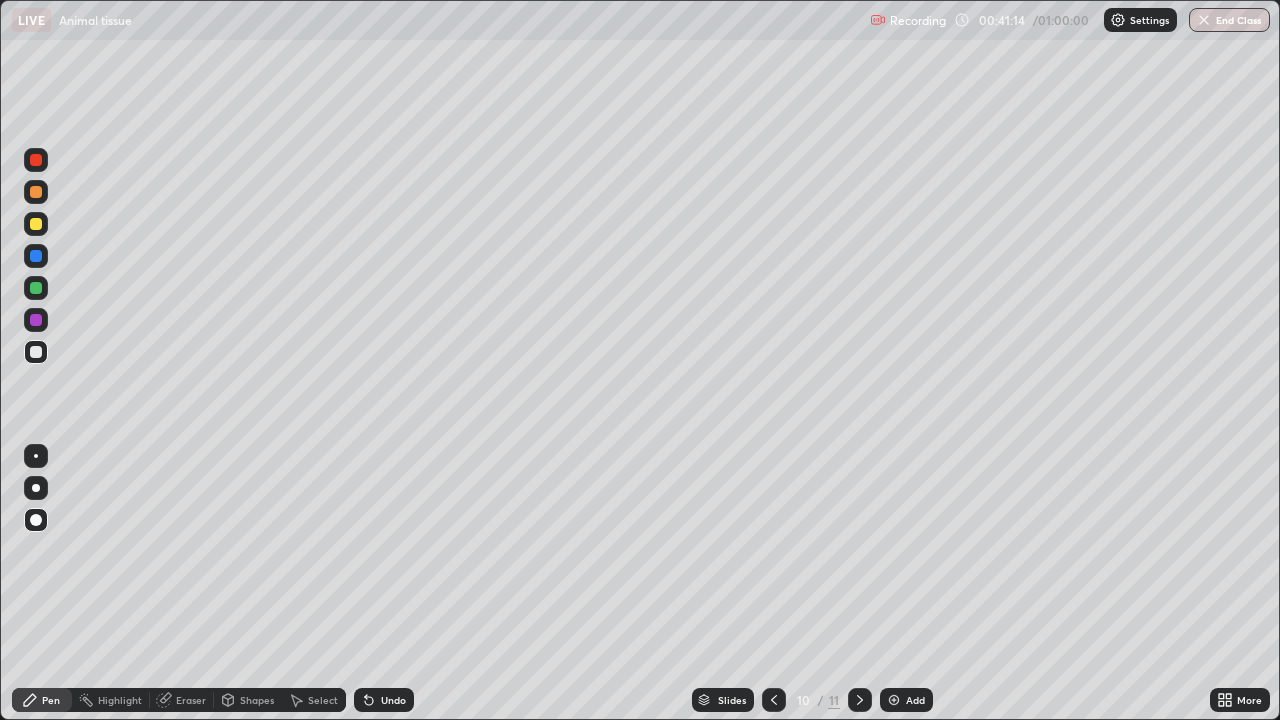 click at bounding box center (36, 224) 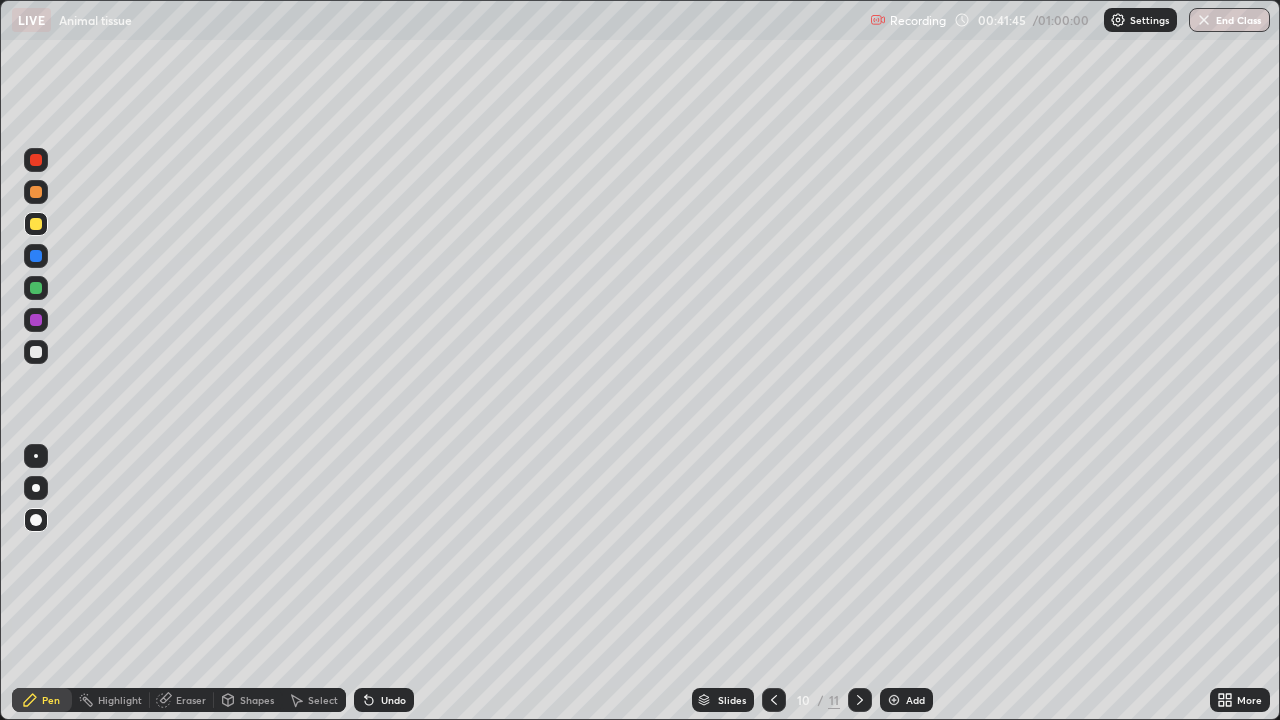 click at bounding box center (36, 352) 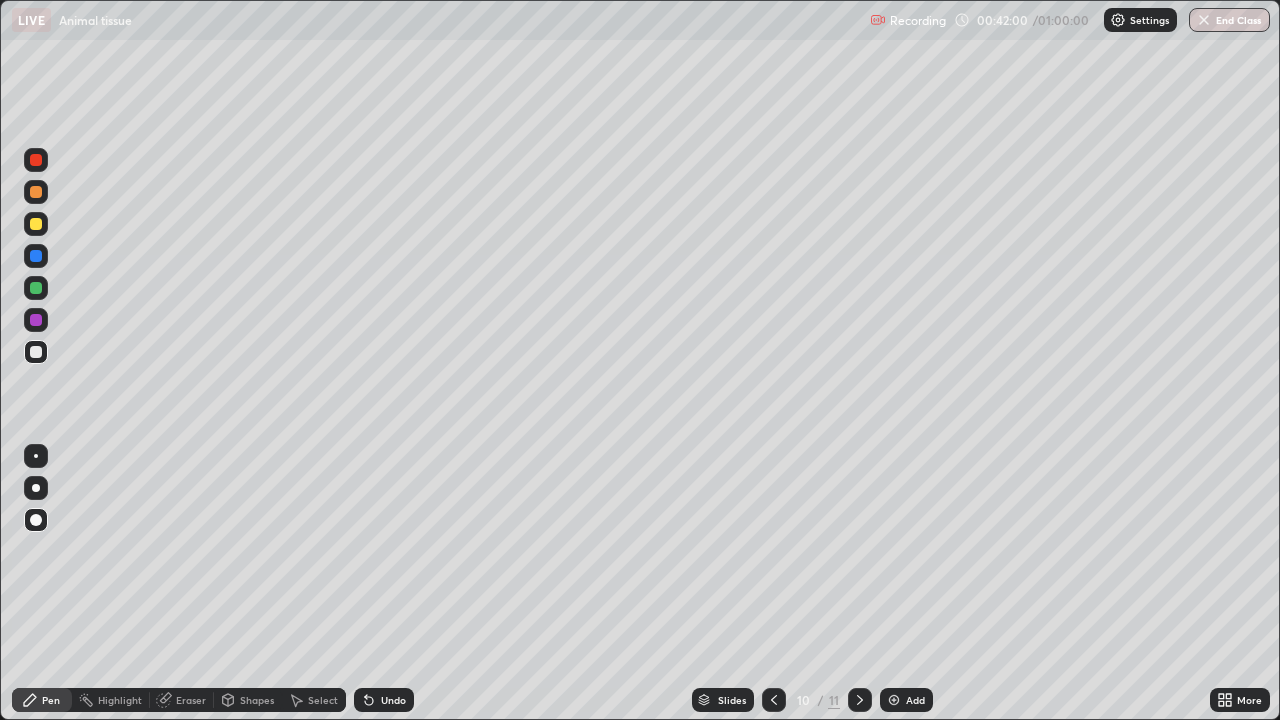 click at bounding box center (36, 224) 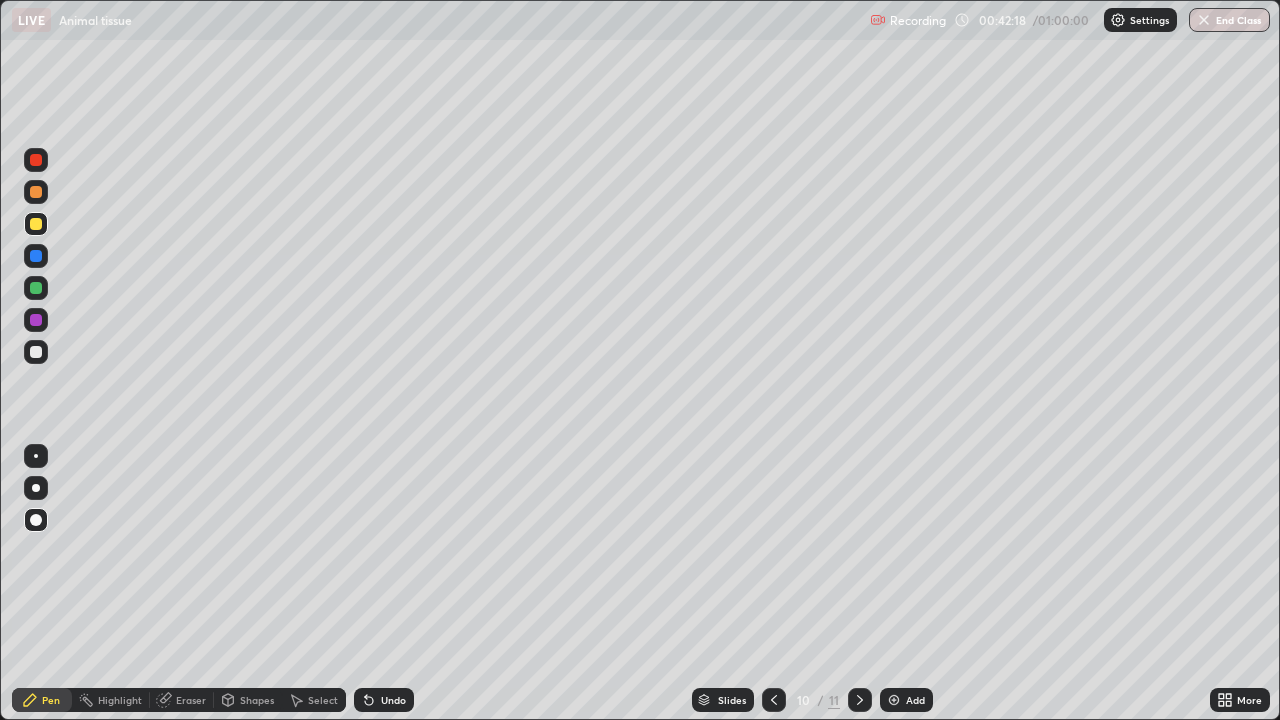 click at bounding box center [36, 352] 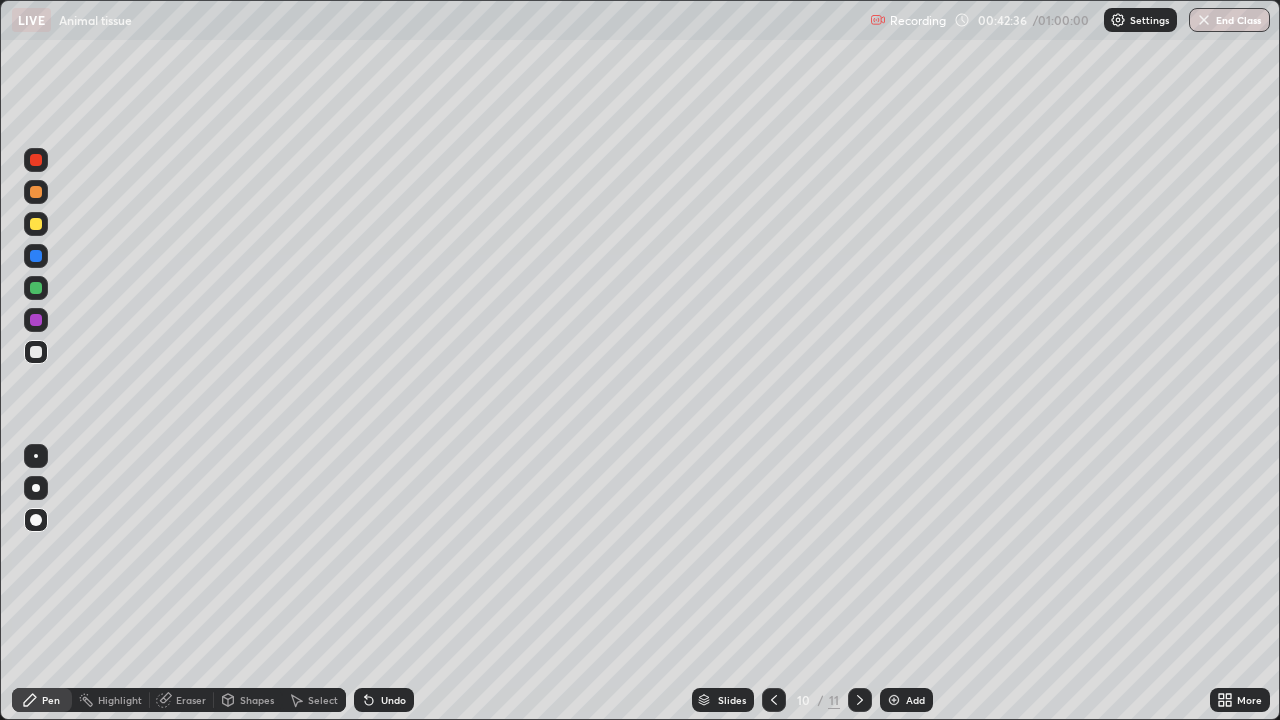 click at bounding box center [36, 320] 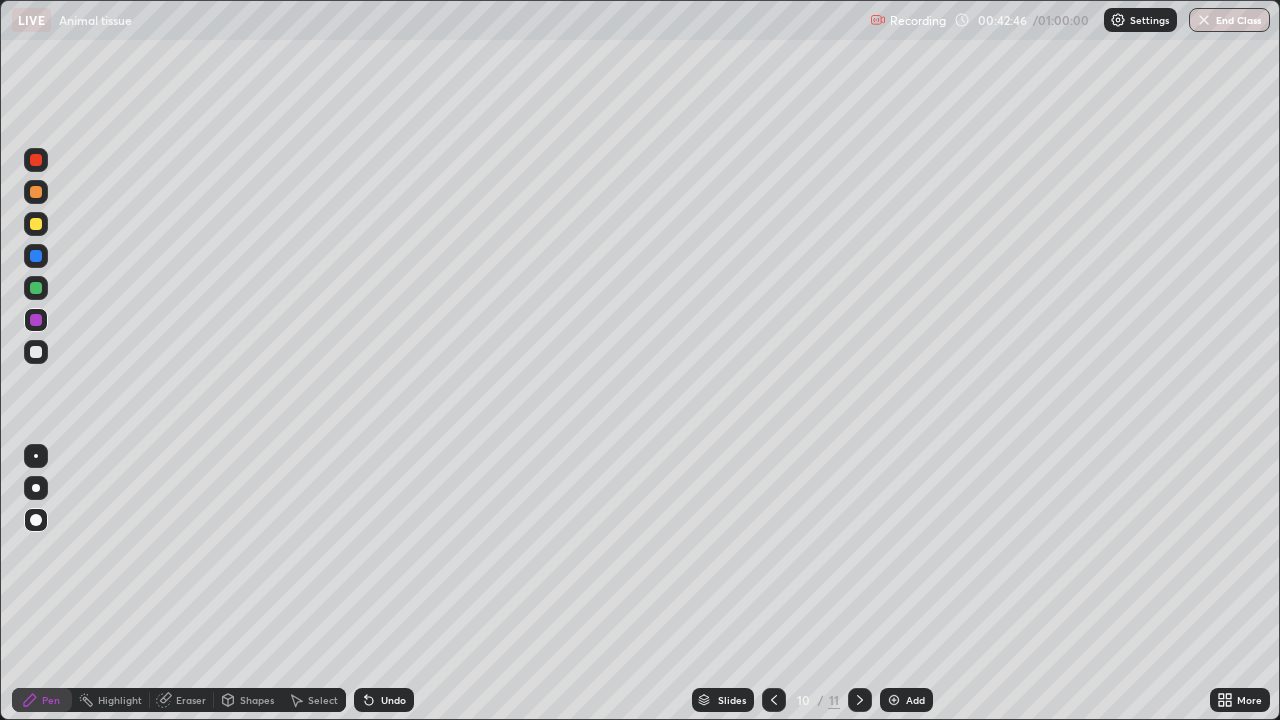 click at bounding box center [36, 224] 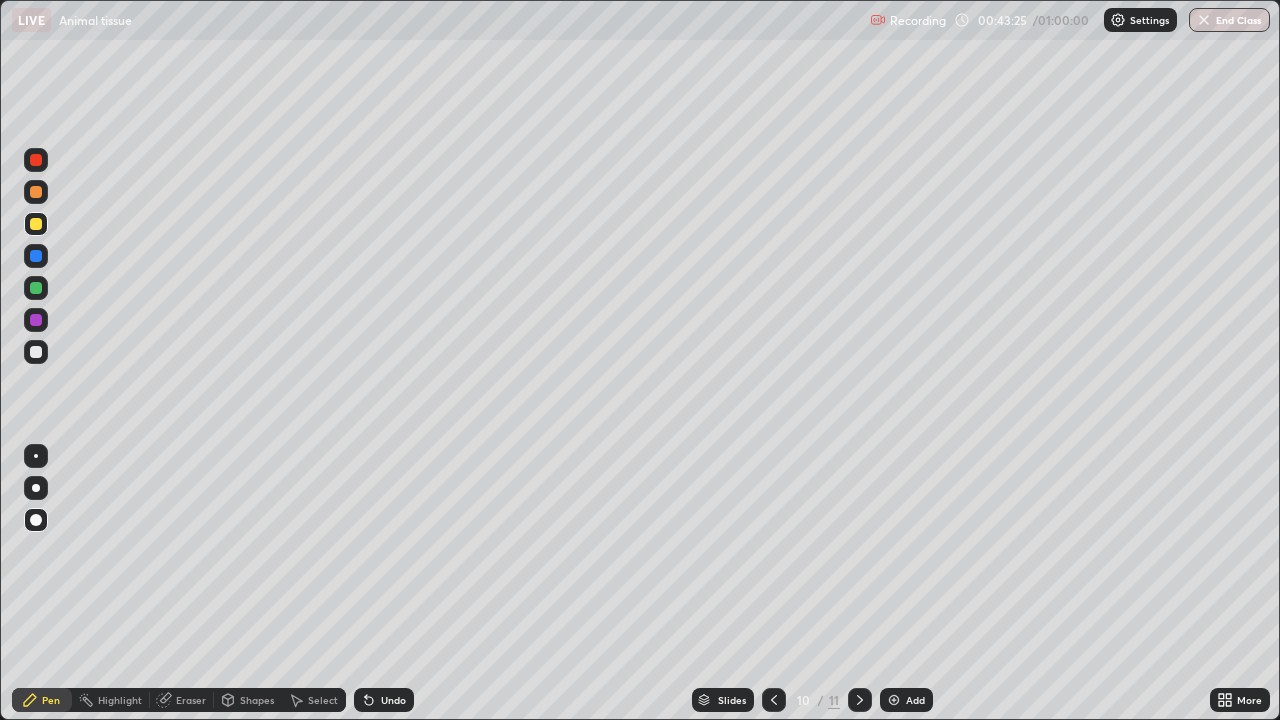 click at bounding box center (36, 352) 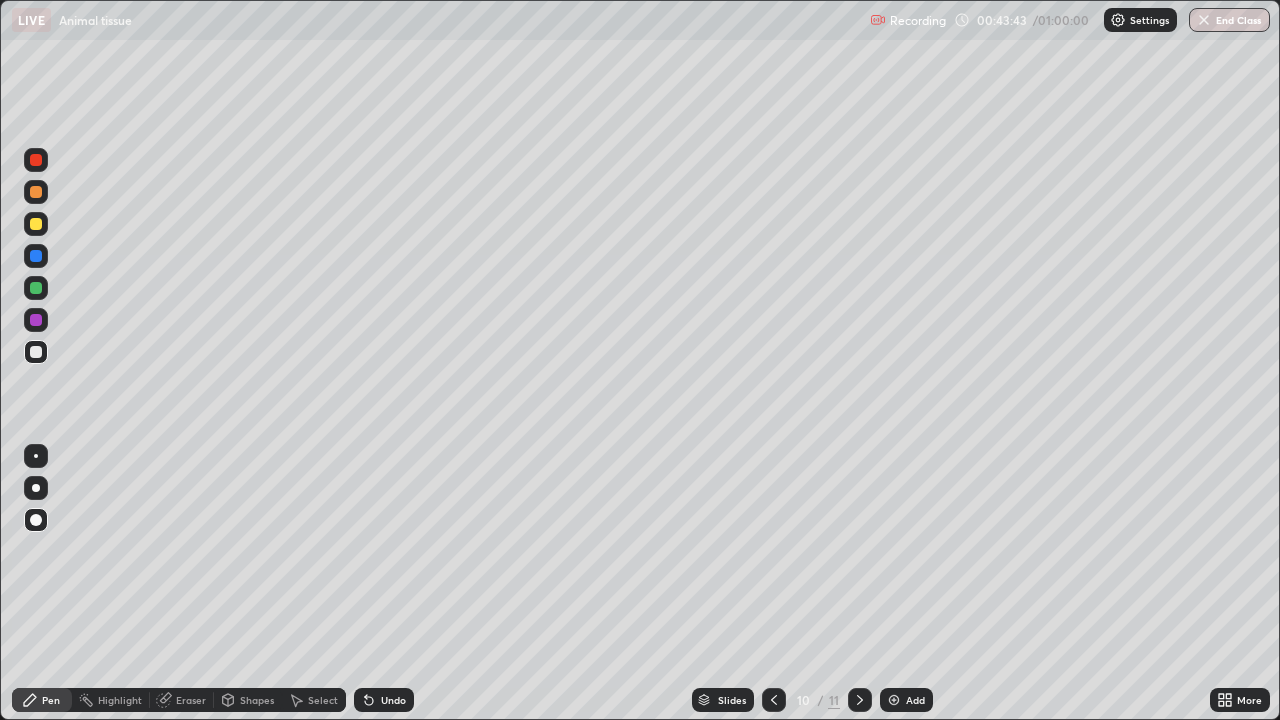 click at bounding box center [36, 224] 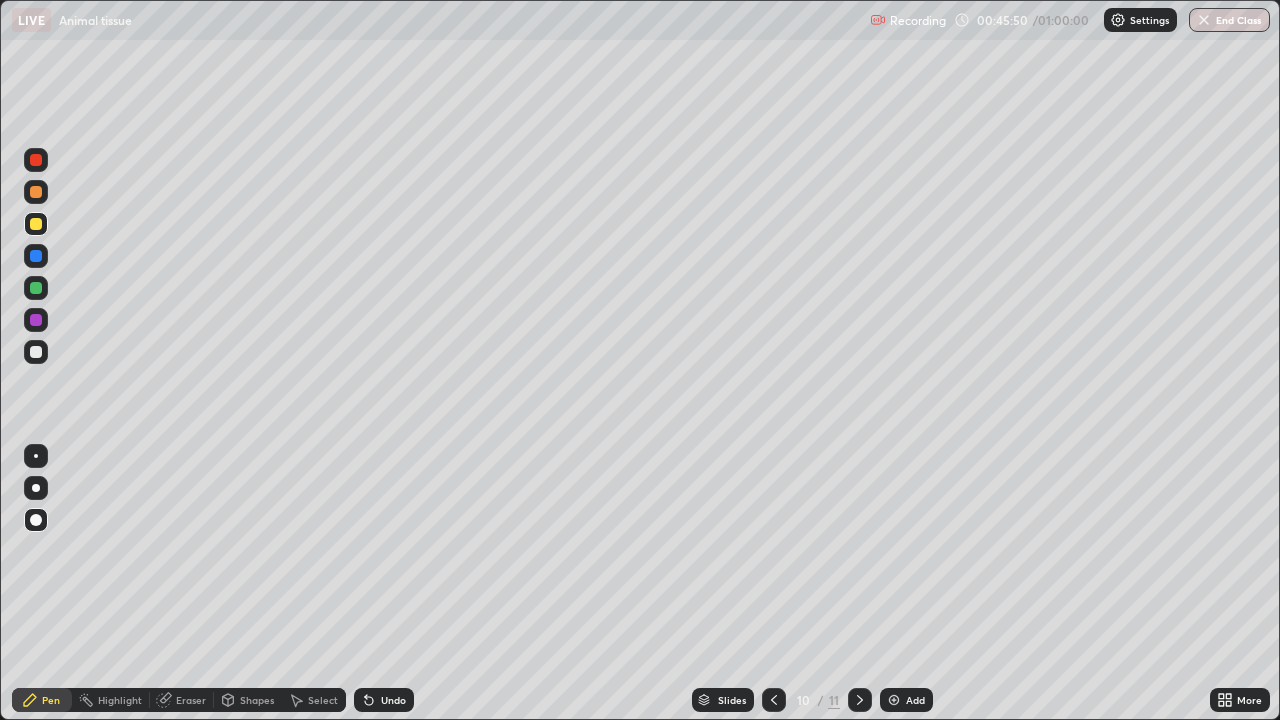 click at bounding box center (36, 352) 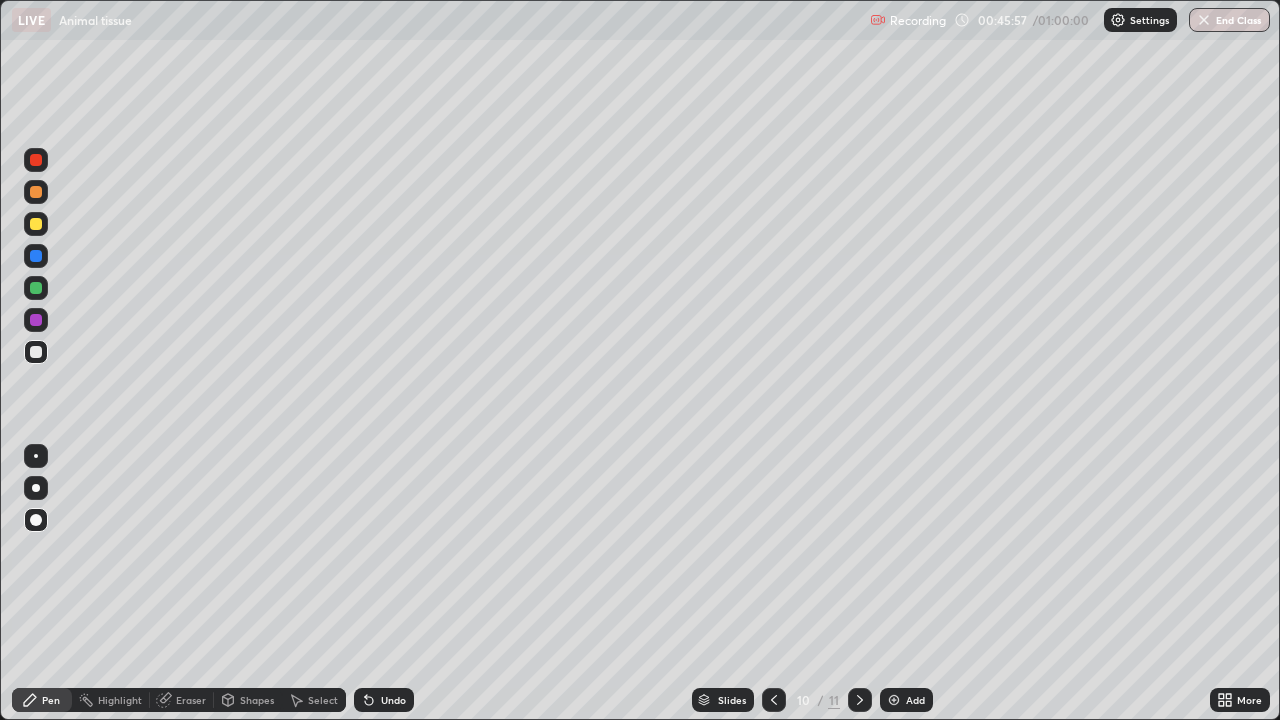 click on "Undo" at bounding box center [393, 700] 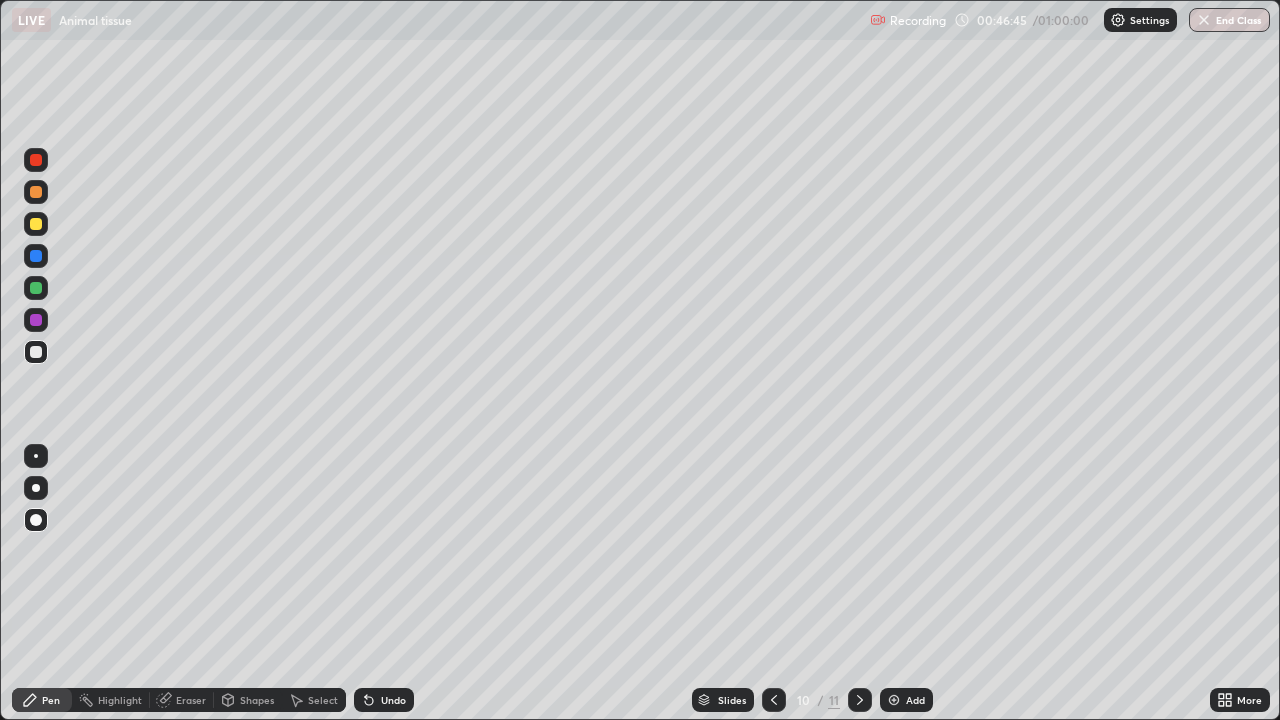 click on "Add" at bounding box center [906, 700] 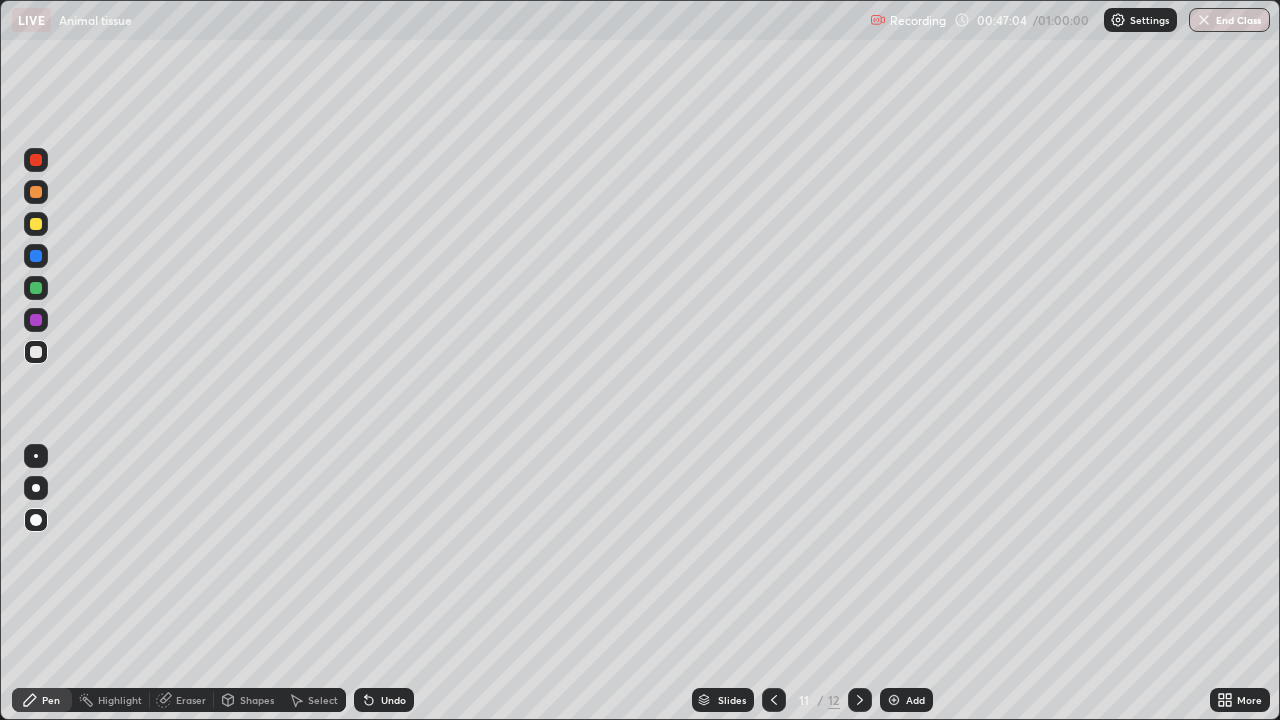 click on "Undo" at bounding box center (393, 700) 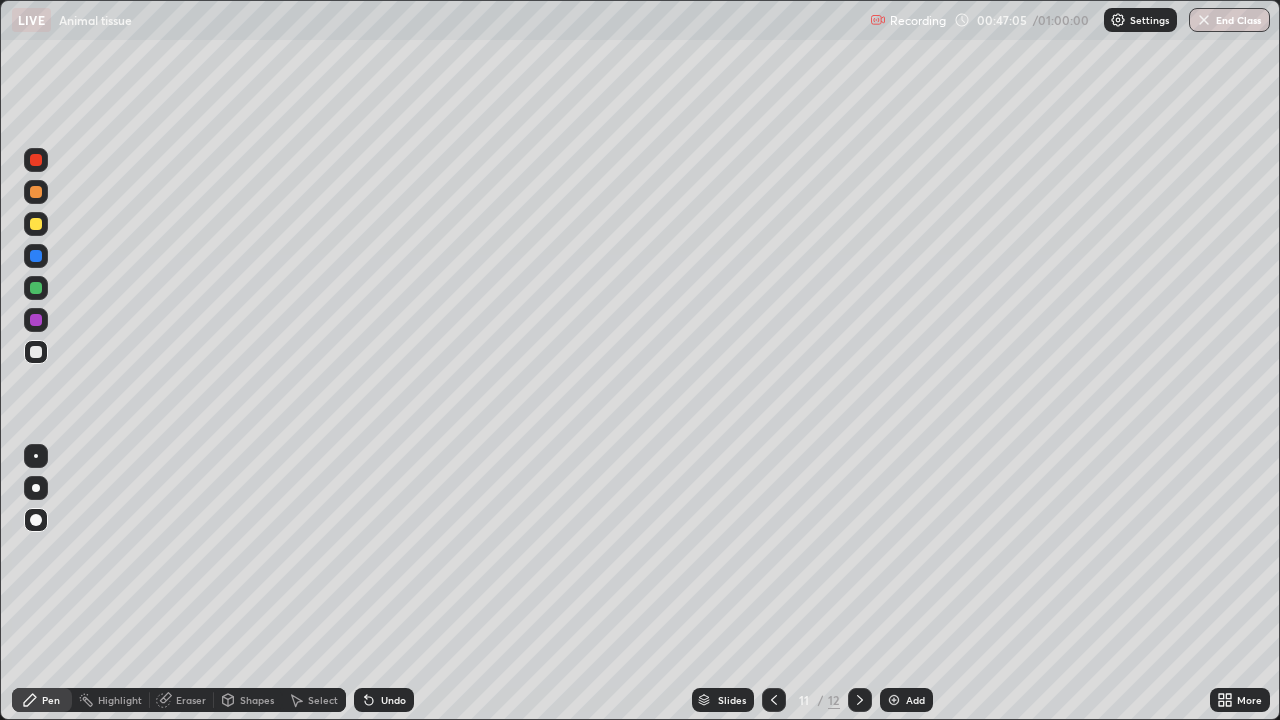 click on "Undo" at bounding box center [384, 700] 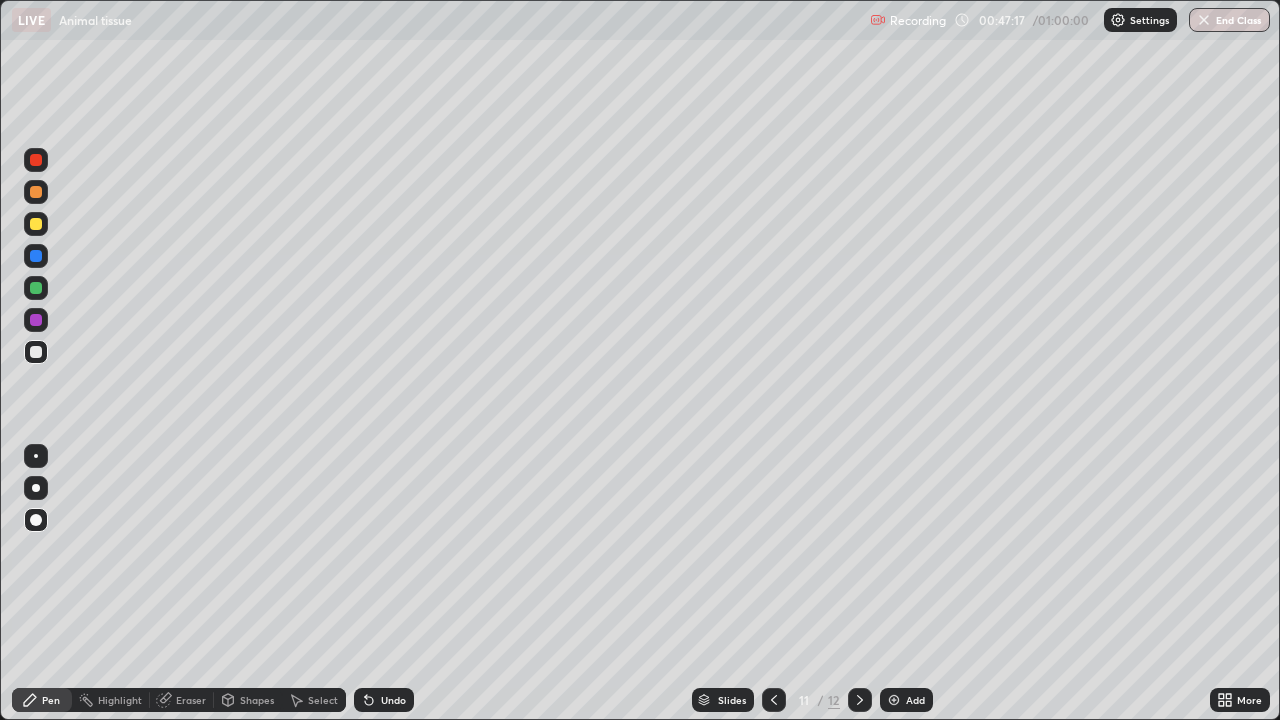 click at bounding box center [36, 224] 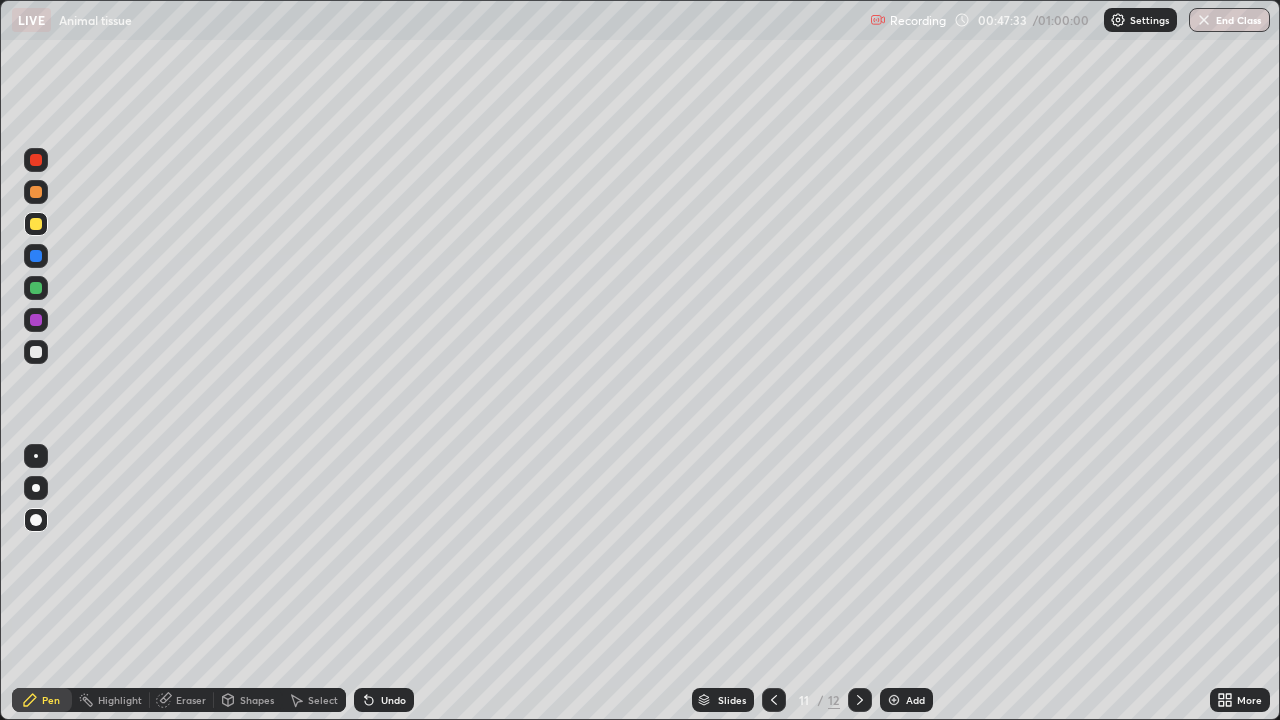 click at bounding box center [36, 192] 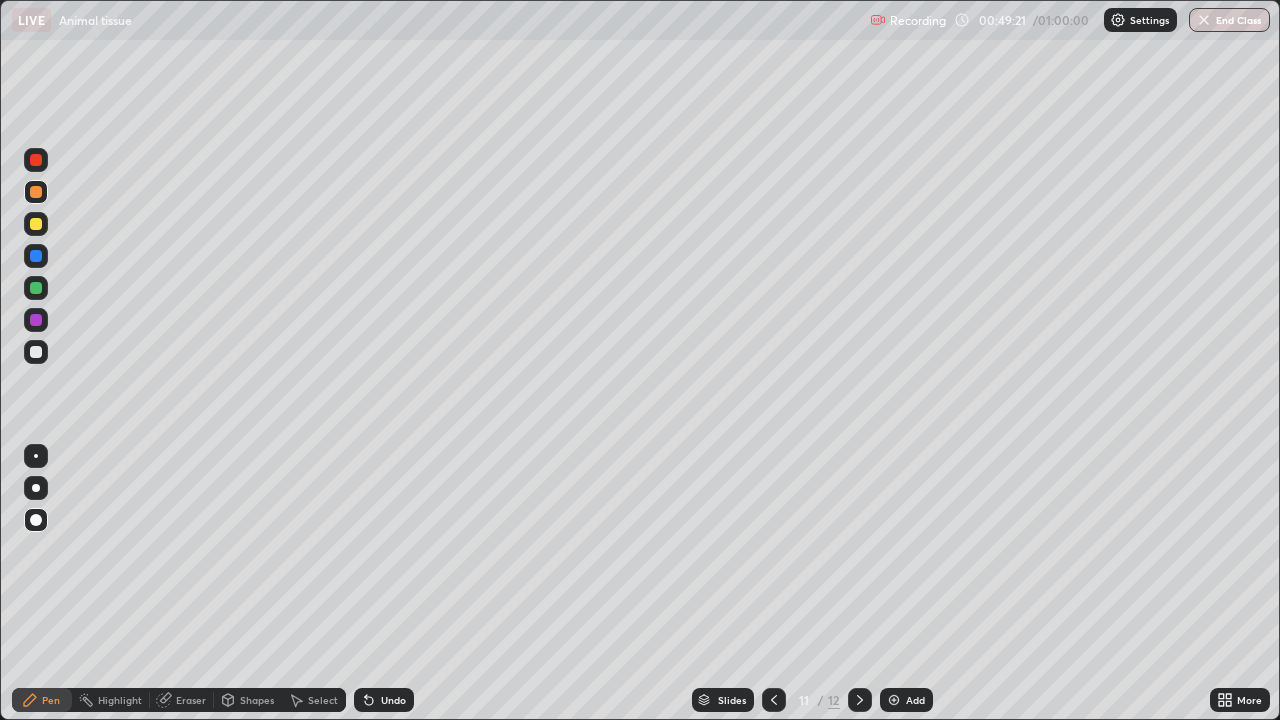 click on "Add" at bounding box center (915, 700) 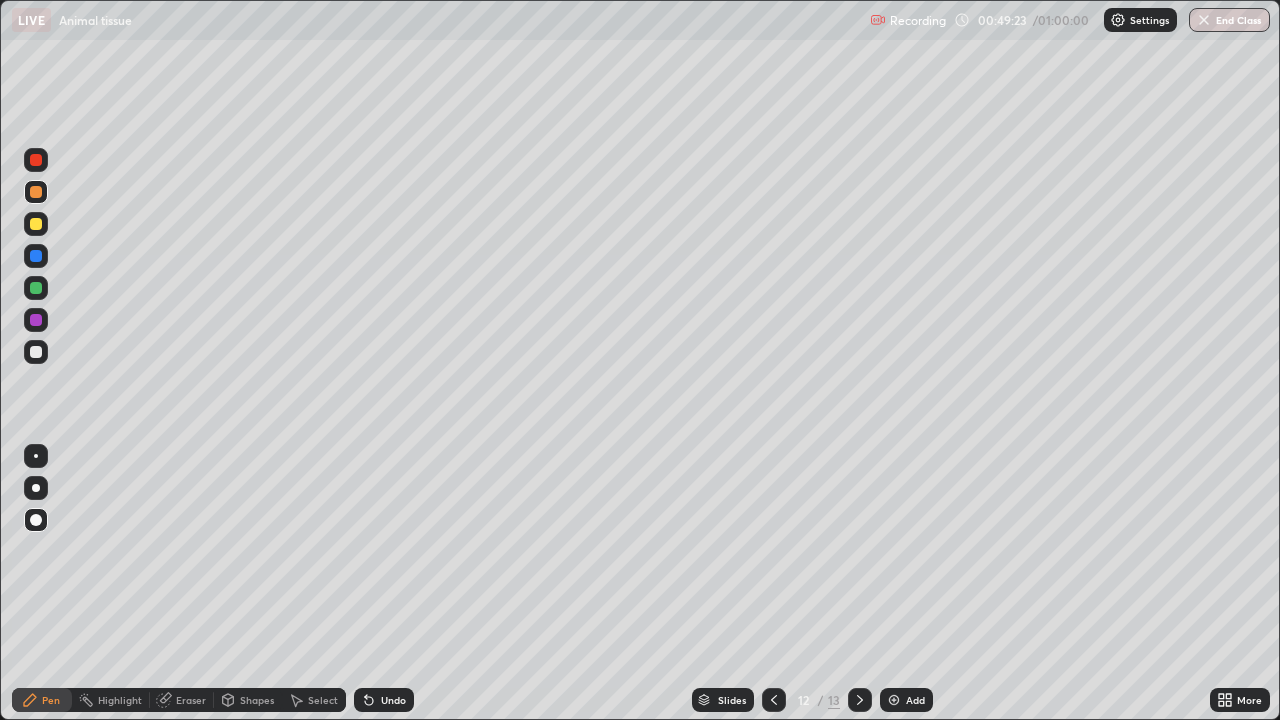 click at bounding box center (36, 352) 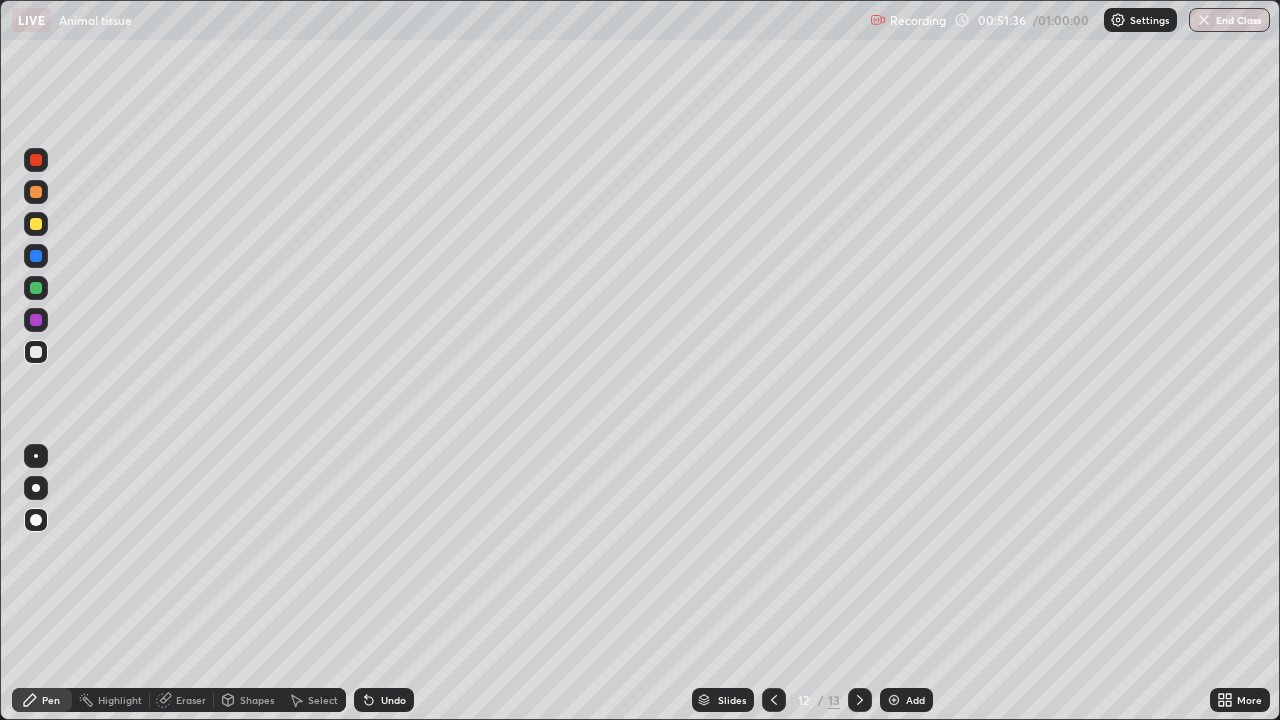 click at bounding box center (36, 224) 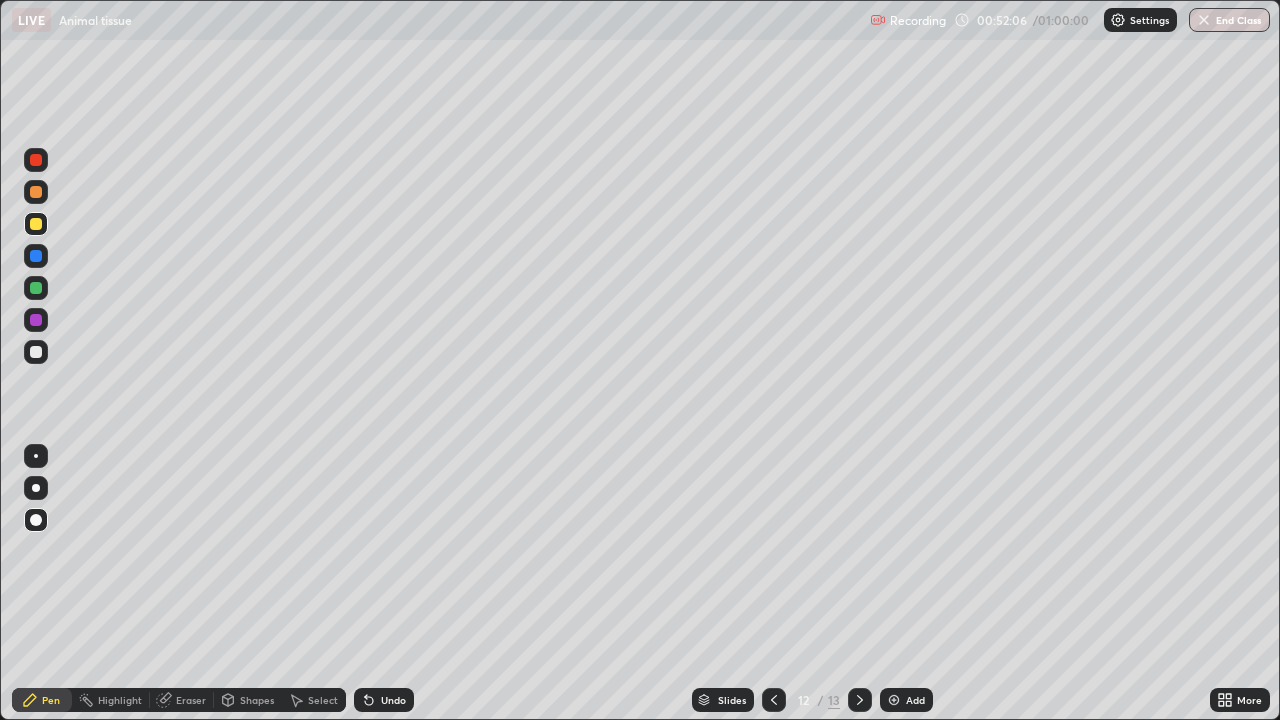 click at bounding box center [36, 352] 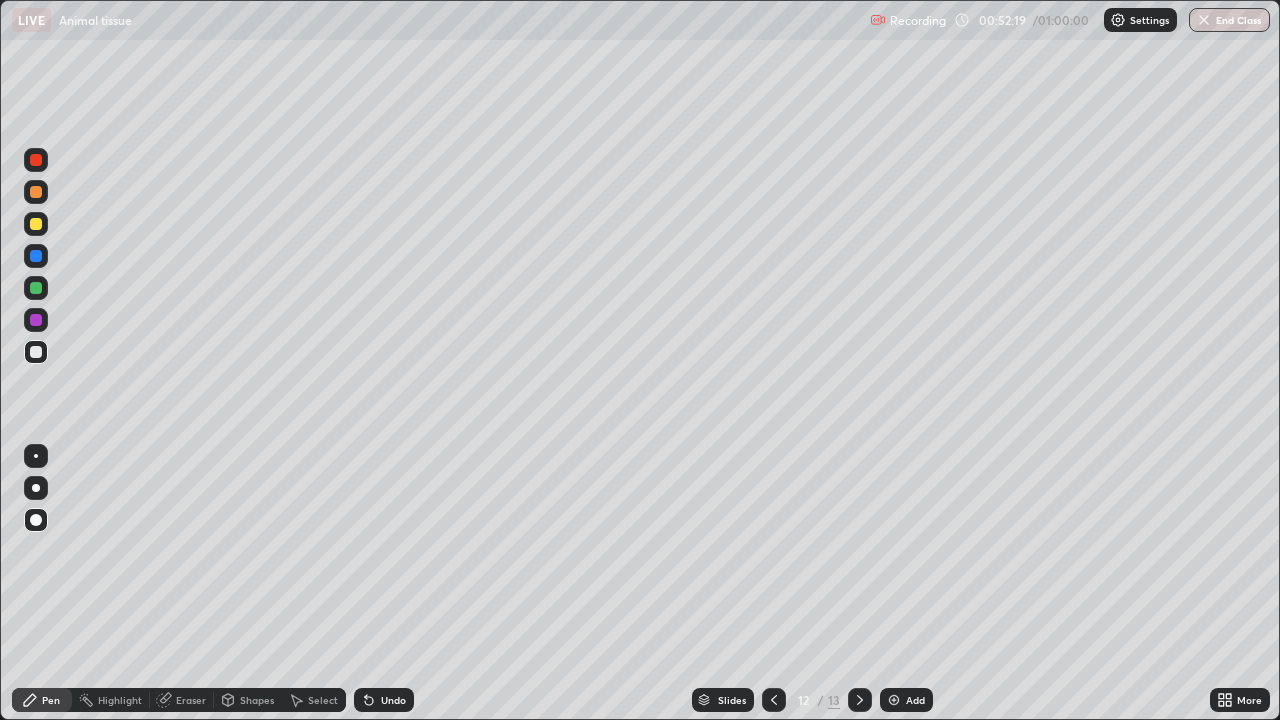 click at bounding box center [36, 320] 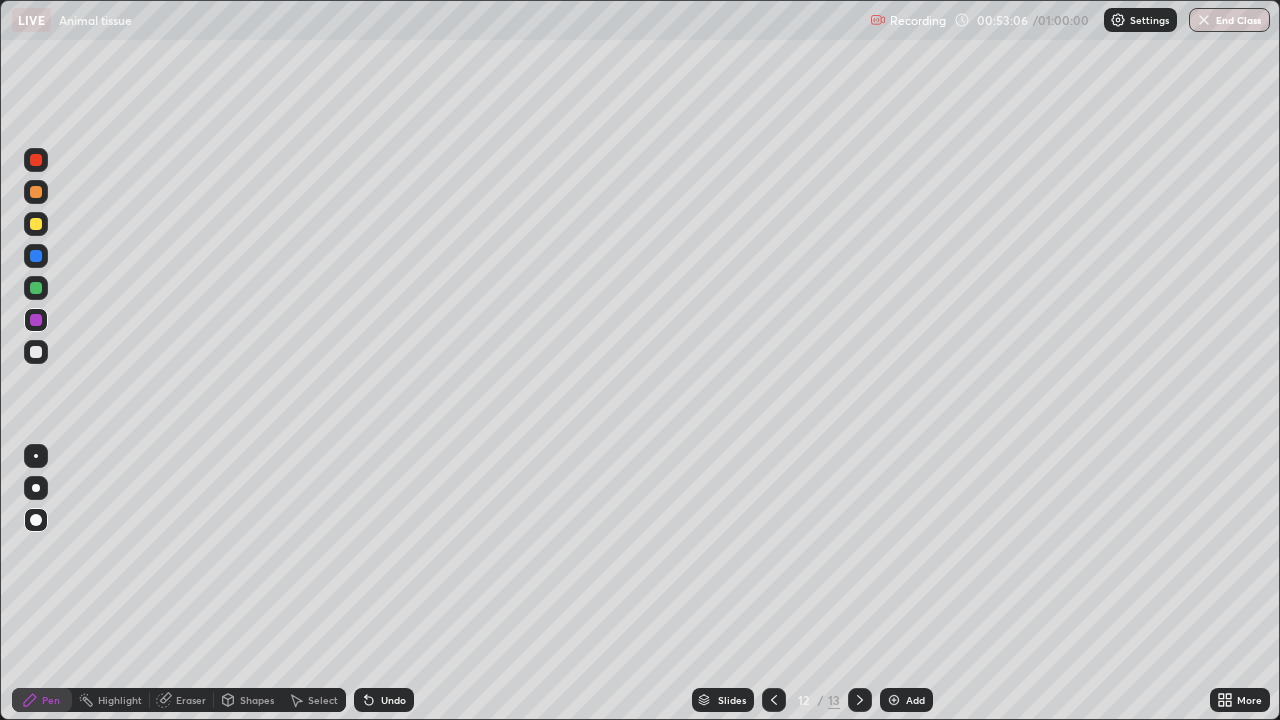 click at bounding box center (36, 352) 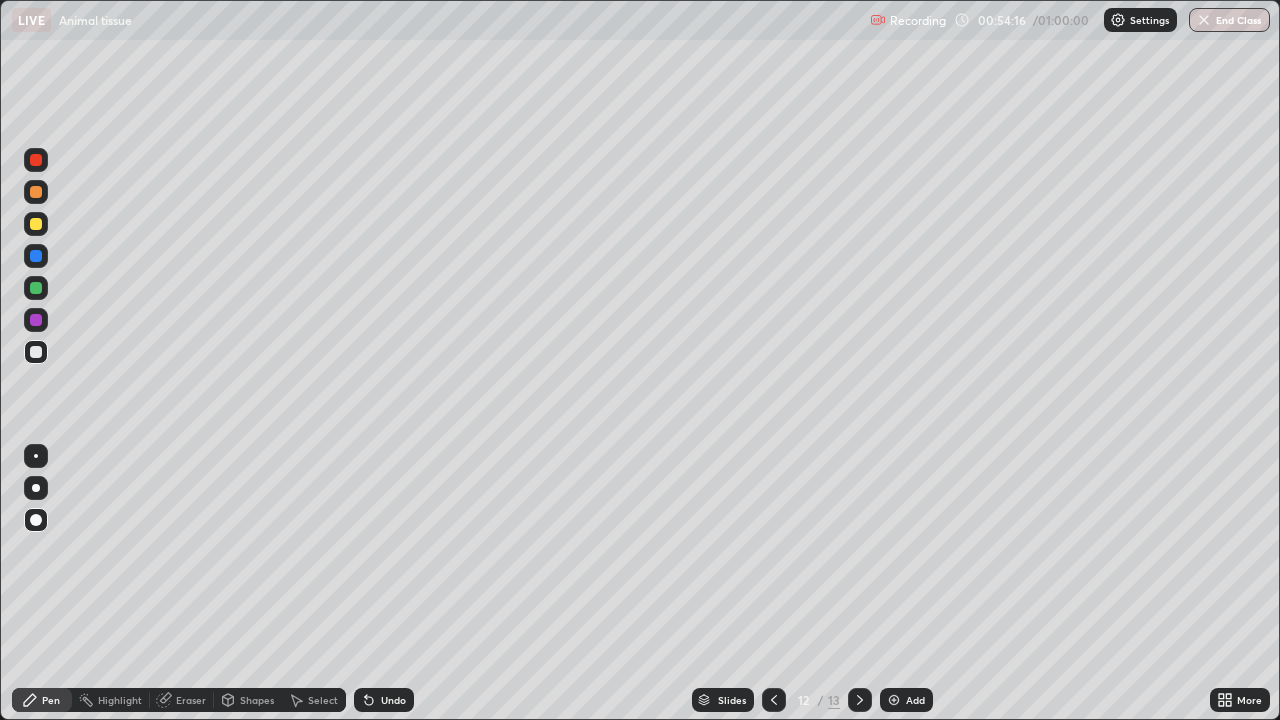 click at bounding box center [36, 192] 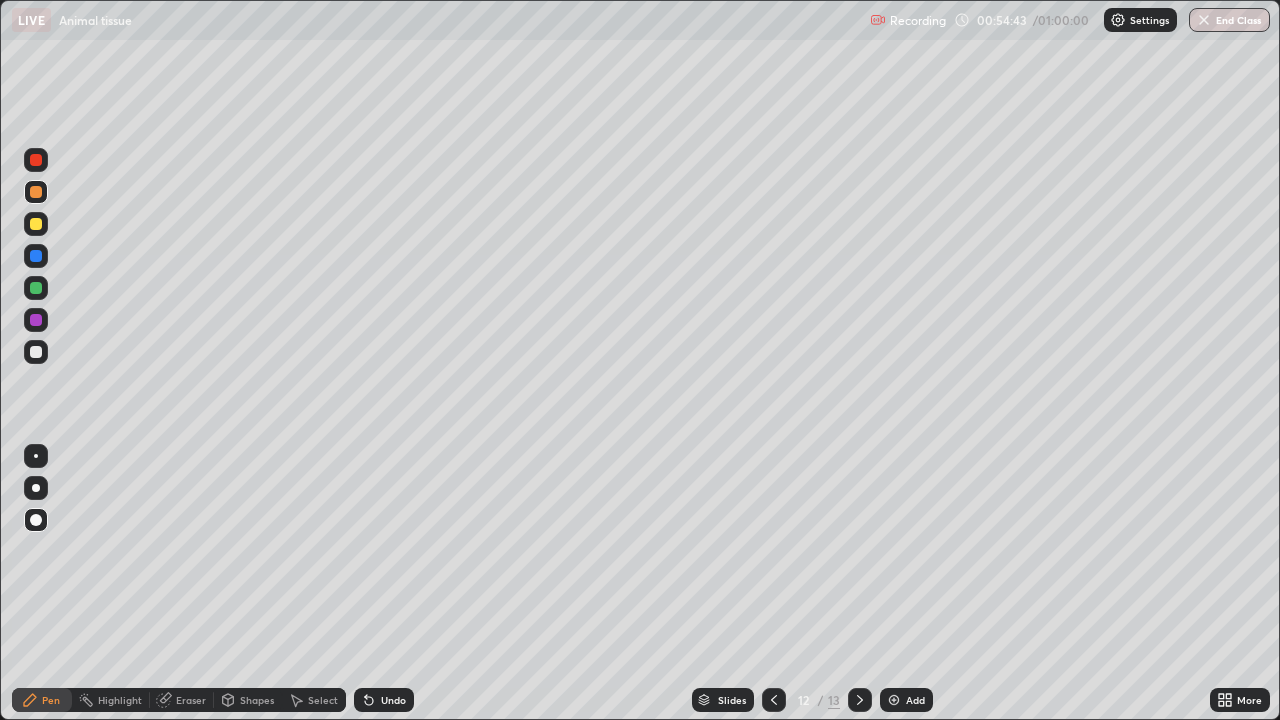 click at bounding box center [36, 352] 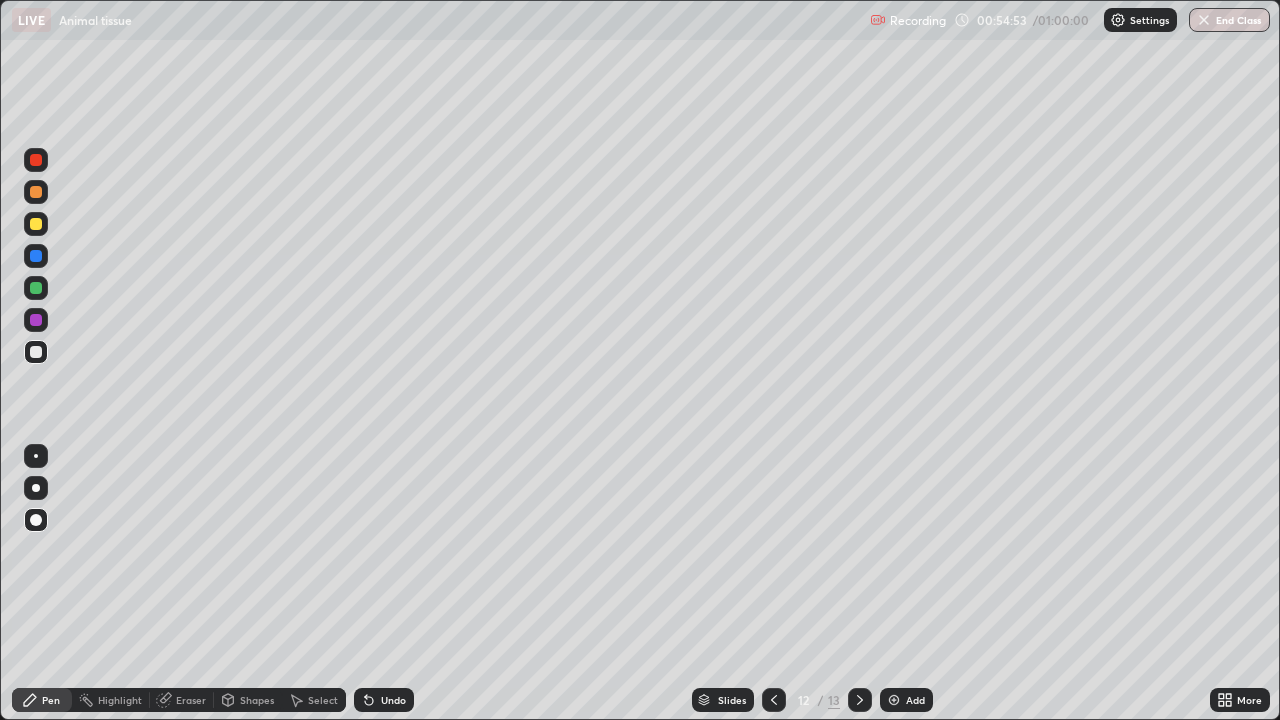 click at bounding box center (36, 288) 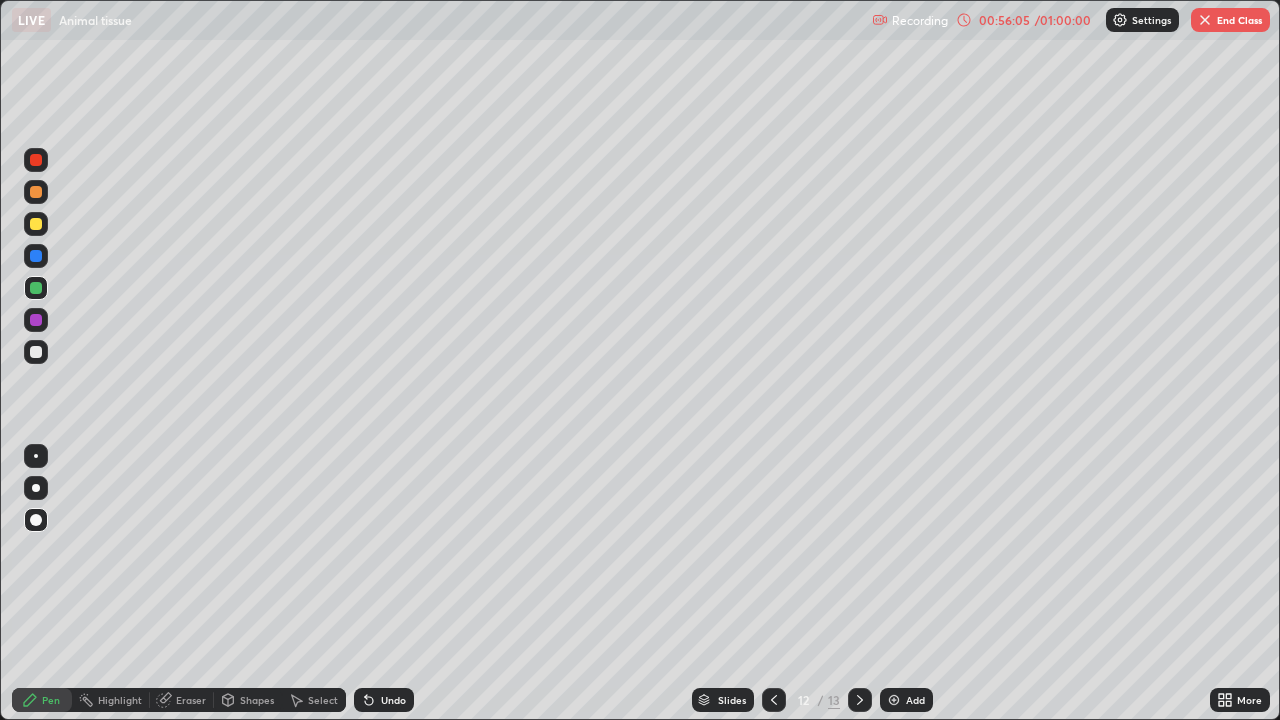 click on "End Class" at bounding box center (1230, 20) 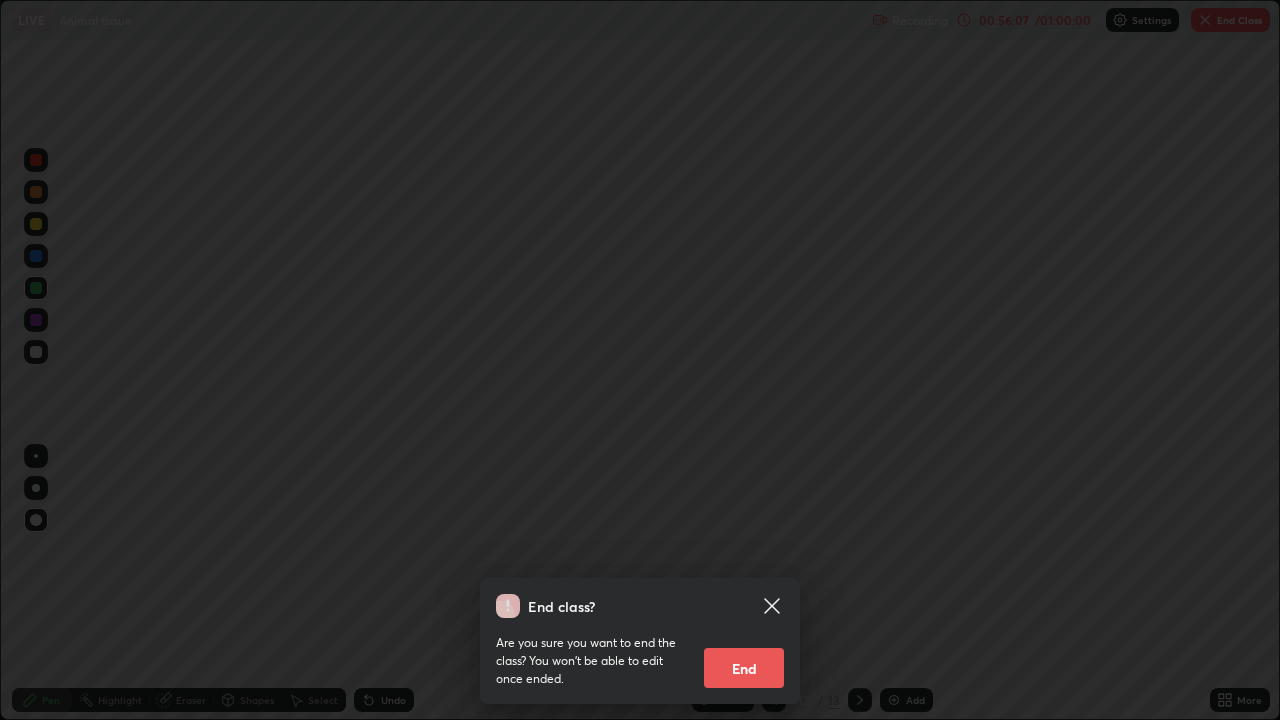 click on "End" at bounding box center [744, 668] 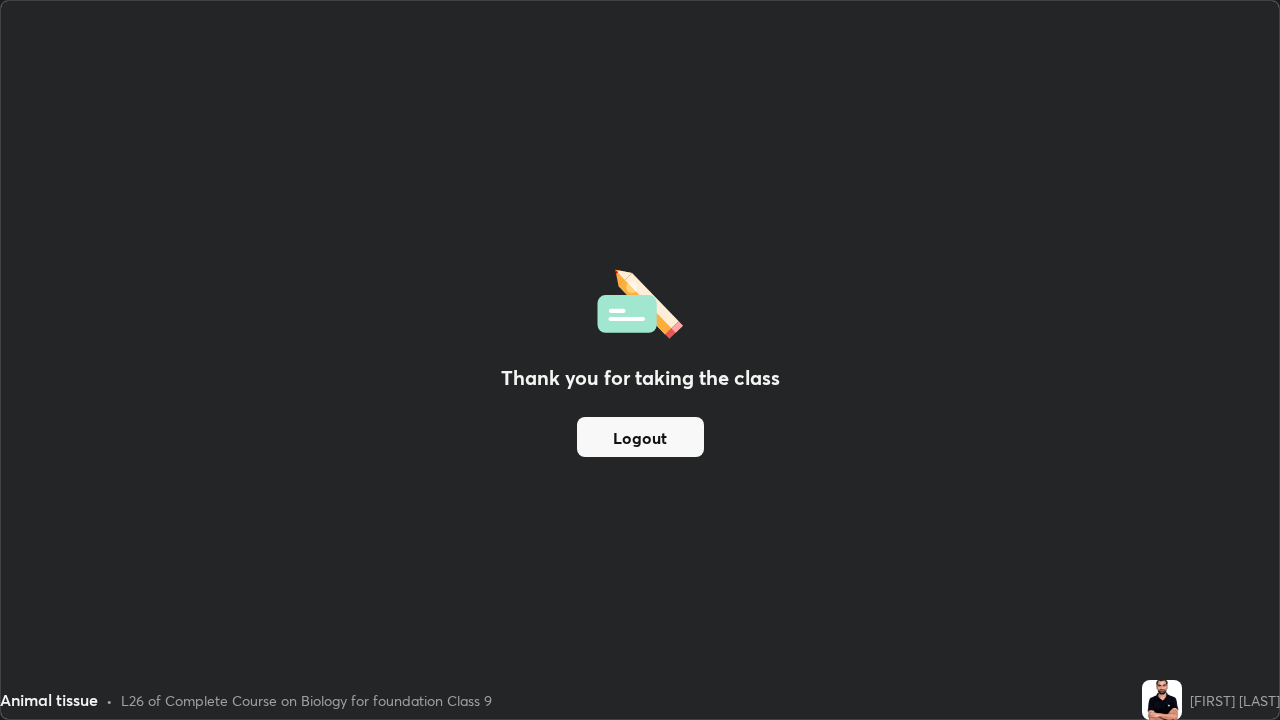 click on "Logout" at bounding box center [640, 437] 